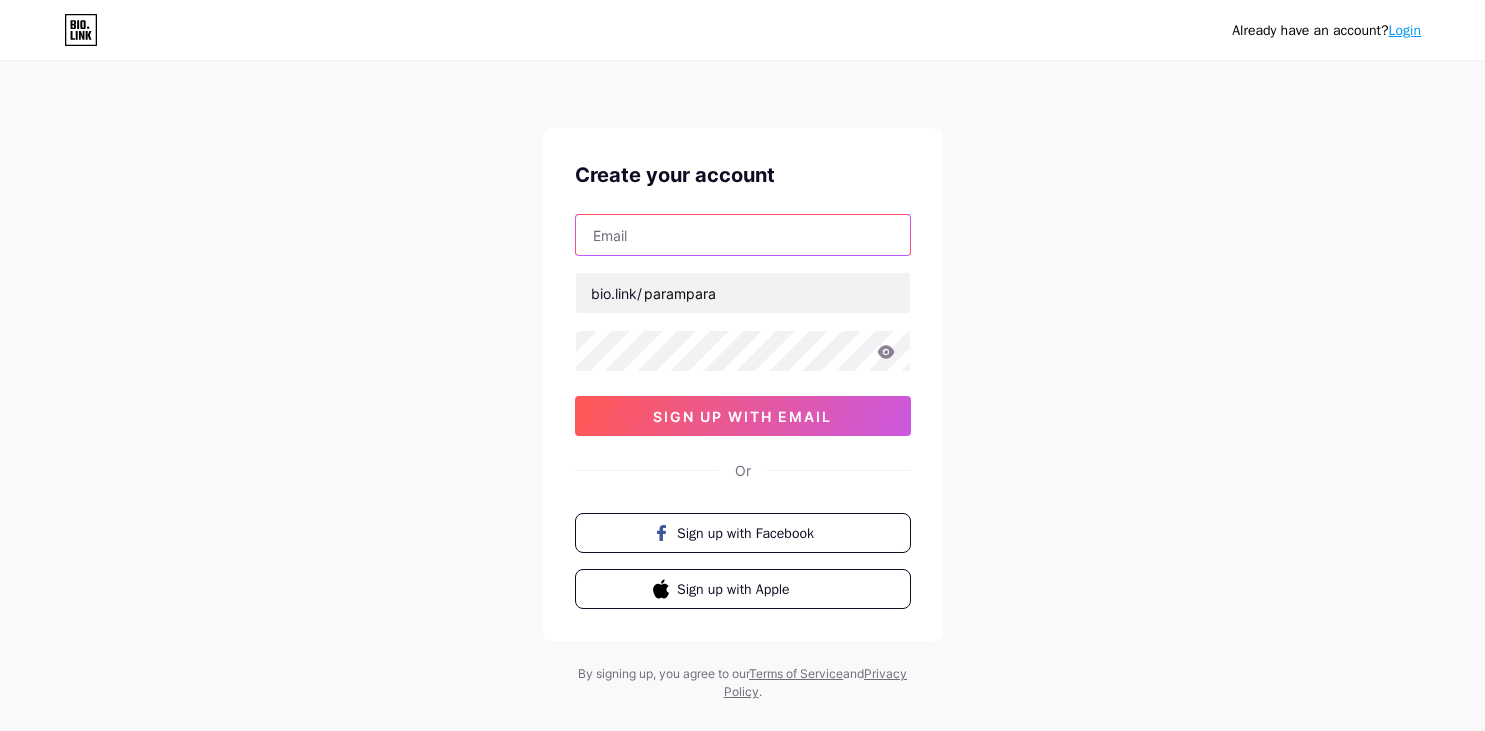 scroll, scrollTop: 0, scrollLeft: 0, axis: both 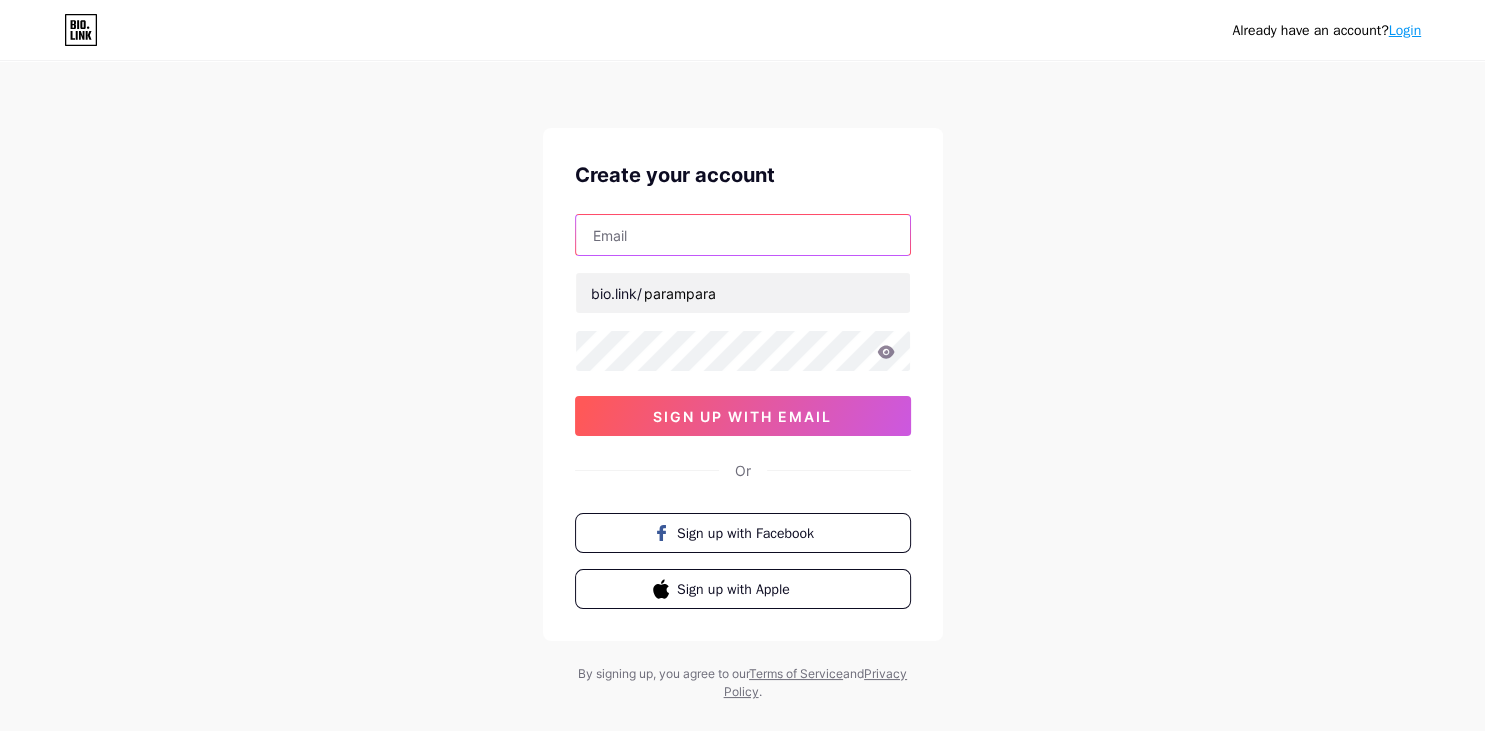 click at bounding box center [743, 235] 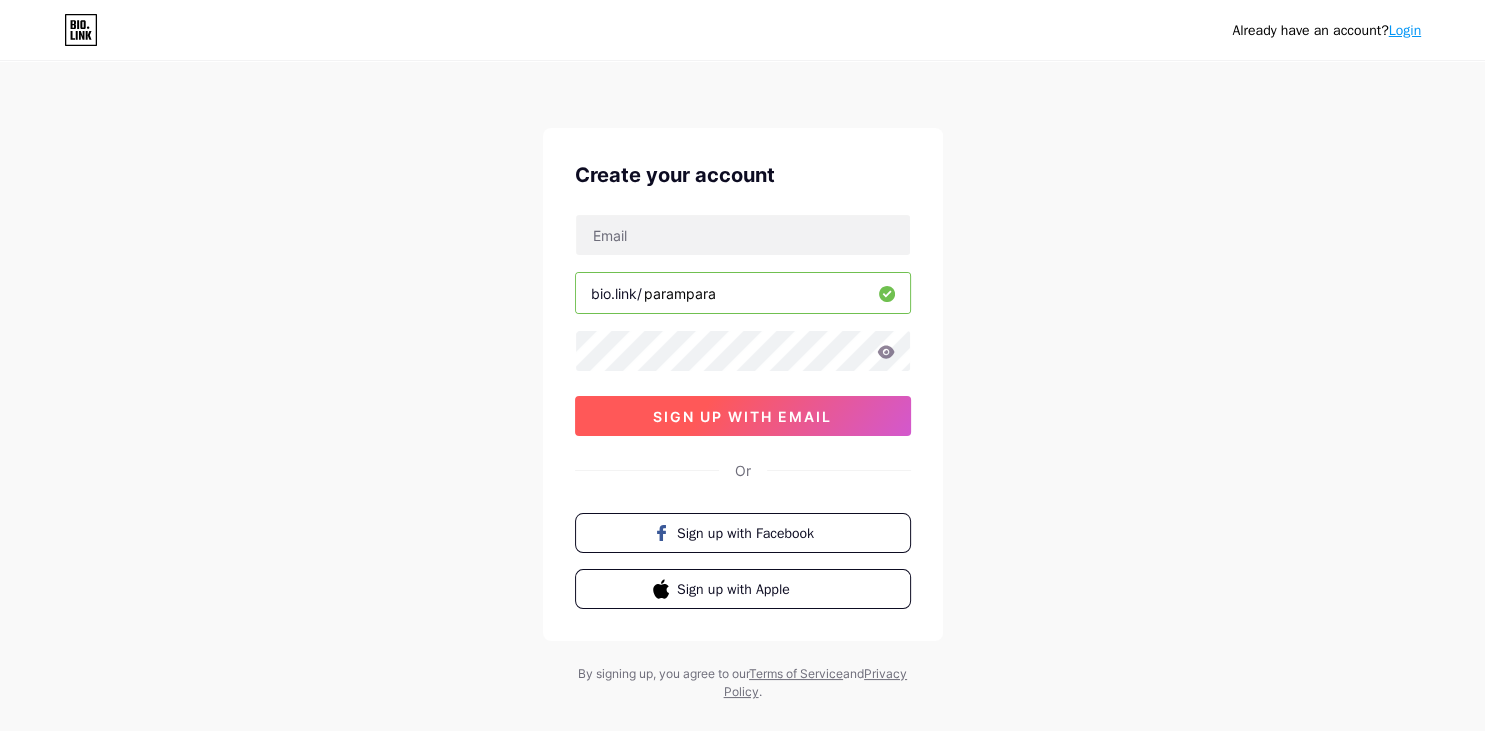 click on "sign up with email" at bounding box center [742, 416] 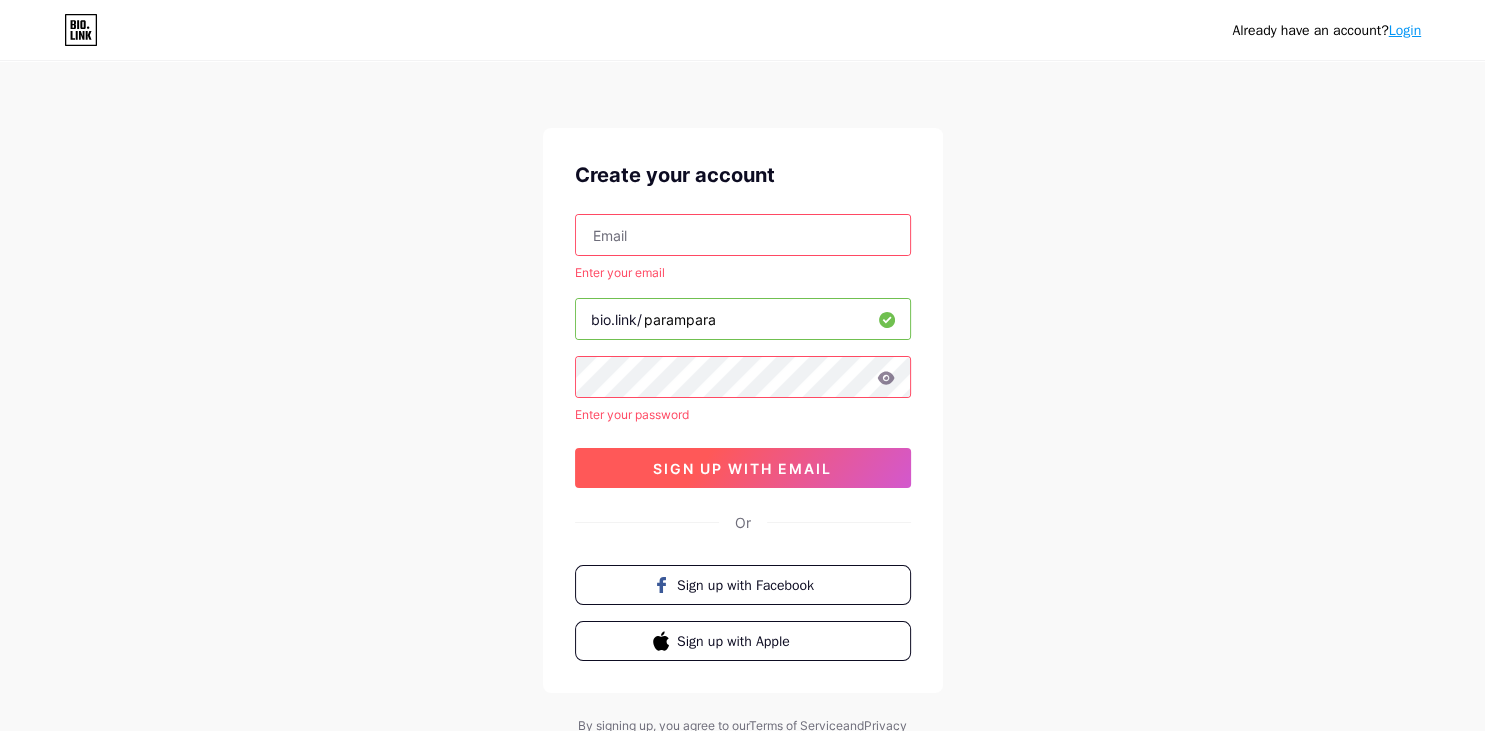 click on "sign up with email" at bounding box center (742, 468) 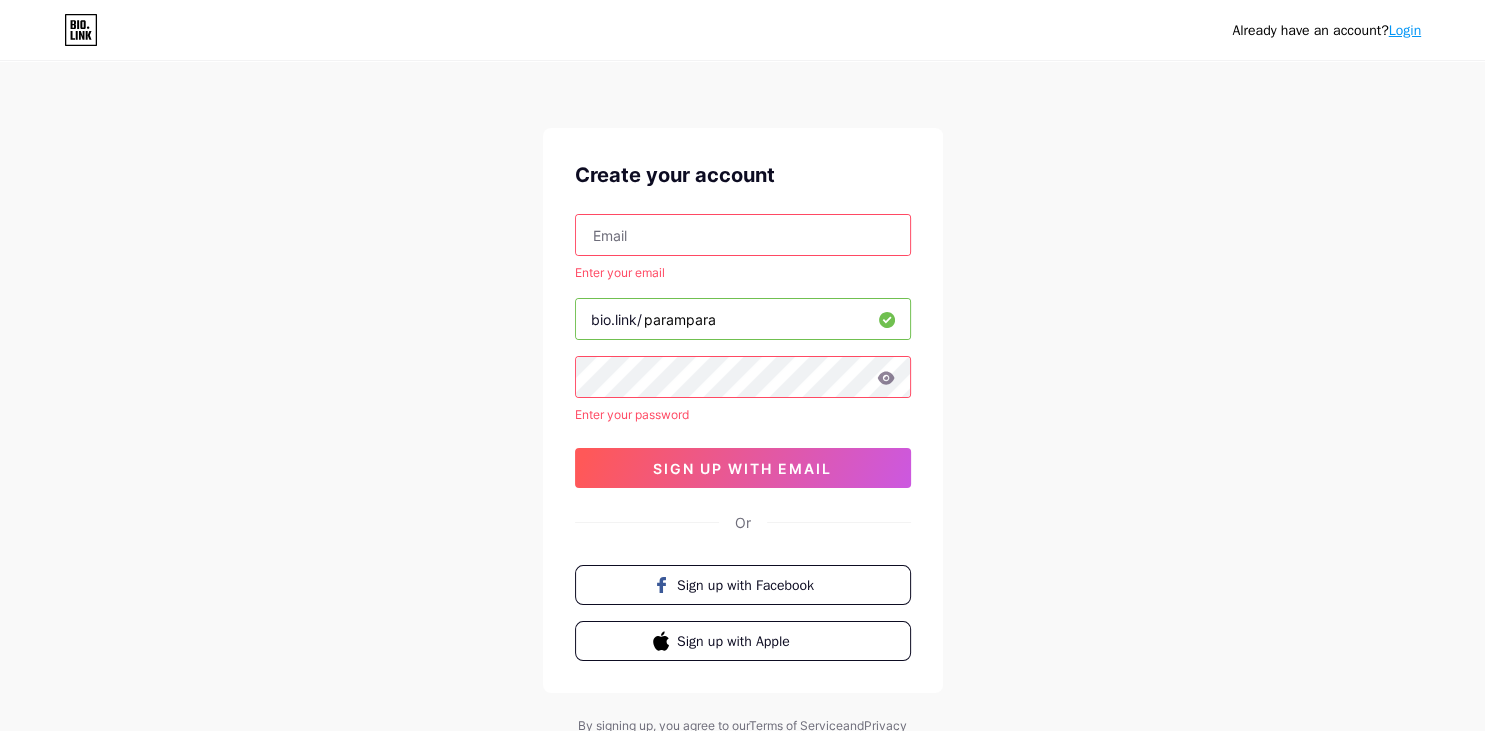 click at bounding box center (743, 235) 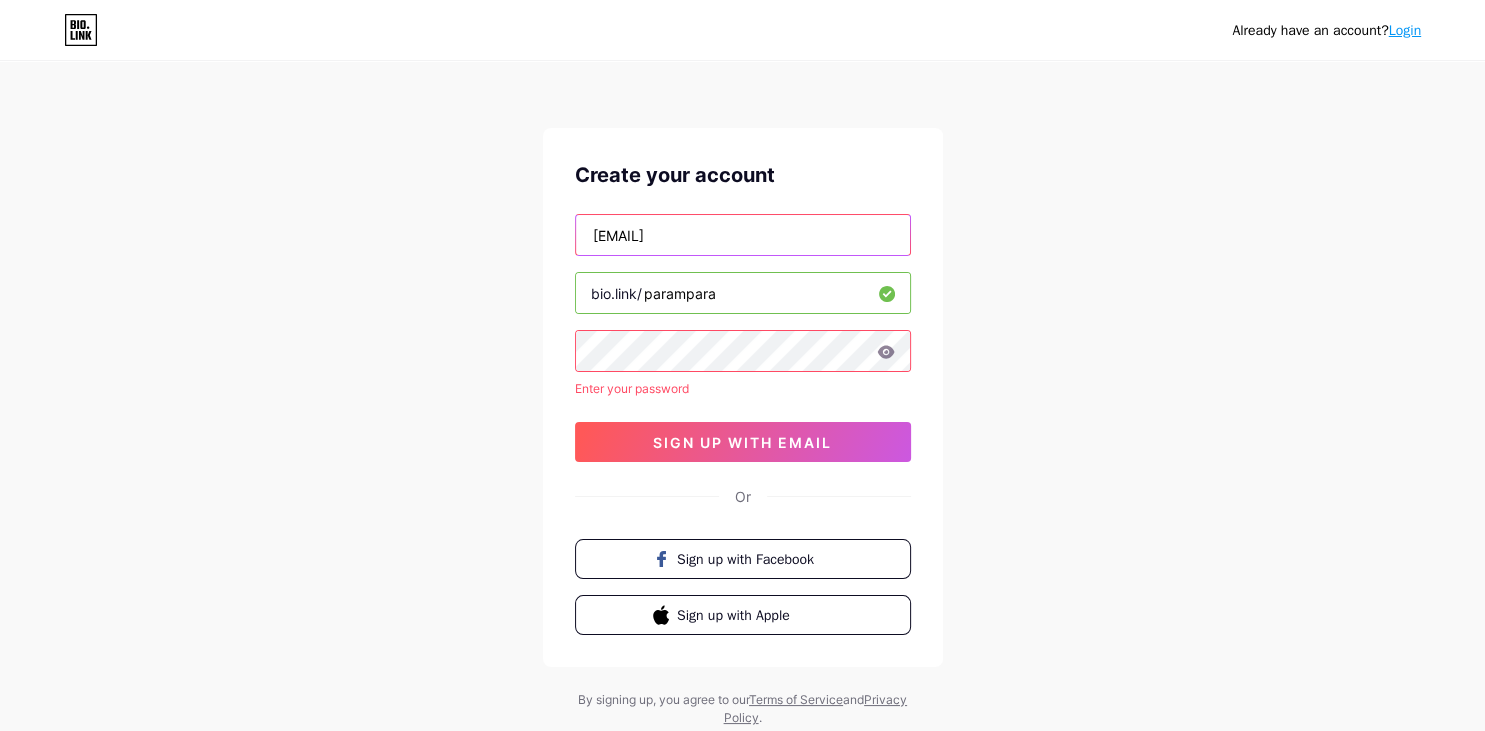 type on "paramparaedibleoils@gmail.com" 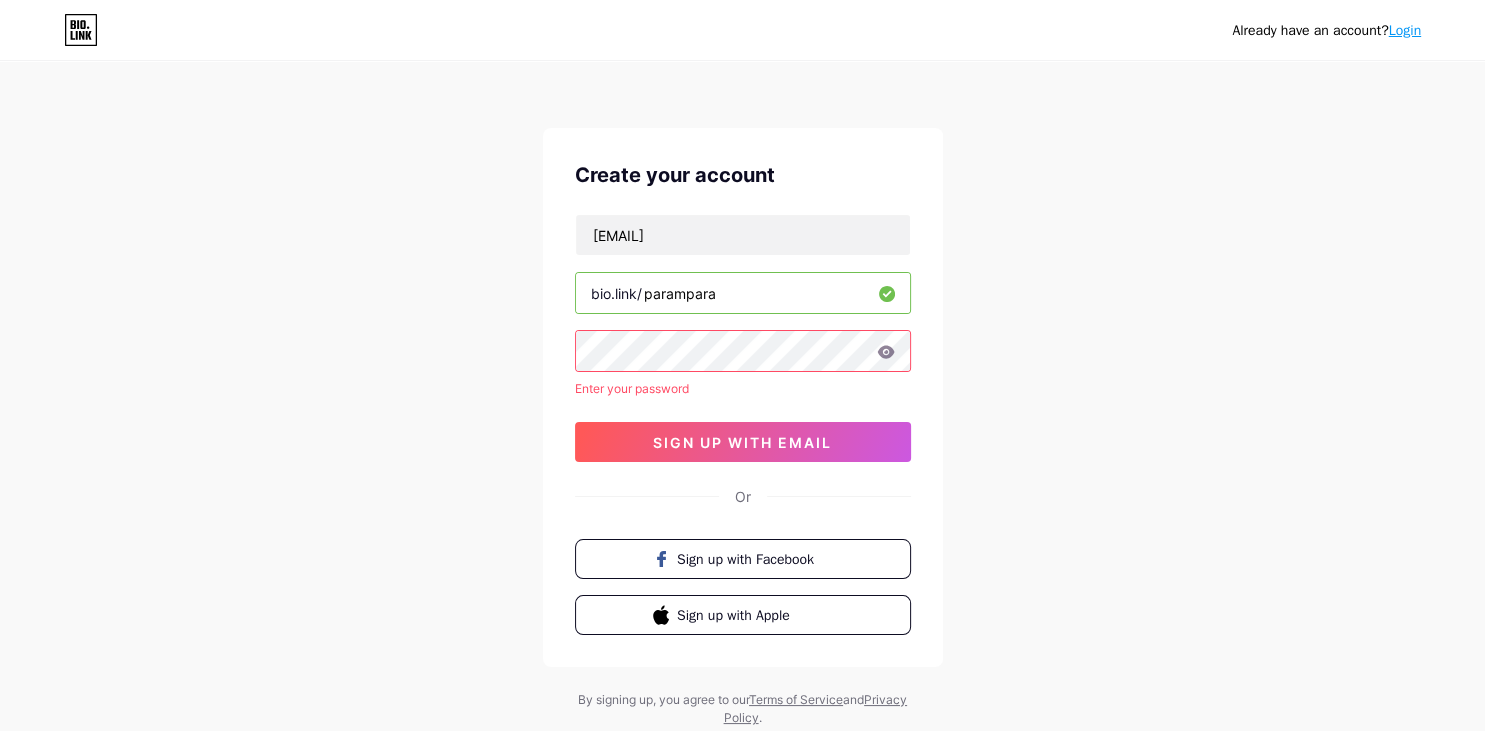 click on "Create your account     paramparaedibleoils@gmail.com     bio.link/   parampara             Enter your password         sign up with email         Or       Sign up with Facebook
Sign up with Apple" at bounding box center [743, 397] 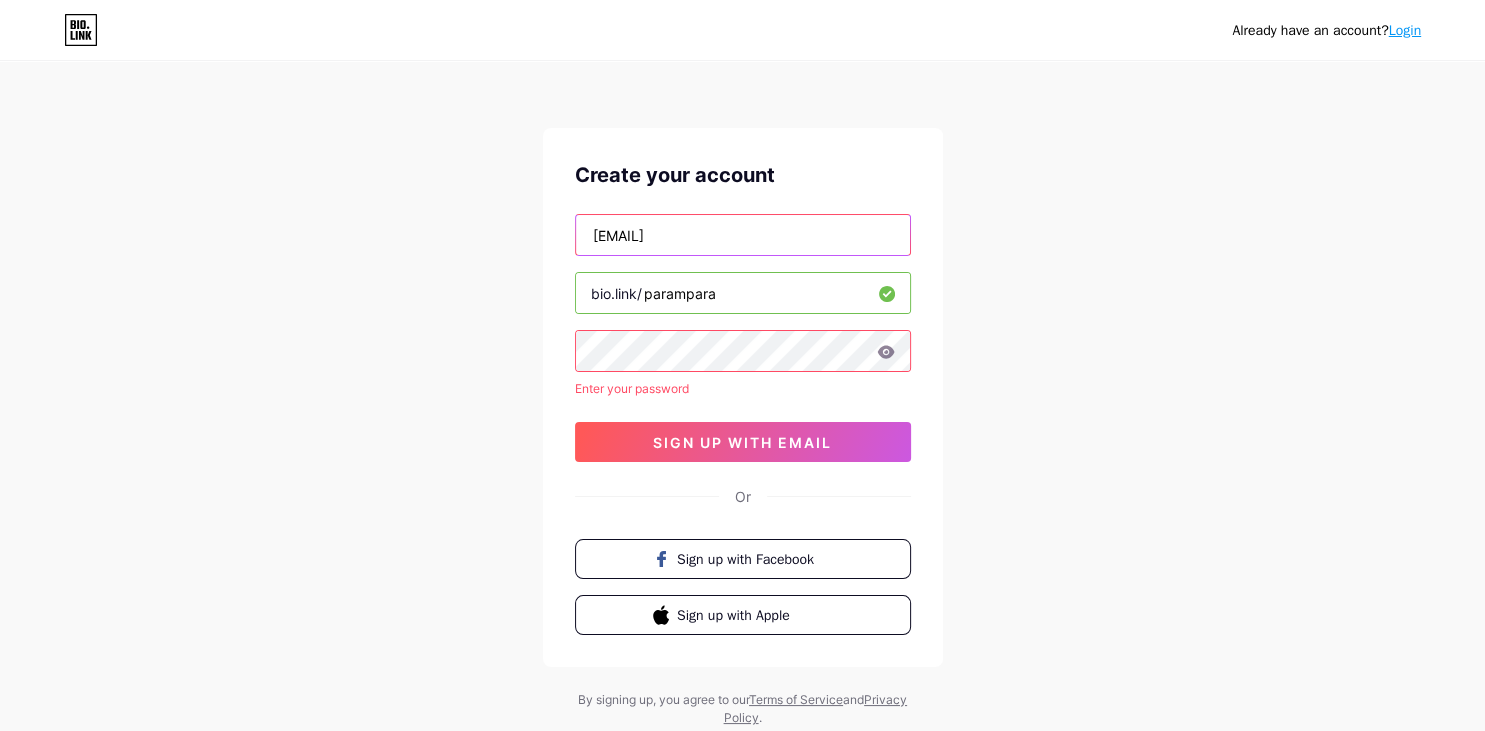 click on "paramparaedibleoils@gmail.com" at bounding box center [743, 235] 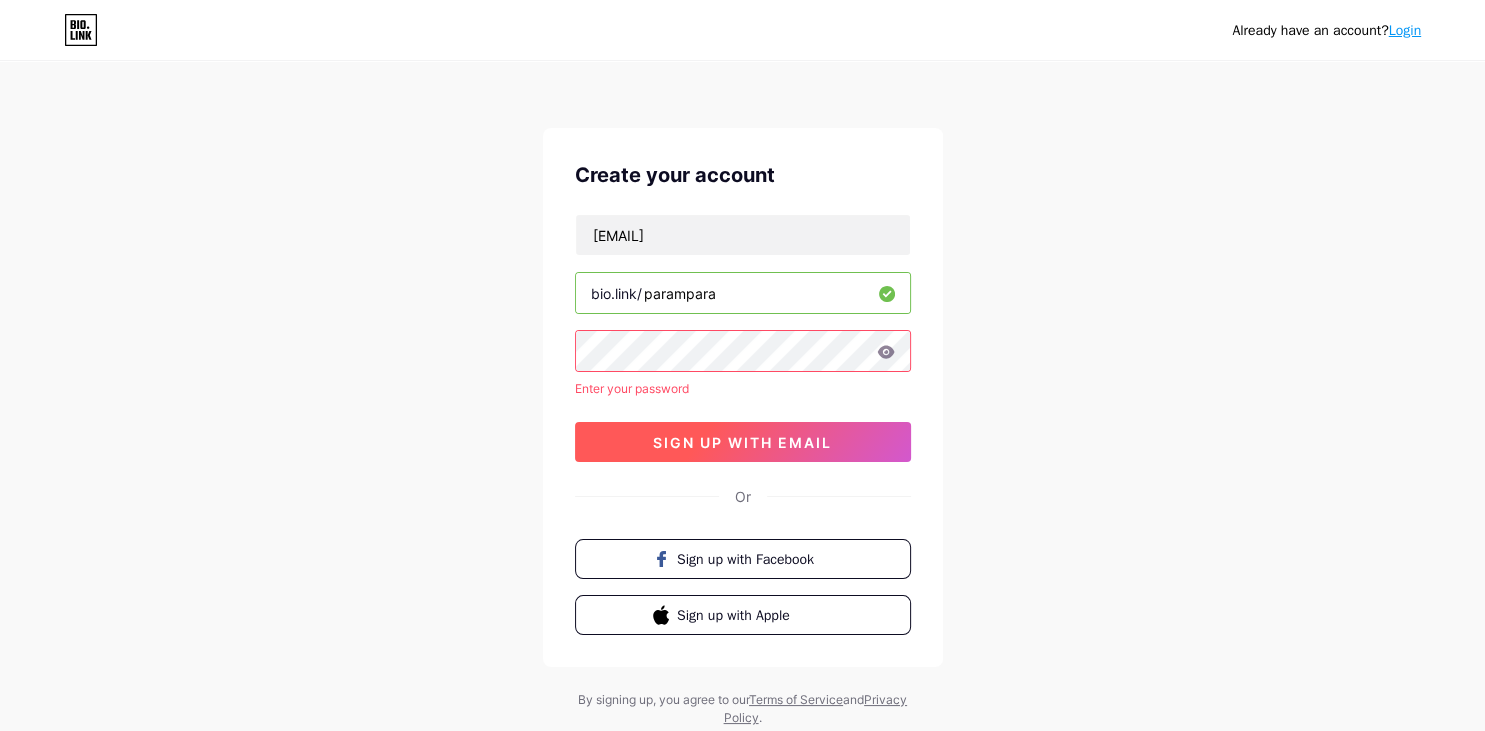 click on "sign up with email" at bounding box center [742, 442] 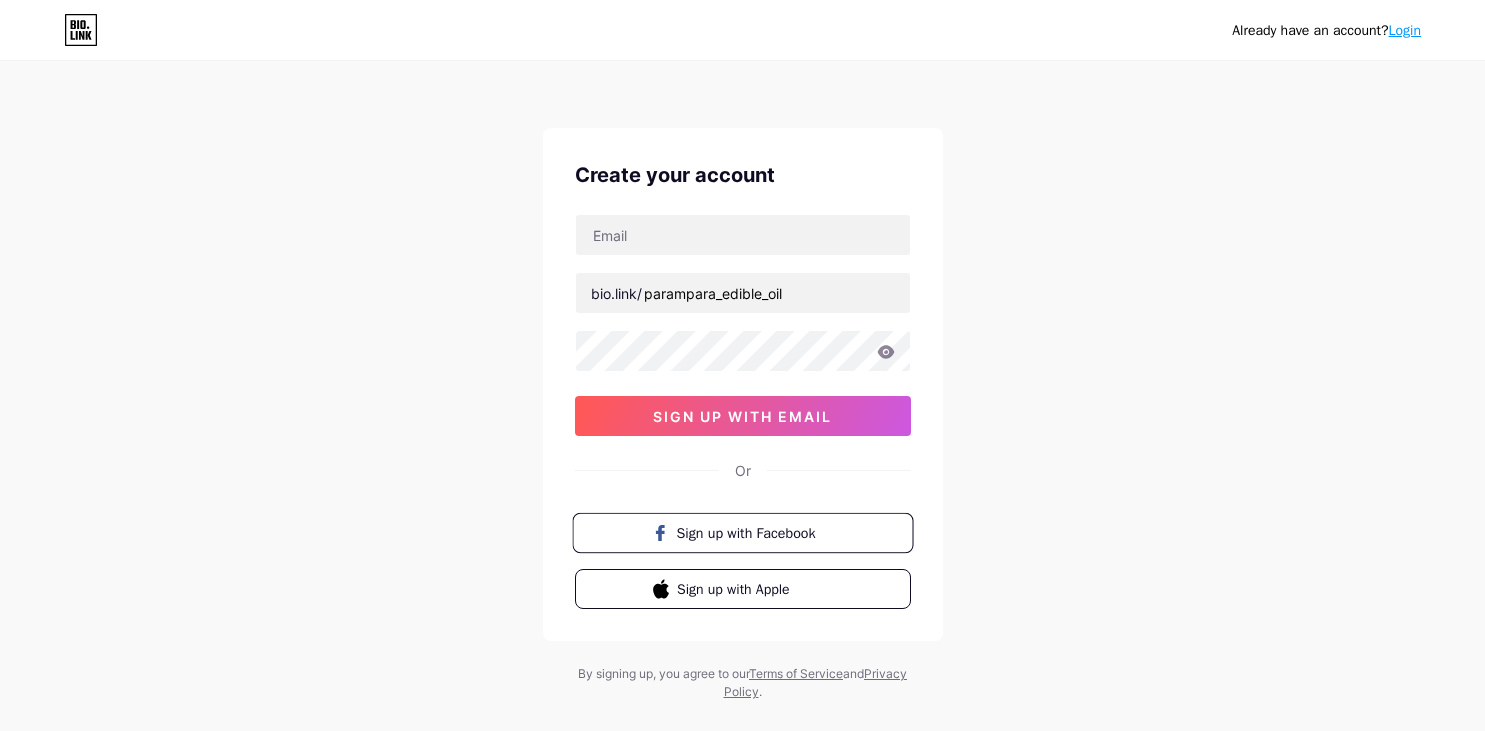 scroll, scrollTop: 0, scrollLeft: 0, axis: both 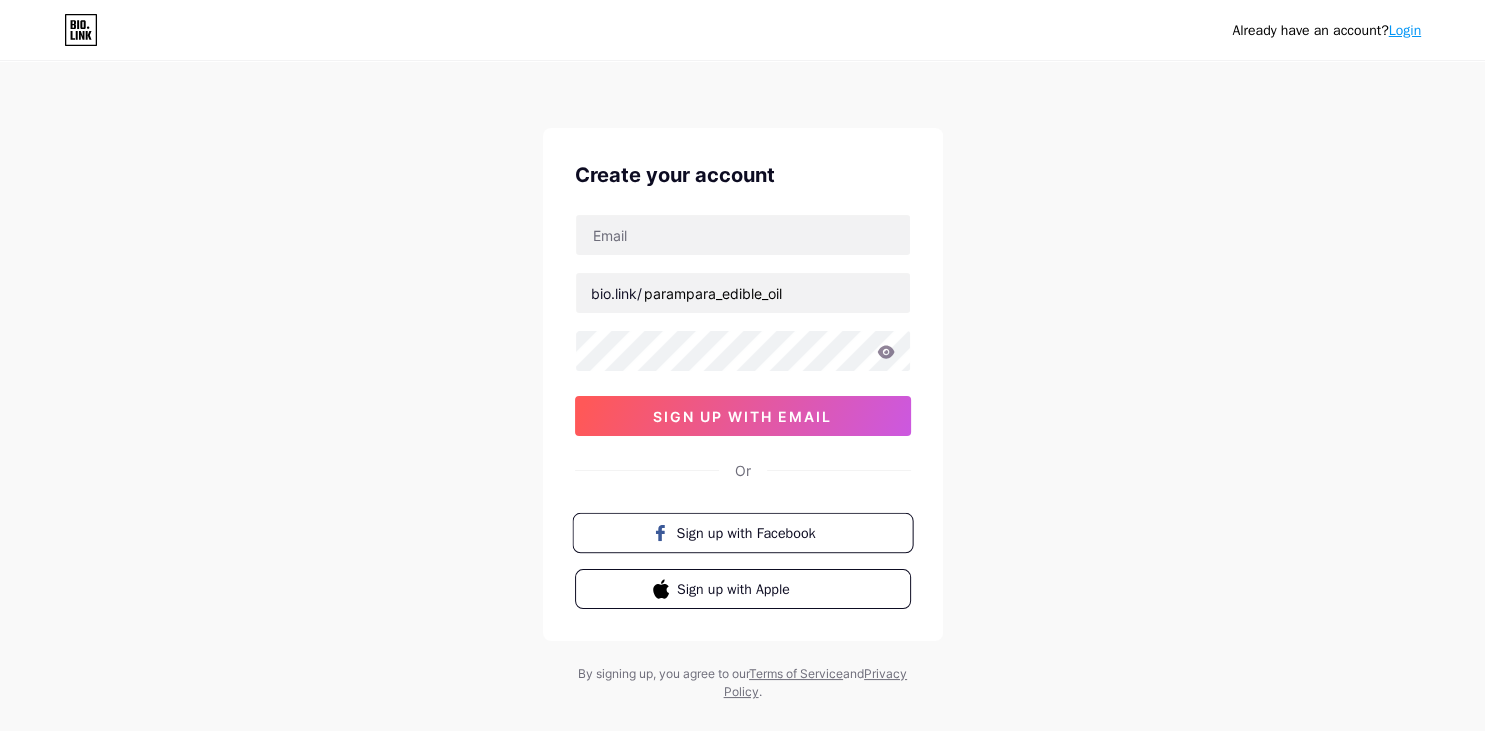 click on "Sign up with Facebook" at bounding box center [754, 532] 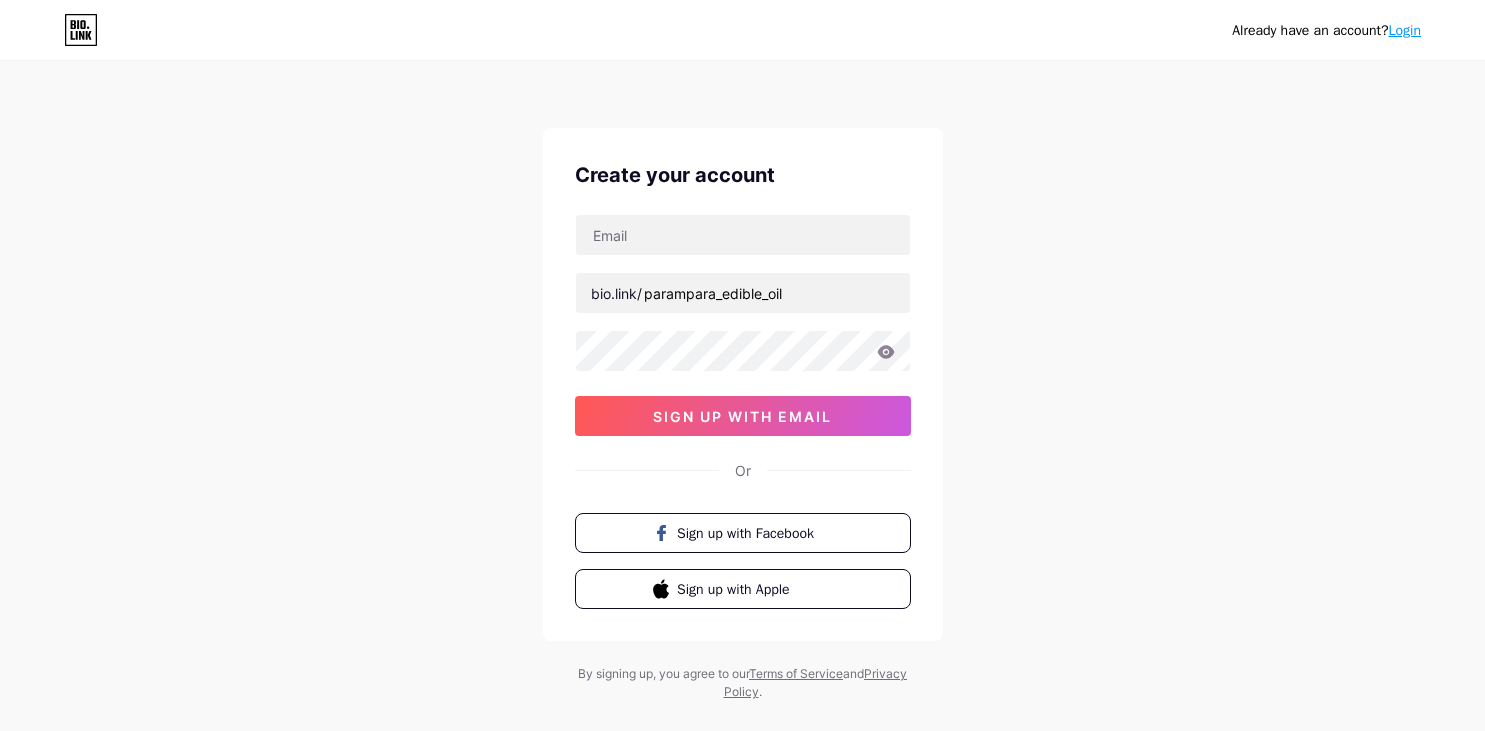 scroll, scrollTop: 0, scrollLeft: 0, axis: both 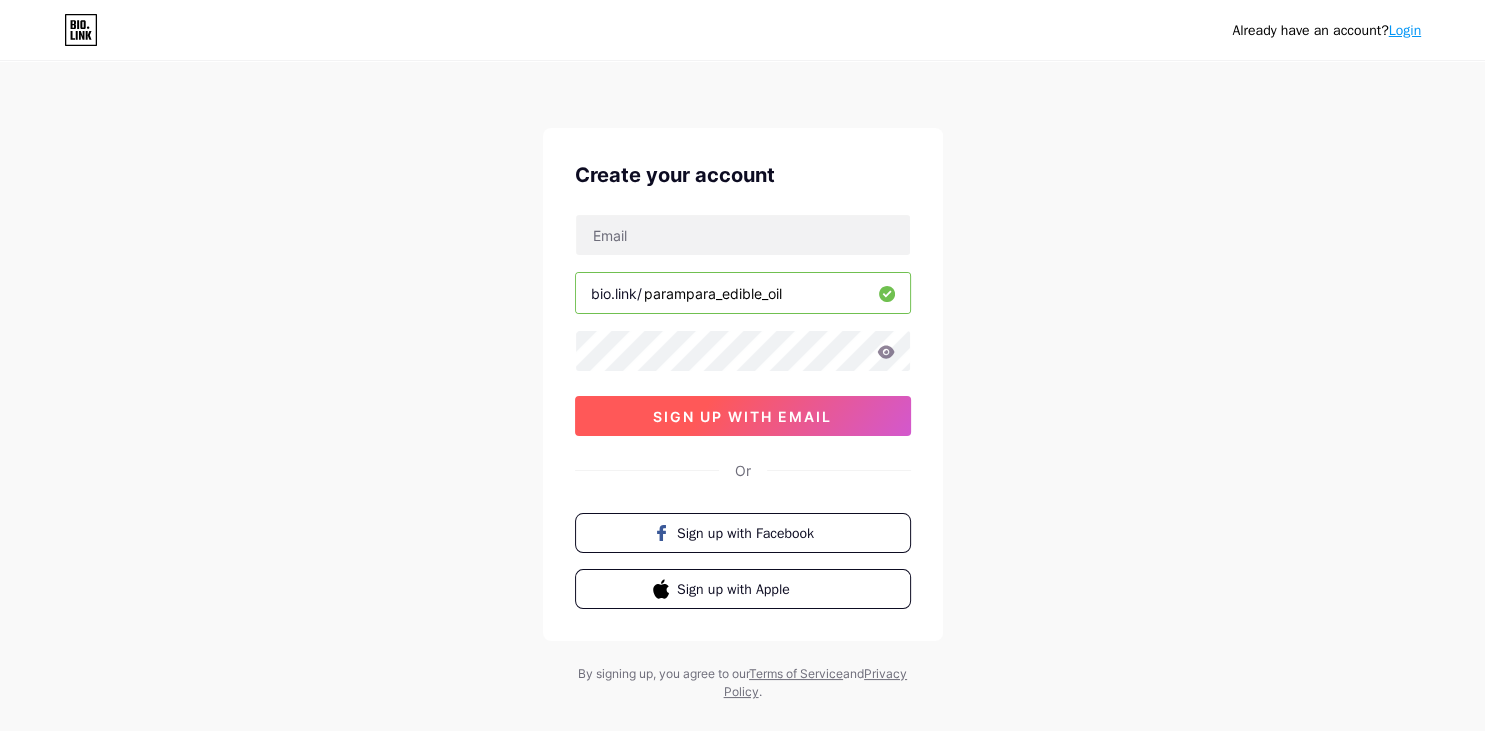 click on "sign up with email" at bounding box center (742, 416) 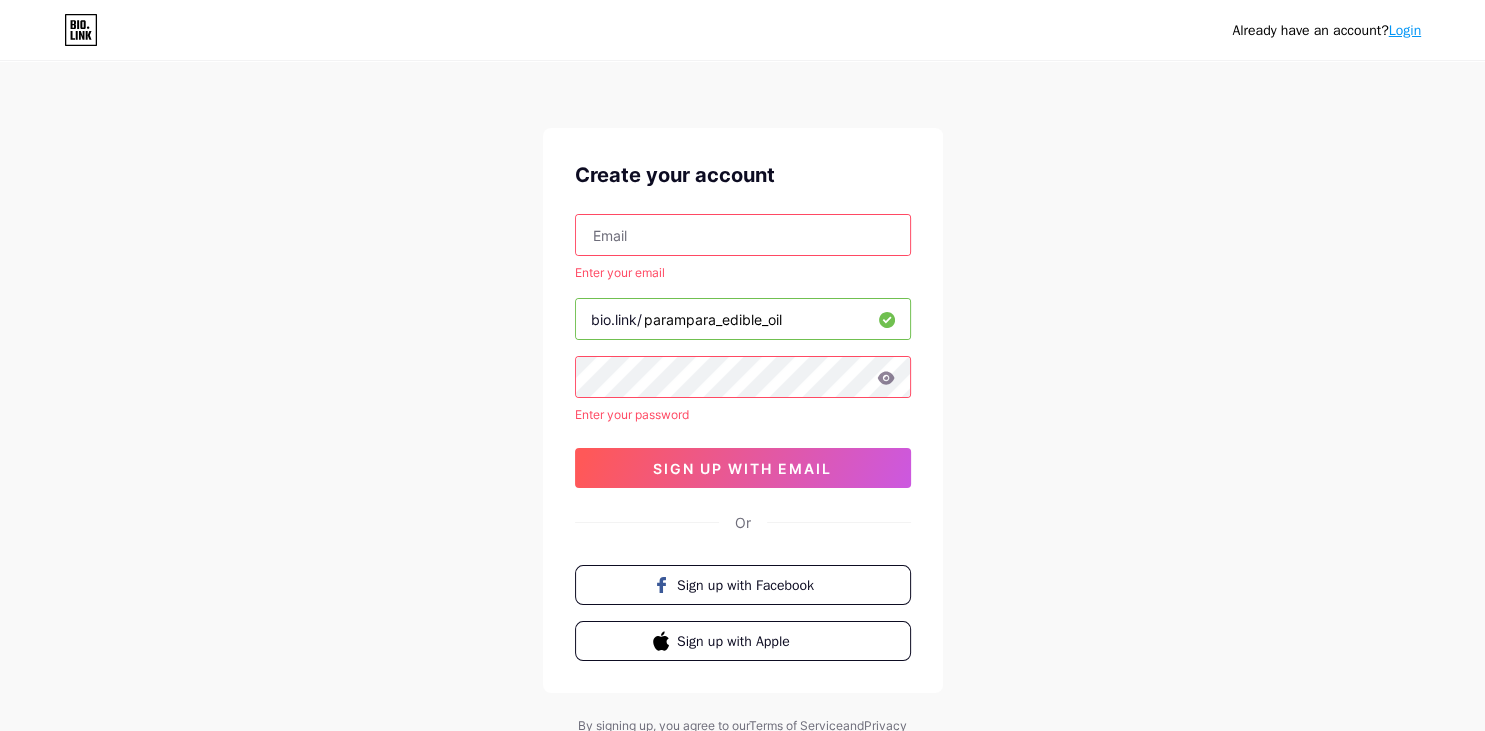 click on "Login" at bounding box center (1405, 30) 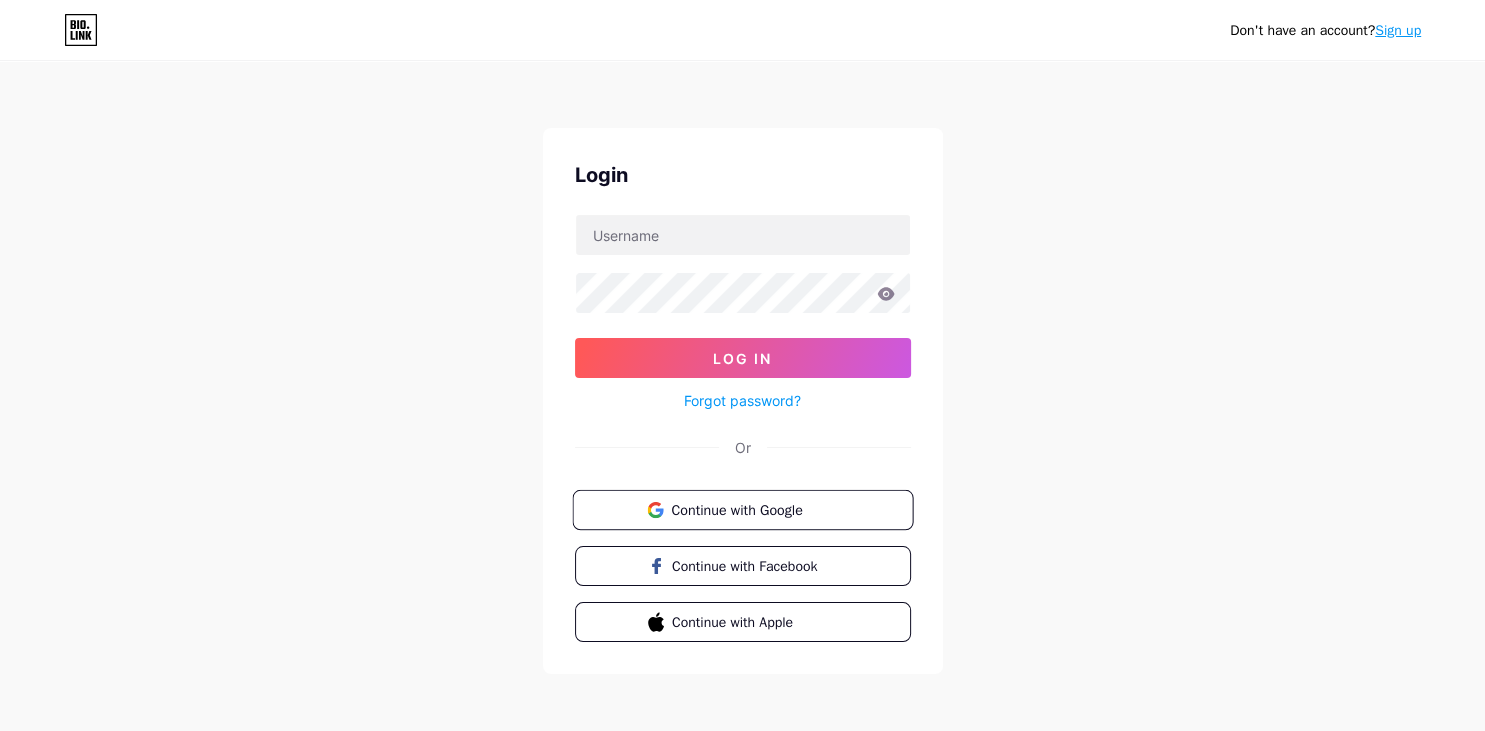click on "Continue with Google" at bounding box center [754, 509] 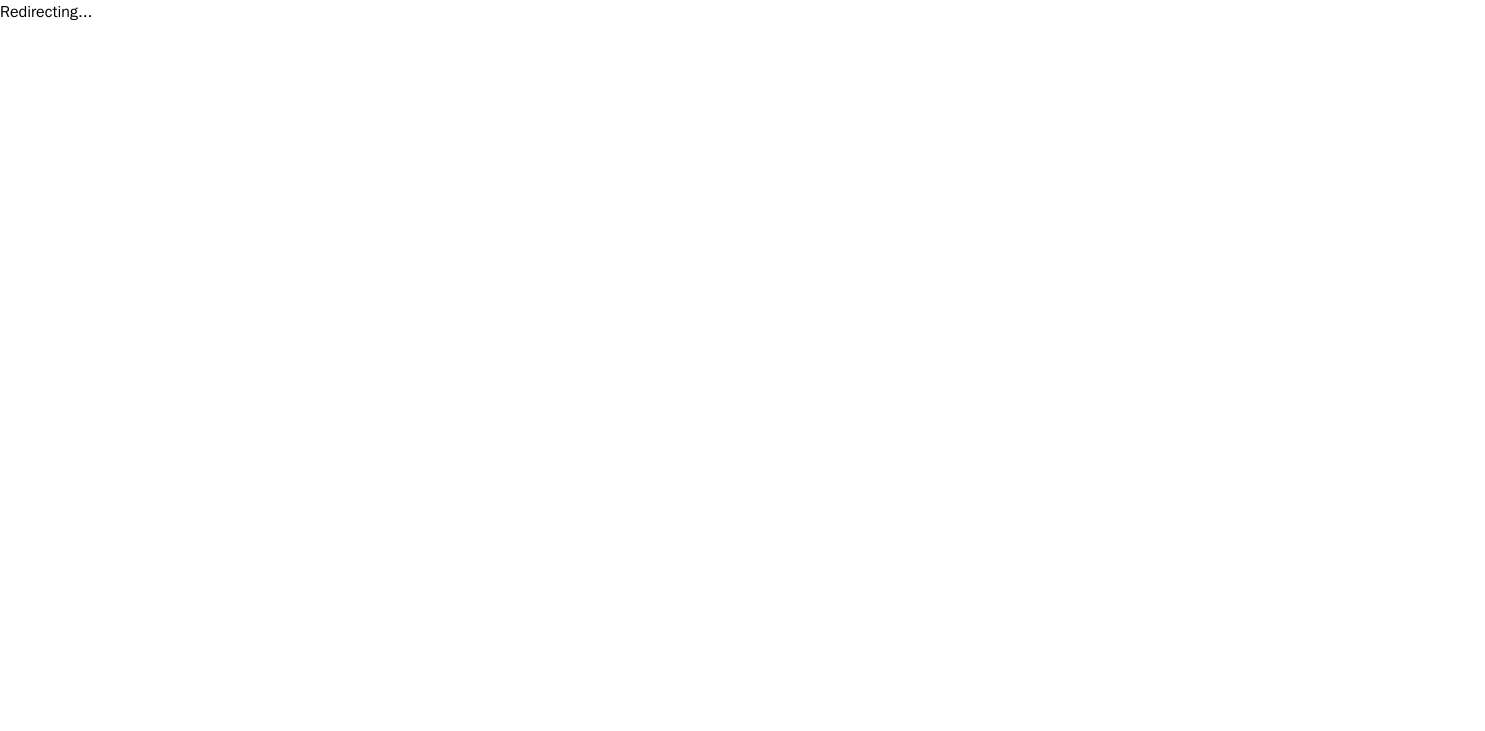 scroll, scrollTop: 0, scrollLeft: 0, axis: both 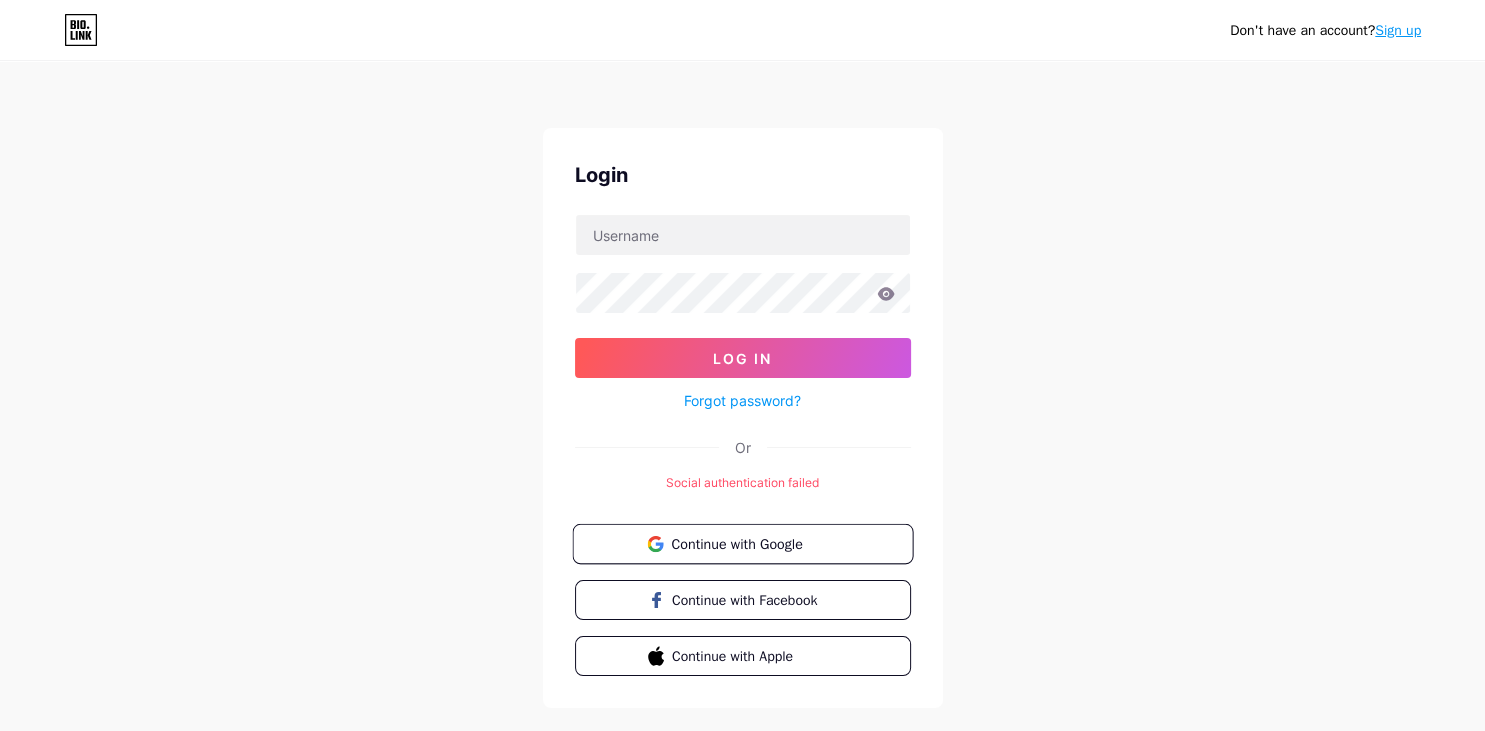 click on "Continue with Google" at bounding box center (754, 543) 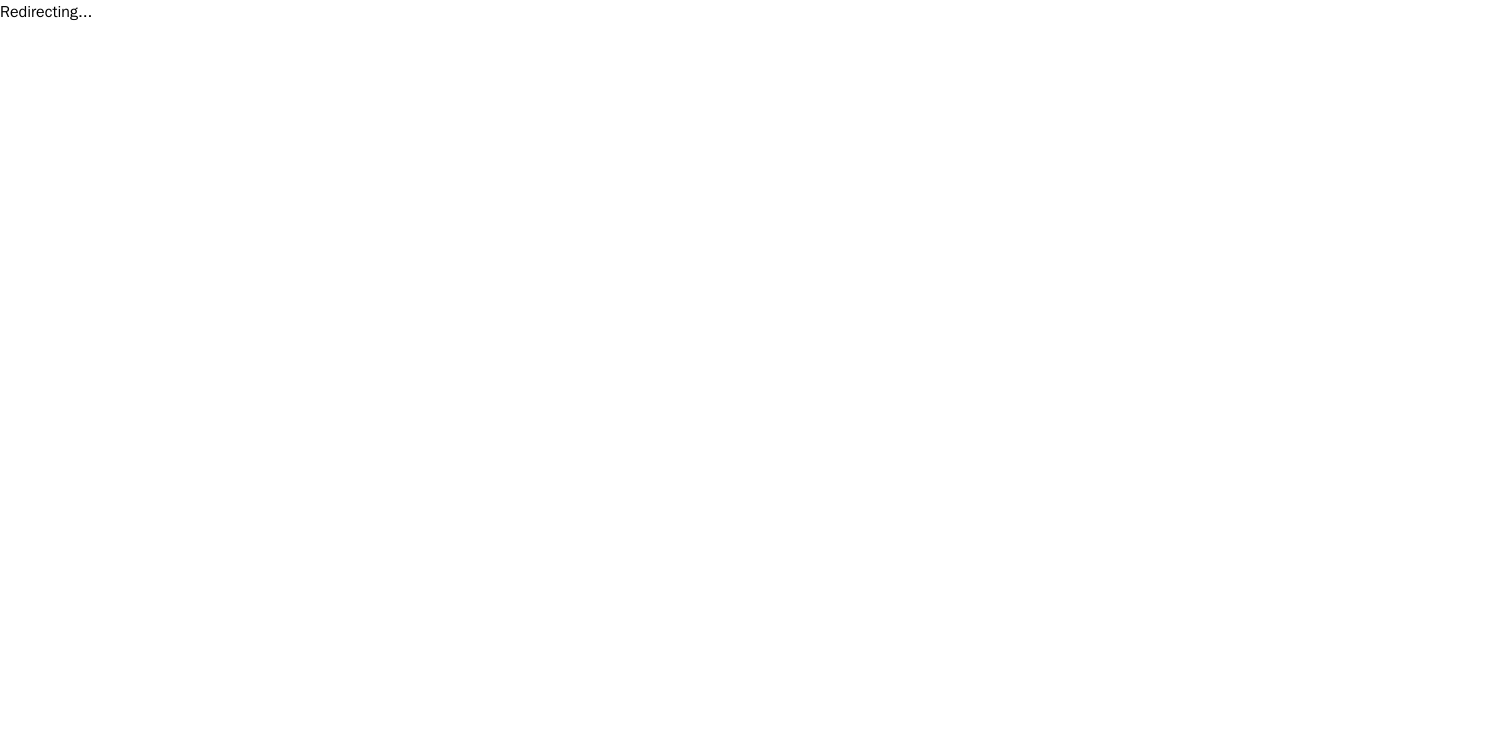 scroll, scrollTop: 0, scrollLeft: 0, axis: both 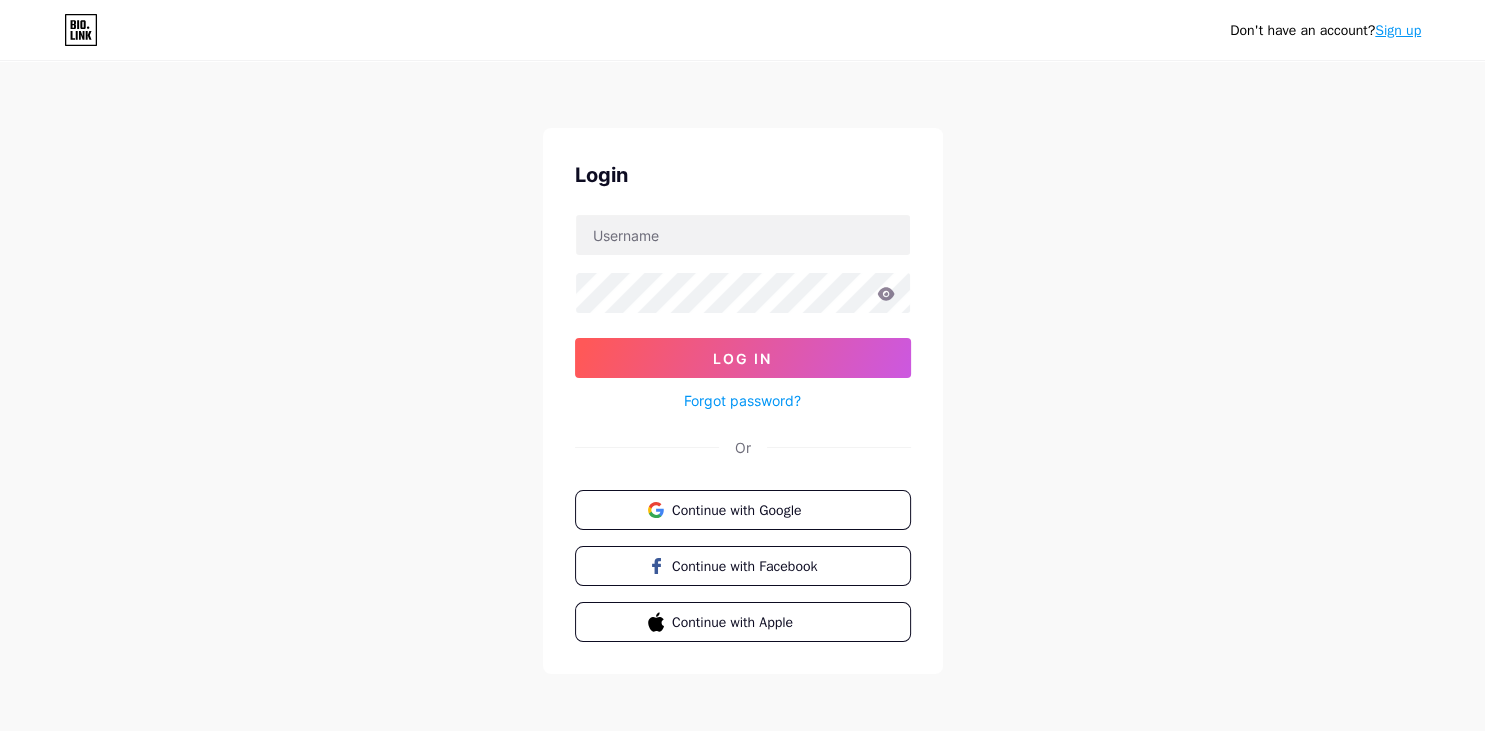 click on "Sign up" at bounding box center [1398, 30] 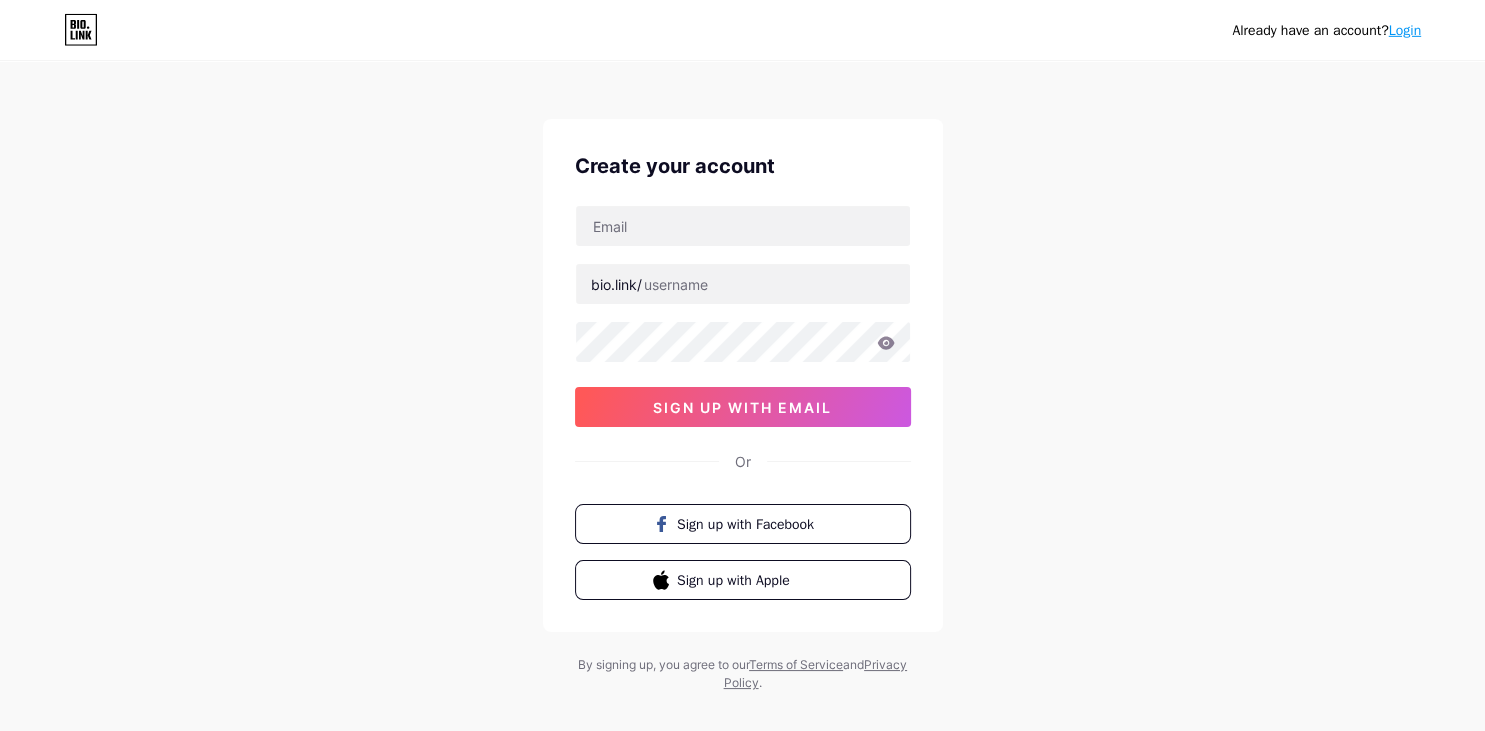 scroll, scrollTop: 0, scrollLeft: 0, axis: both 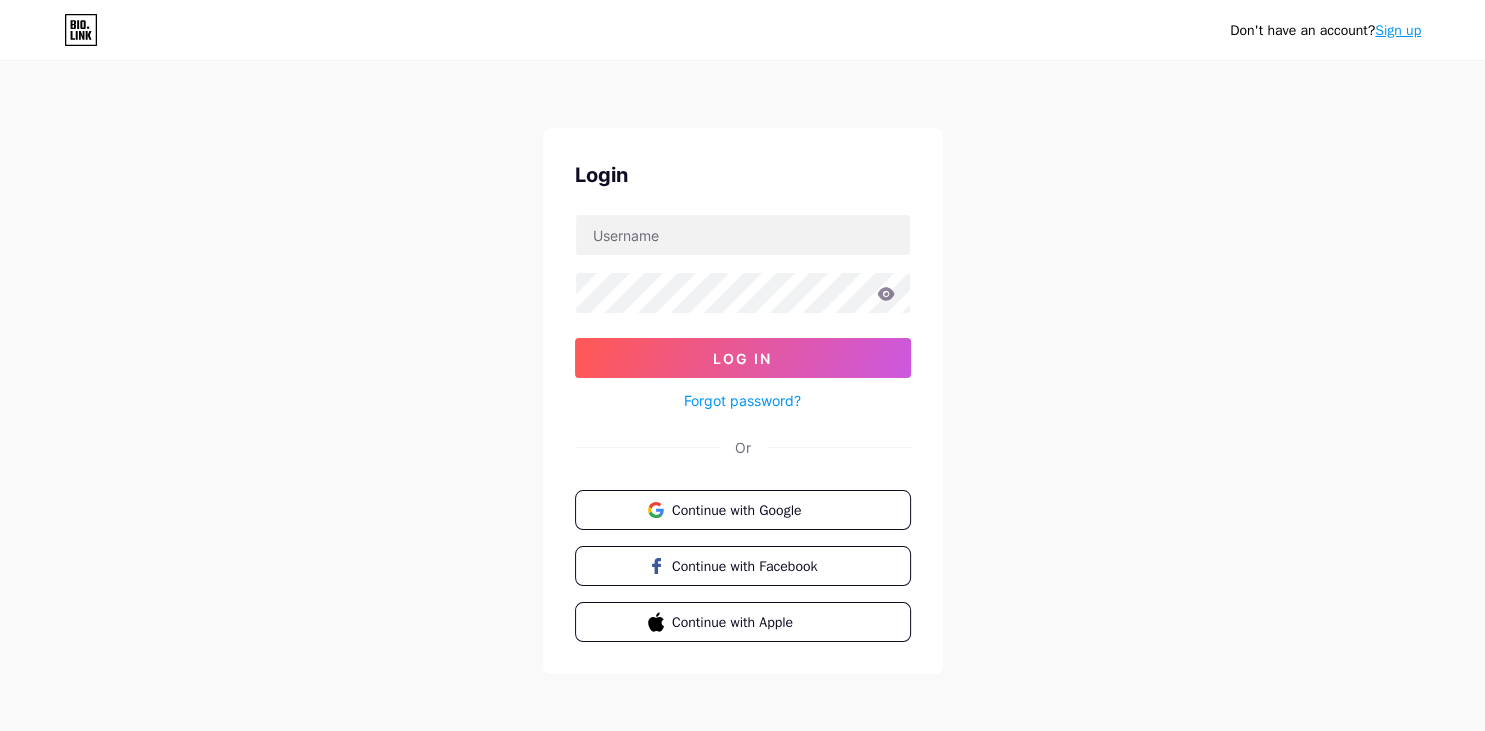 click on "Sign up" at bounding box center (1398, 30) 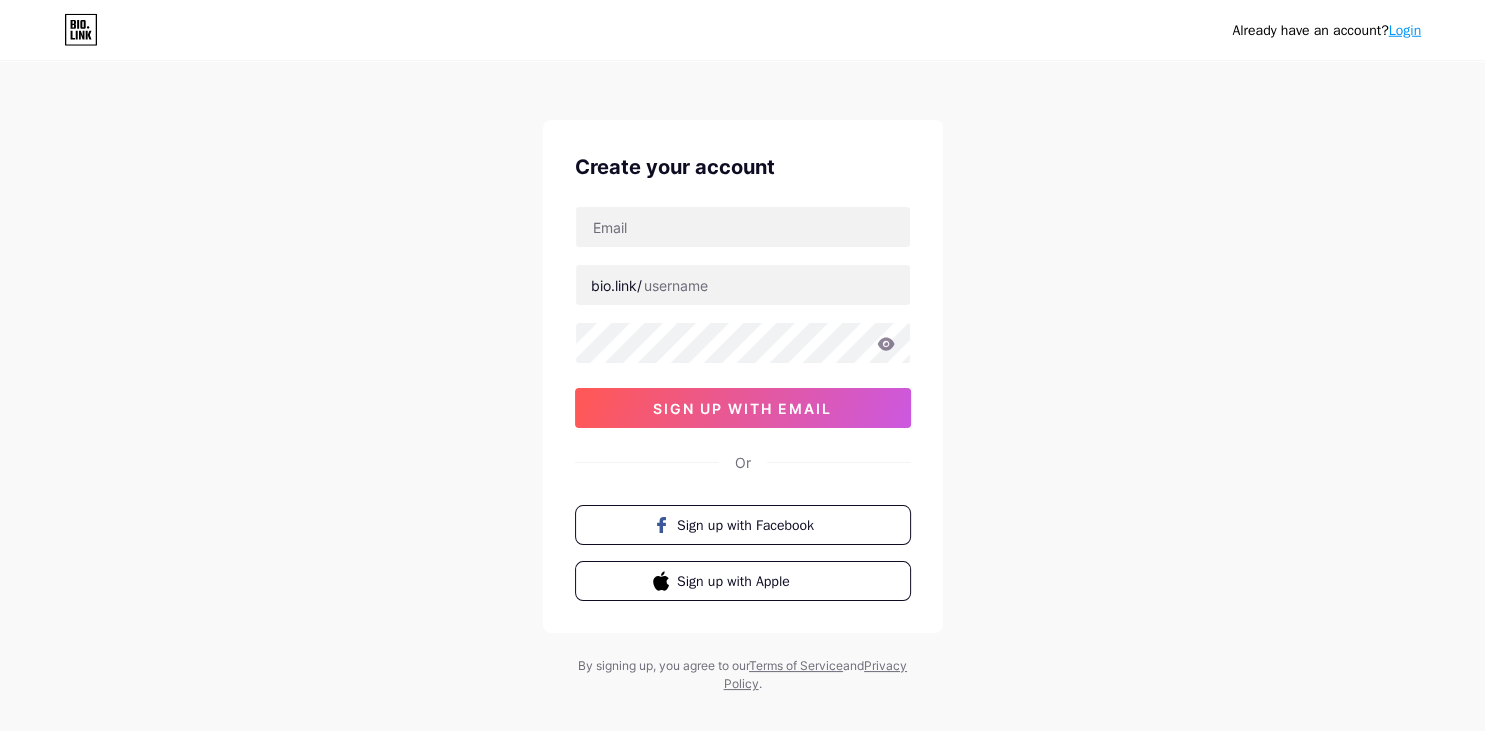 scroll, scrollTop: 0, scrollLeft: 0, axis: both 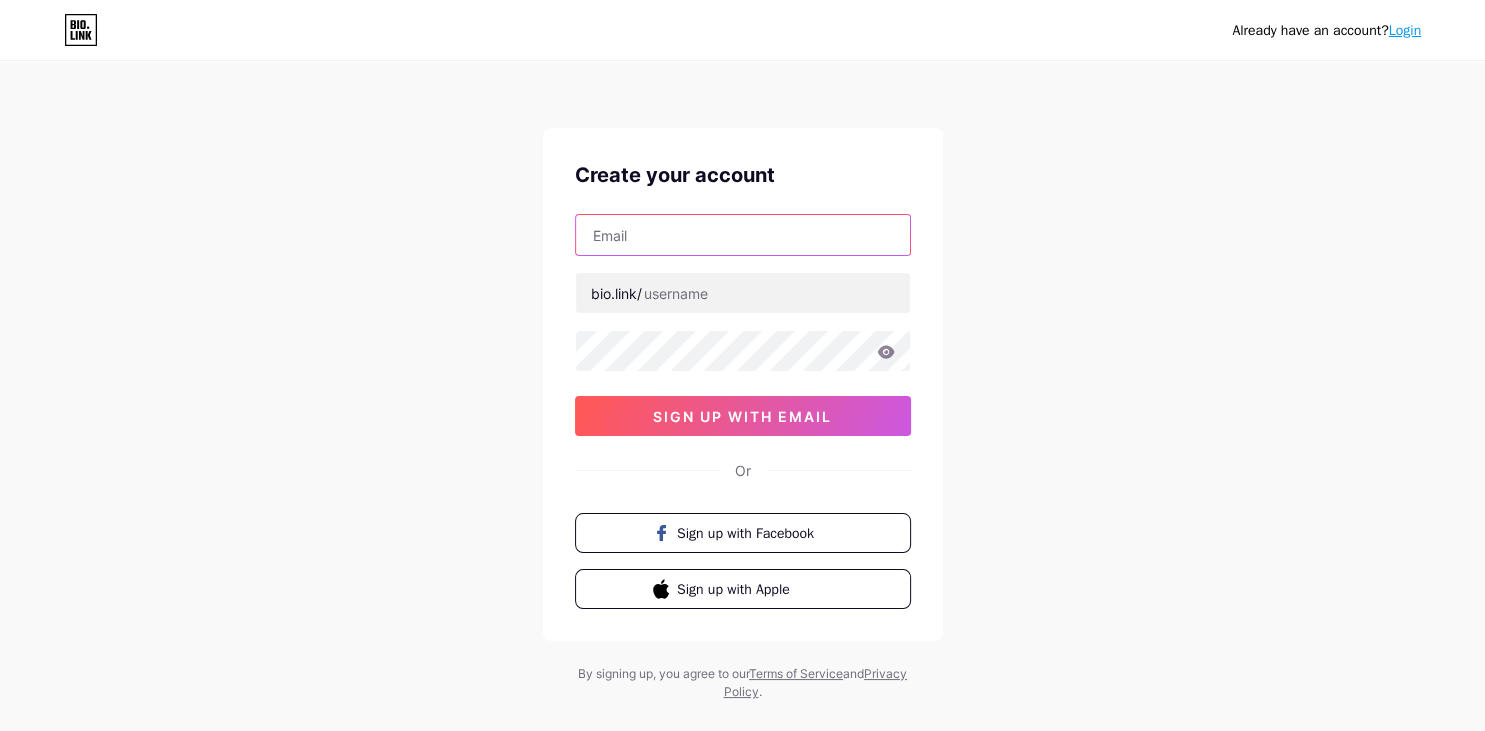 click at bounding box center [743, 235] 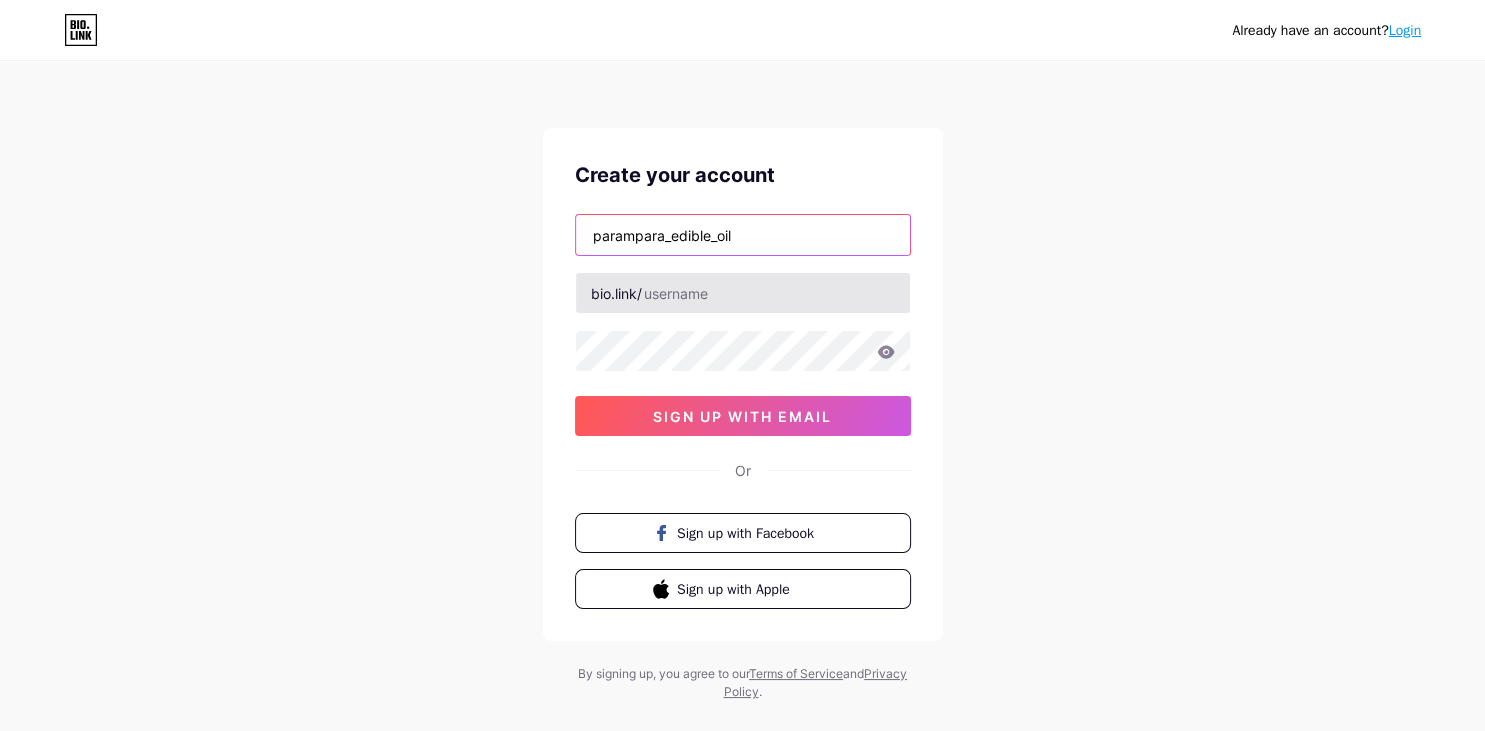 type on "parampara_edible_oil" 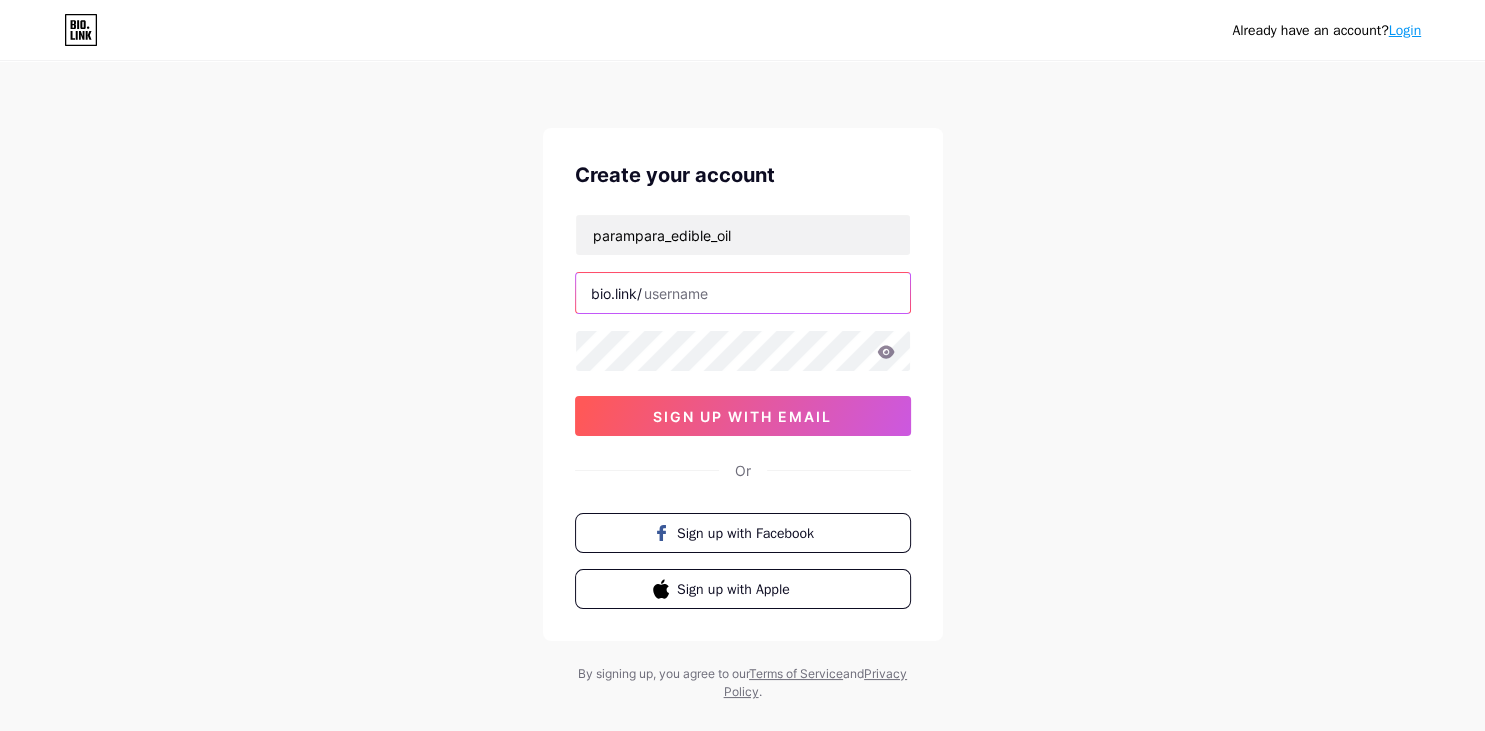 click at bounding box center [743, 293] 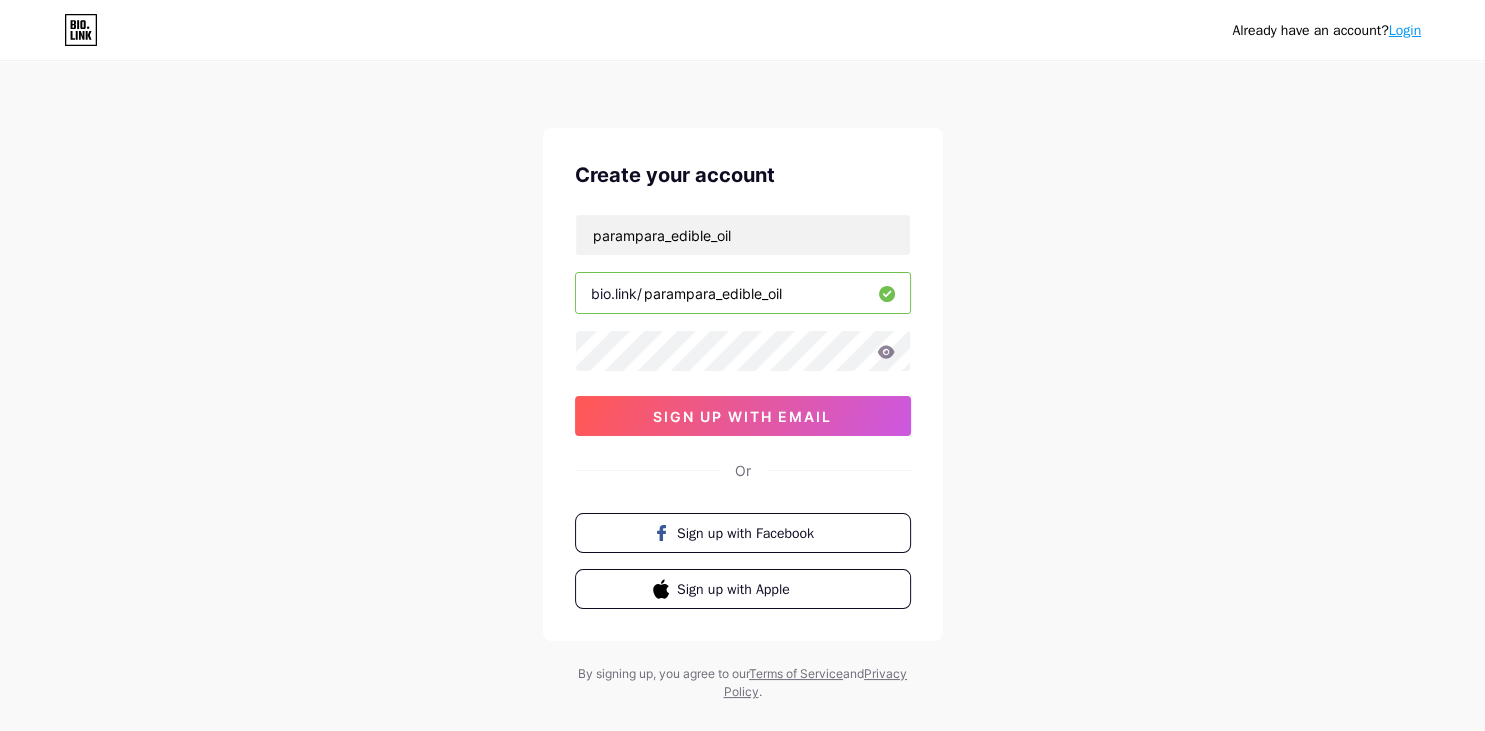 type on "parampara_edible_oil" 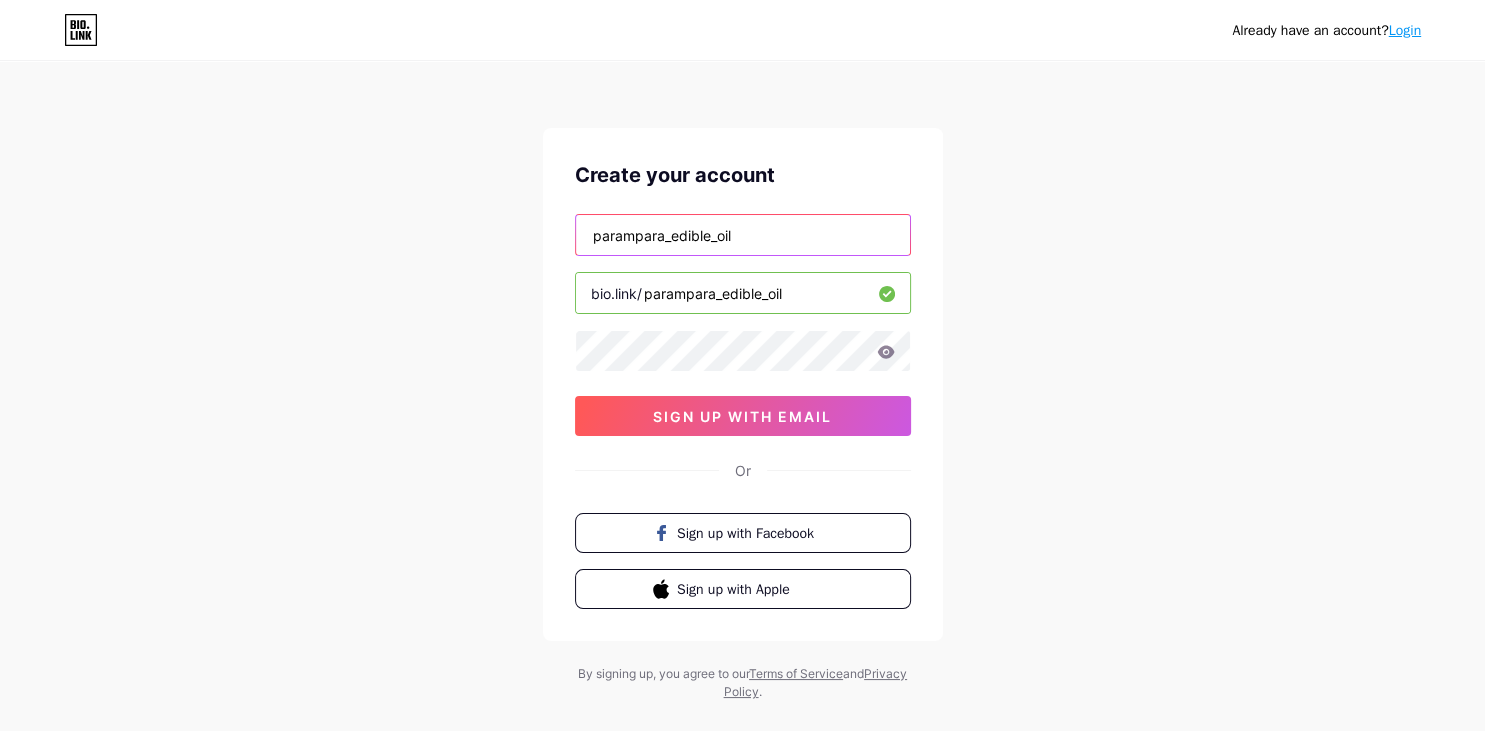 click on "parampara_edible_oil" at bounding box center [743, 235] 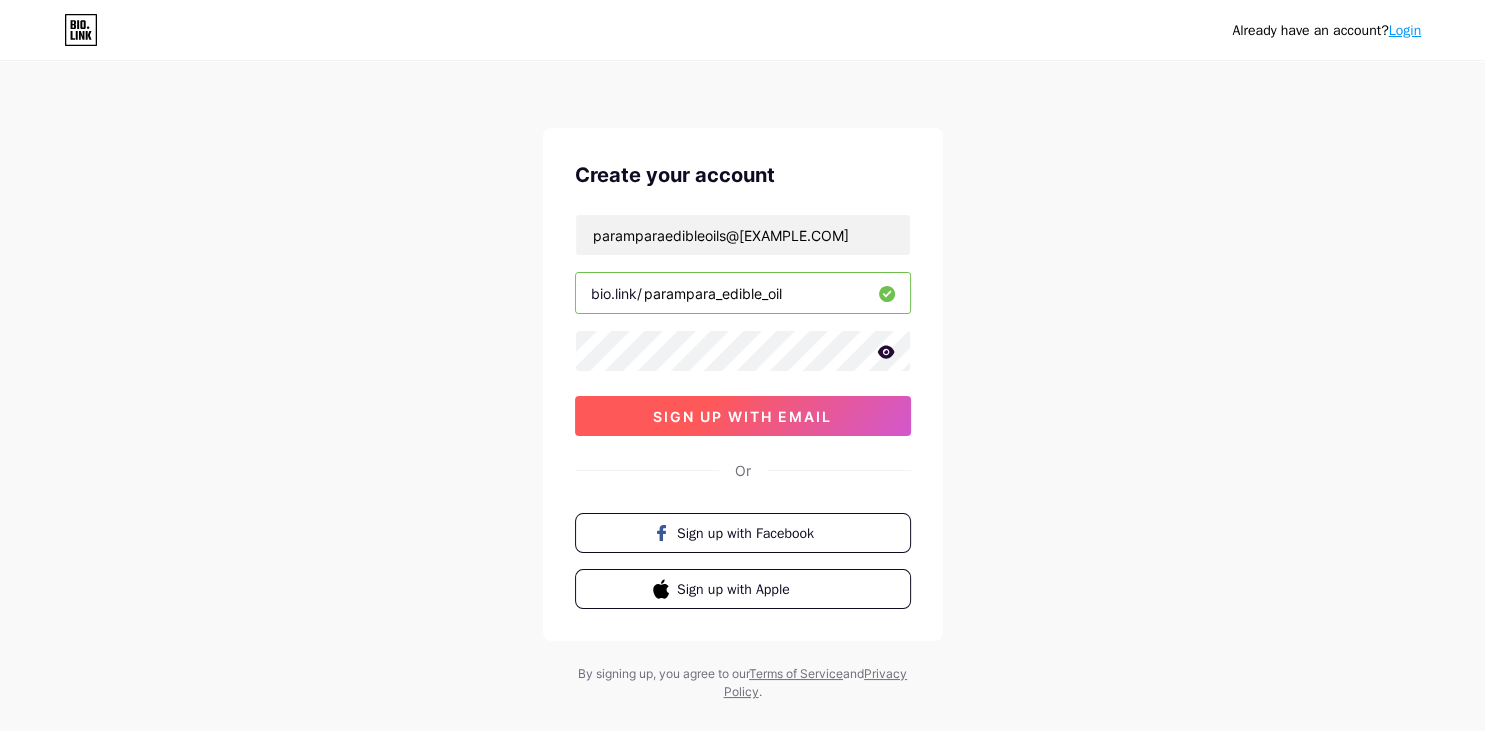 click on "sign up with email" at bounding box center (742, 416) 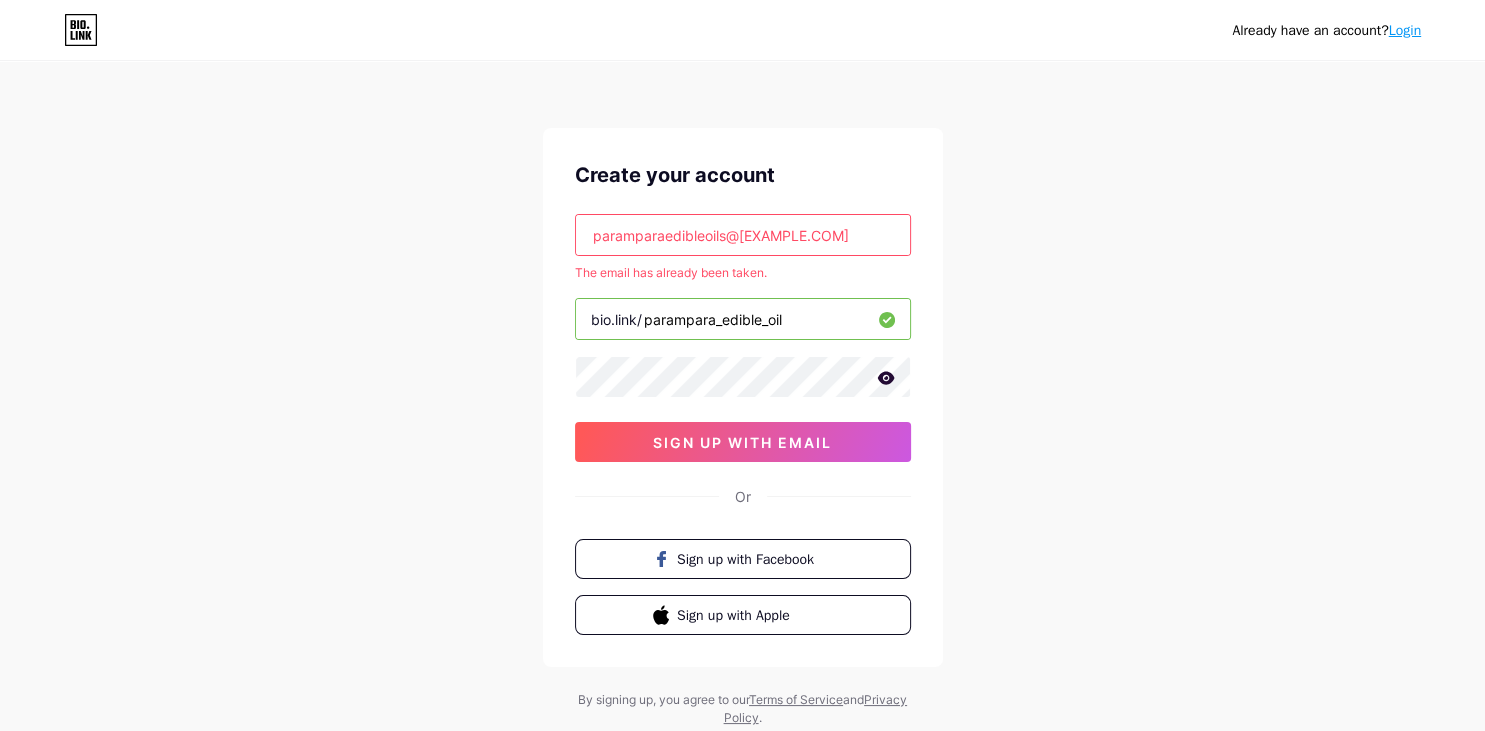 click on "paramparaedibleoils@[EXAMPLE.COM]" at bounding box center (743, 235) 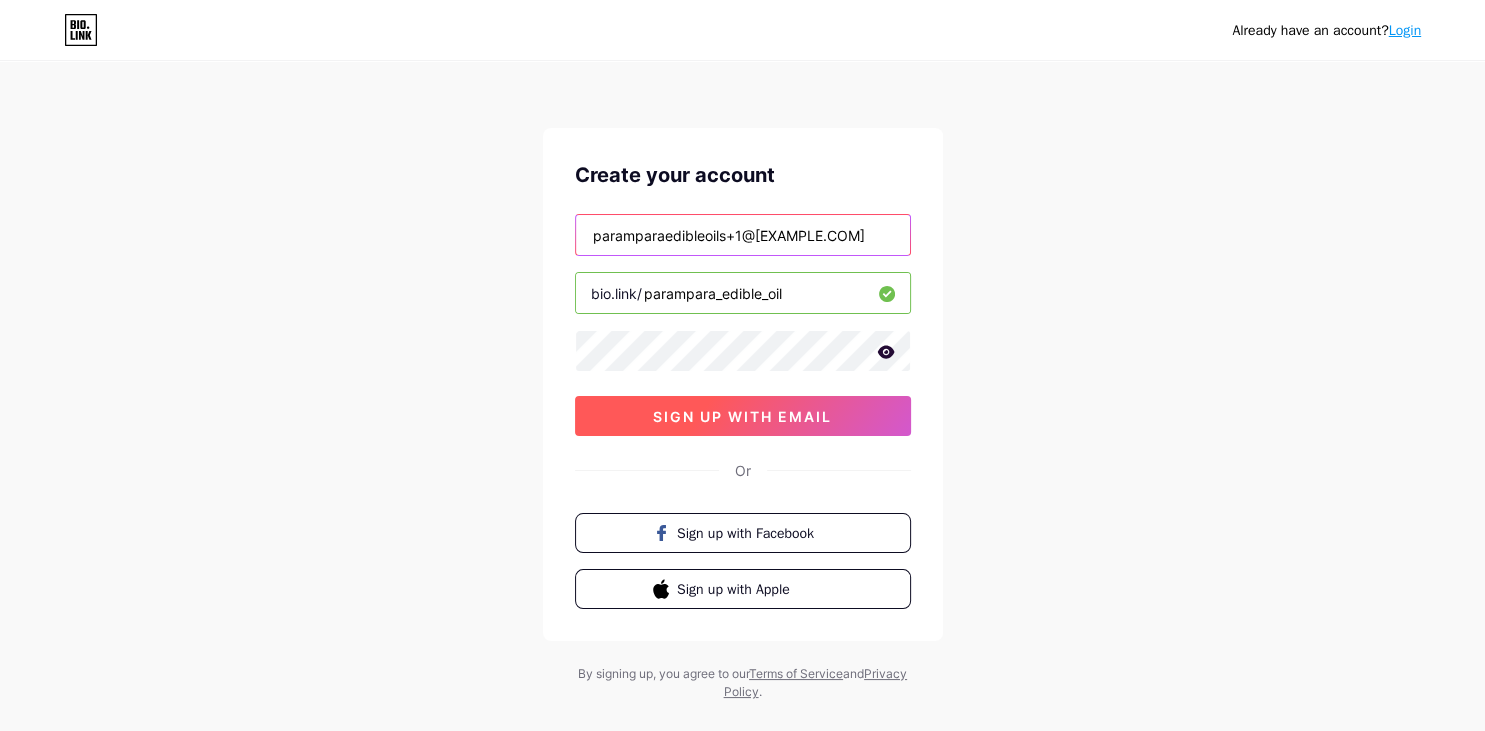 type on "paramparaedibleoils+1@[EXAMPLE.COM]" 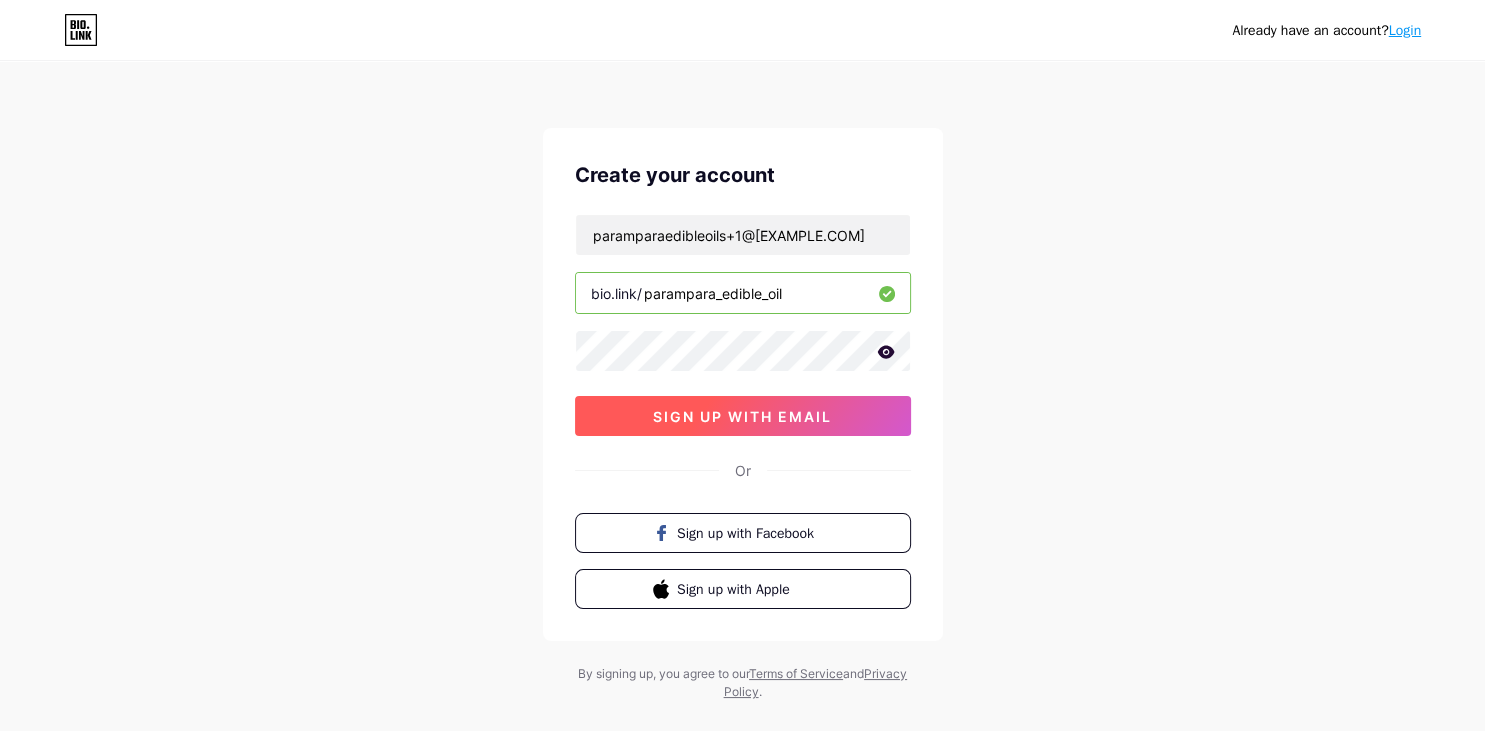 click on "sign up with email" at bounding box center (742, 416) 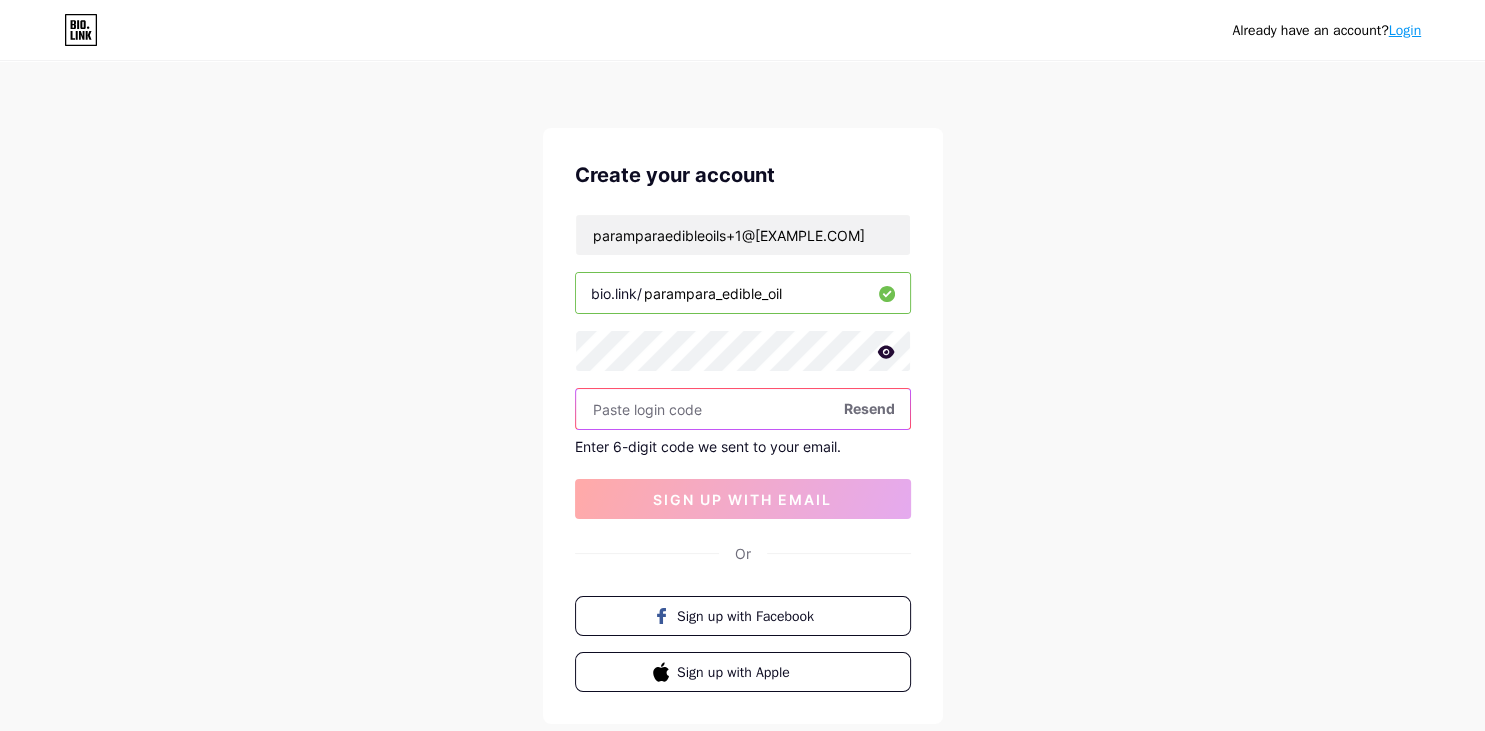 click at bounding box center [743, 409] 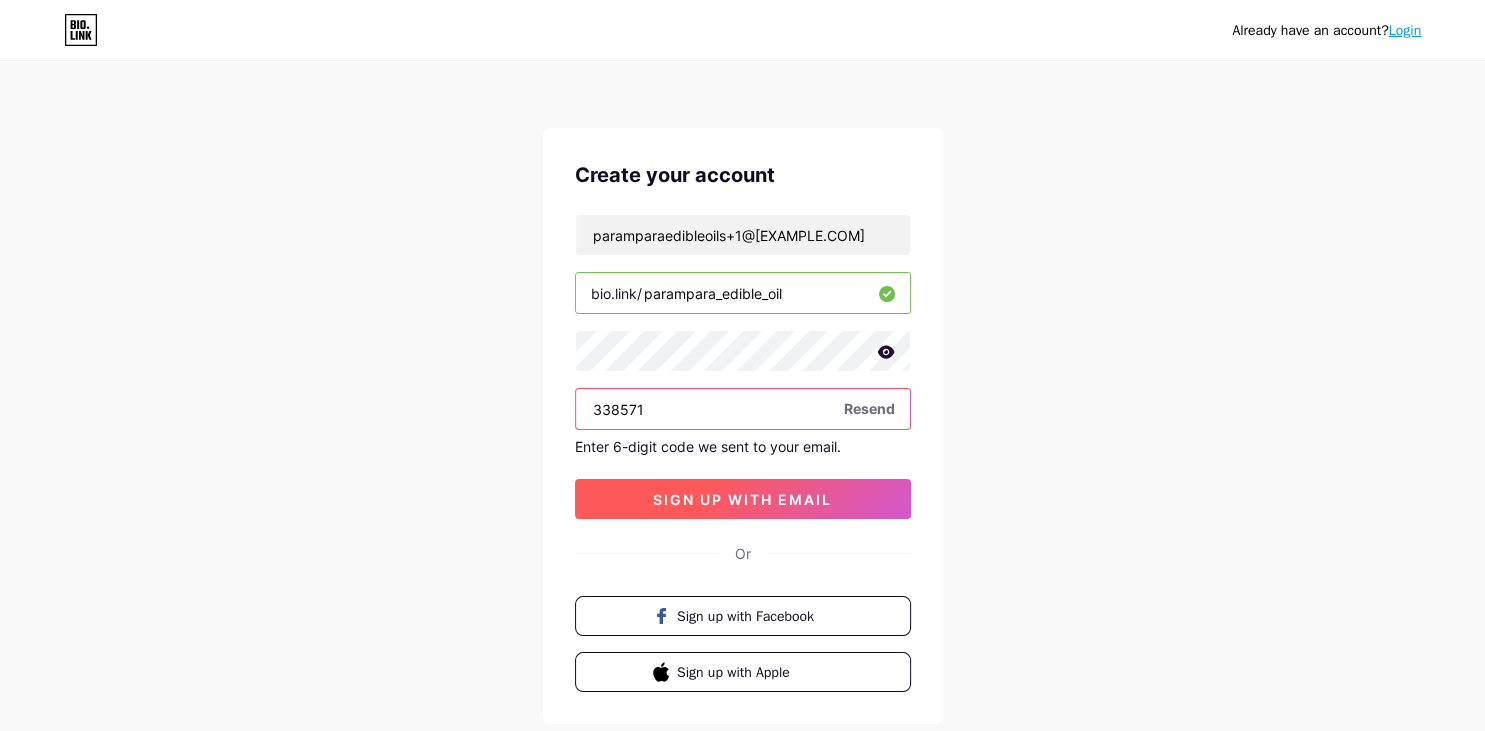 type on "338571" 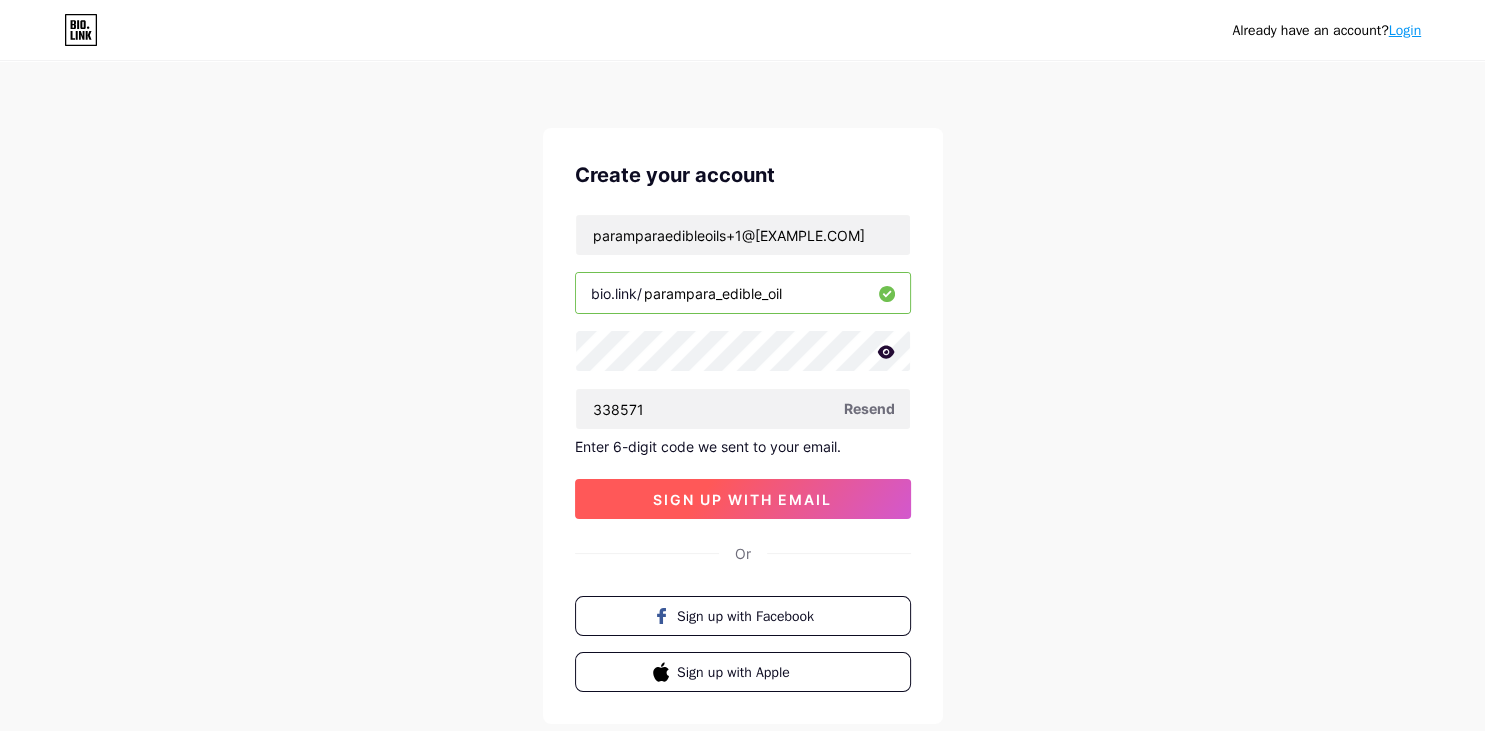 click on "sign up with email" at bounding box center (742, 499) 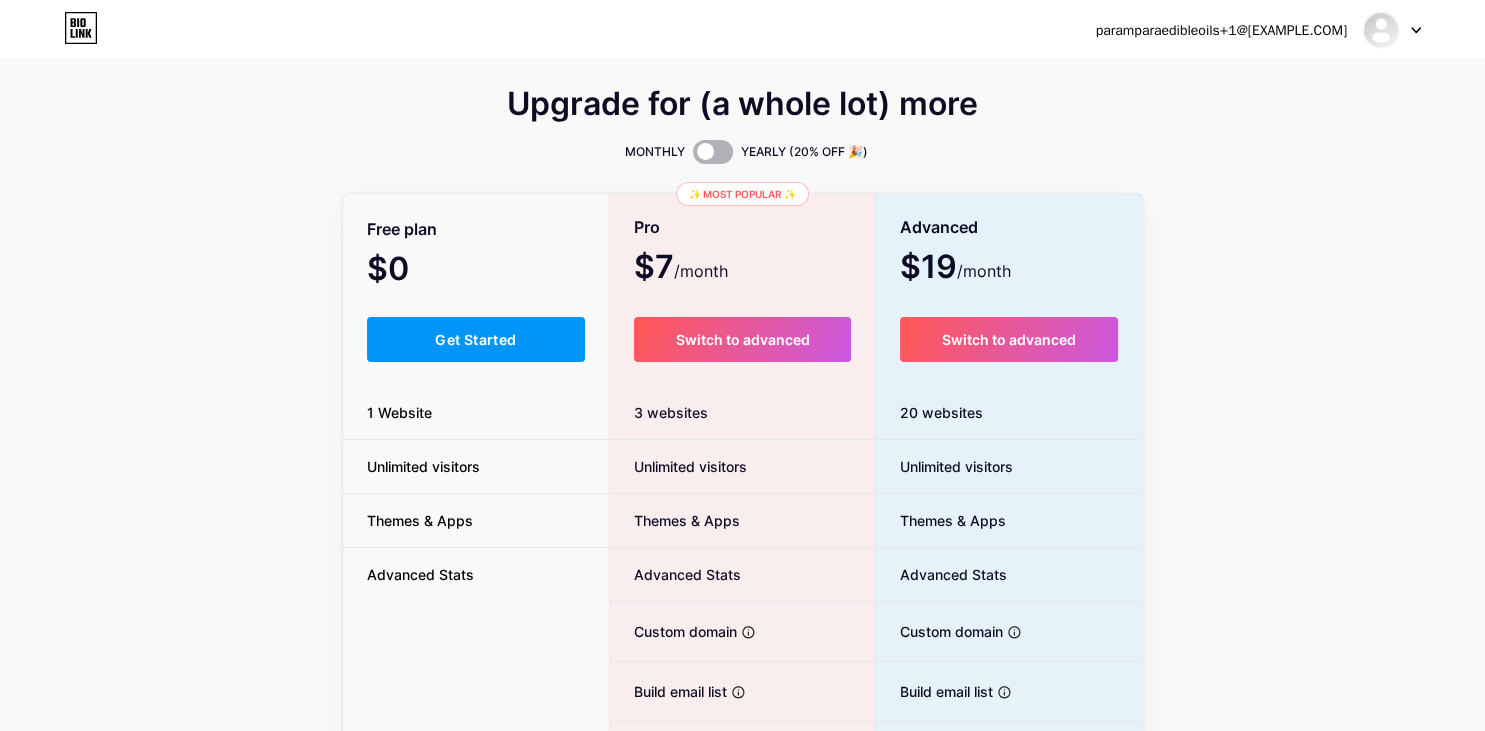 click at bounding box center (713, 152) 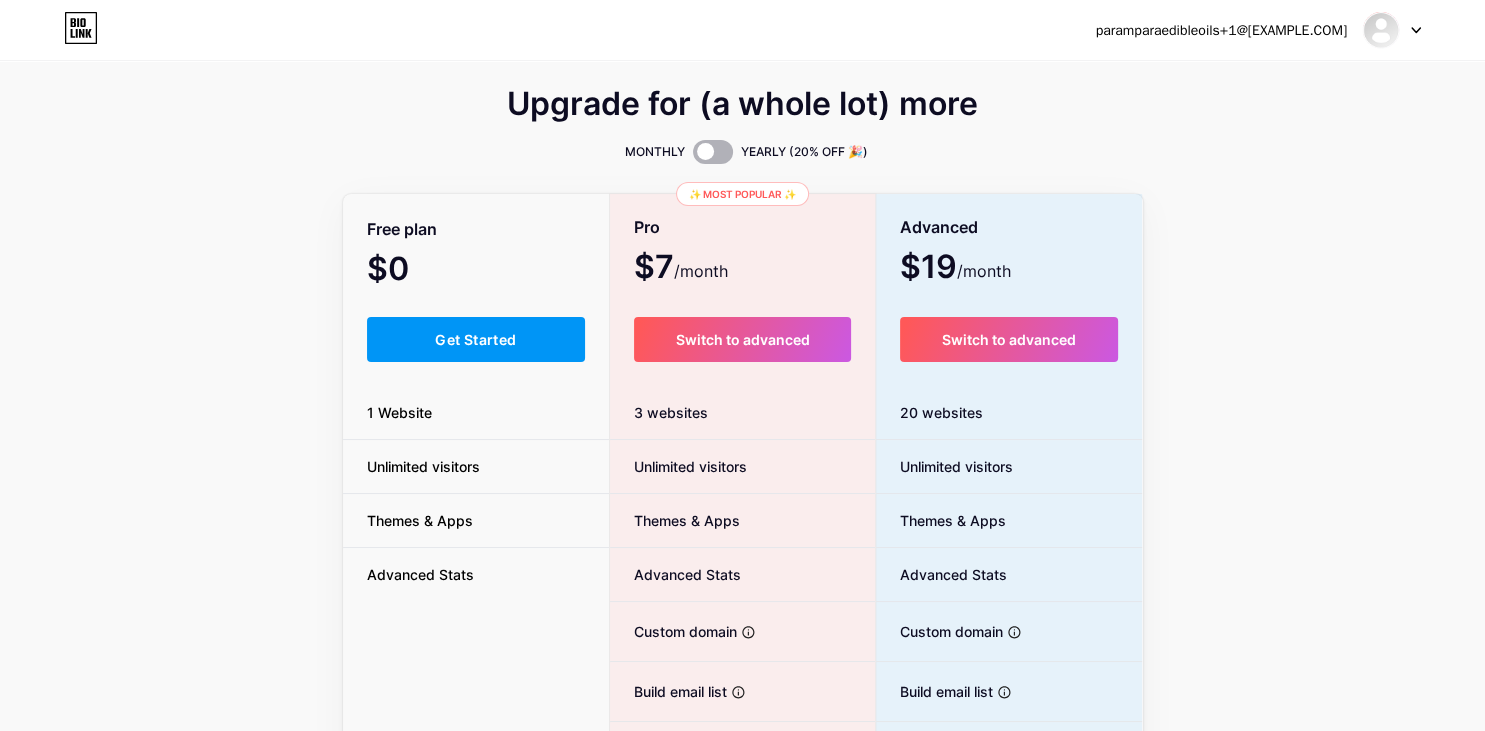 click at bounding box center [693, 157] 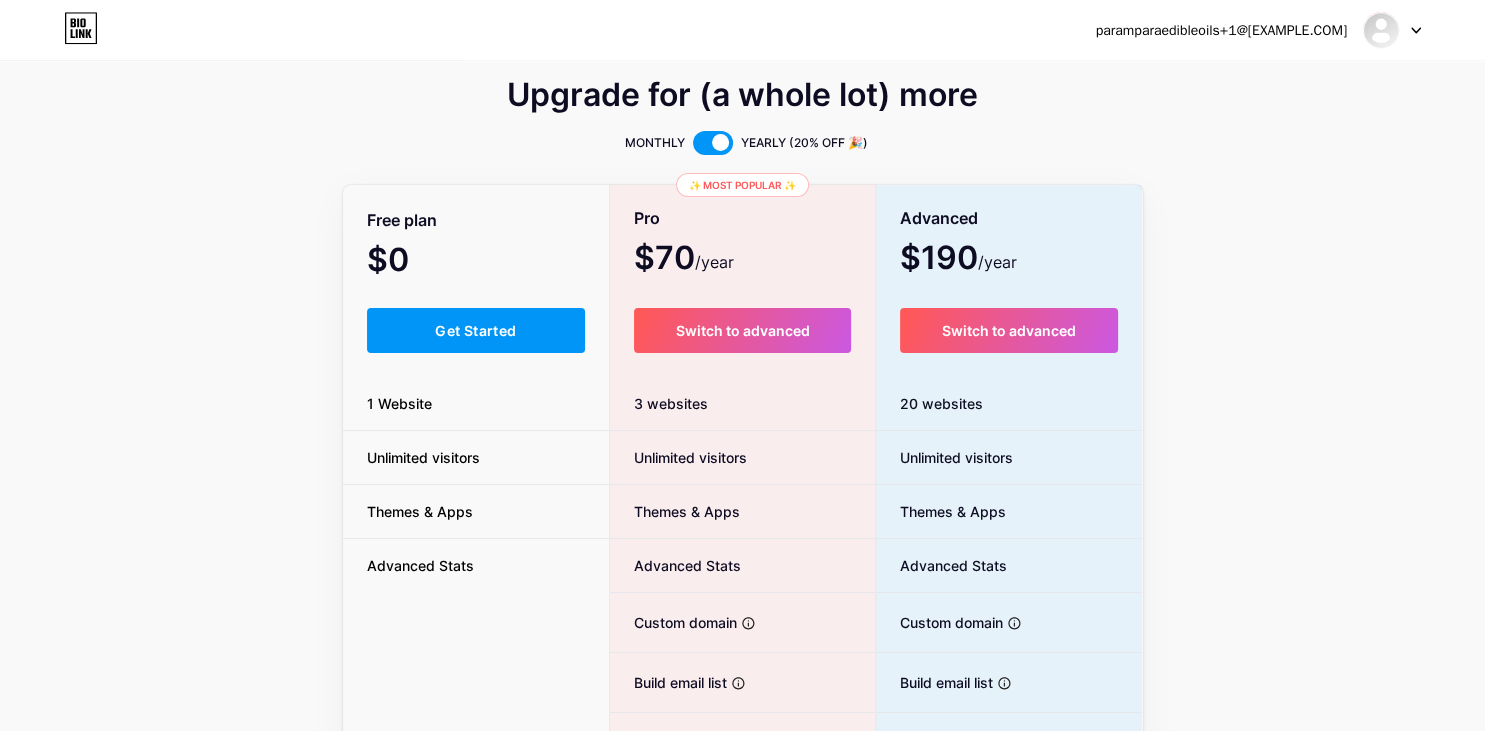scroll, scrollTop: 0, scrollLeft: 0, axis: both 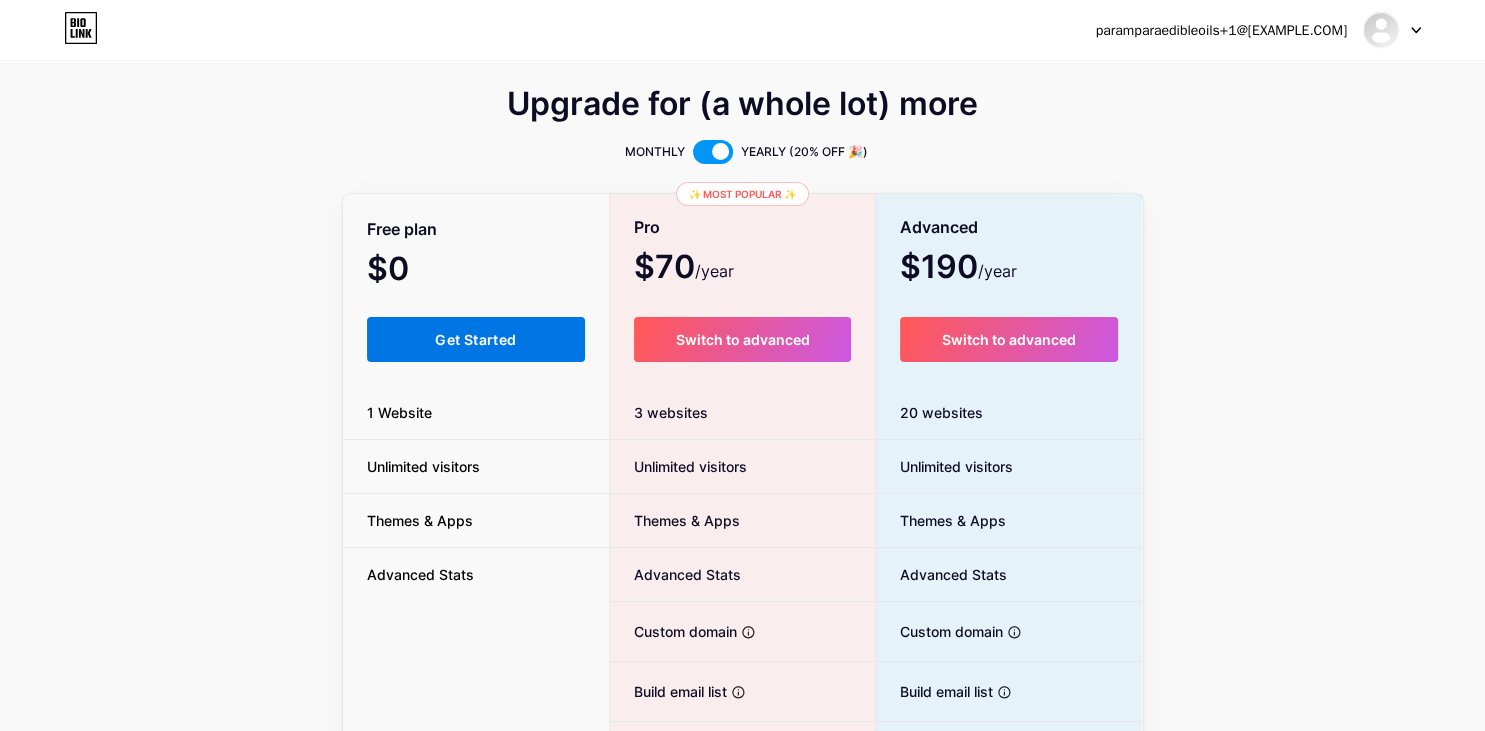 click on "Get Started" at bounding box center [475, 339] 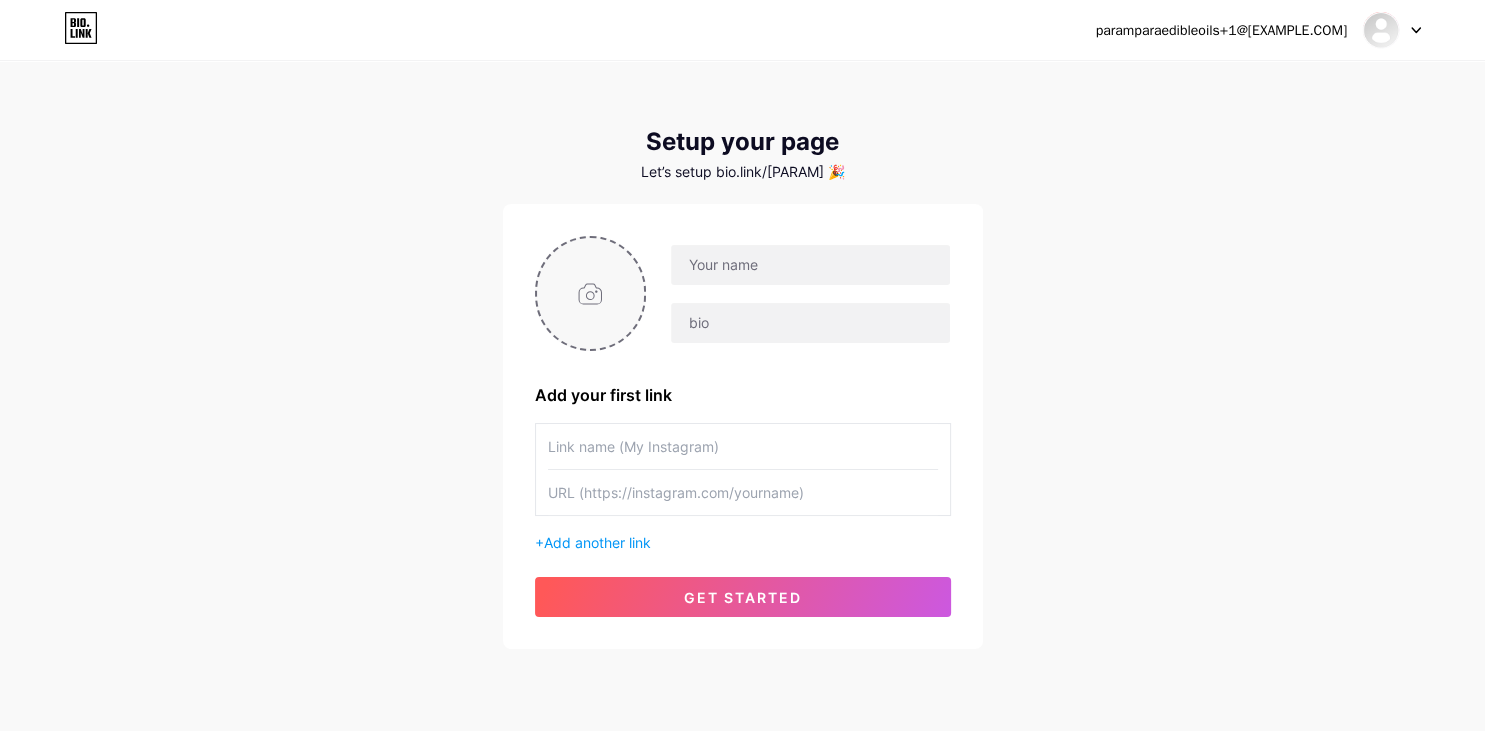 click at bounding box center [591, 293] 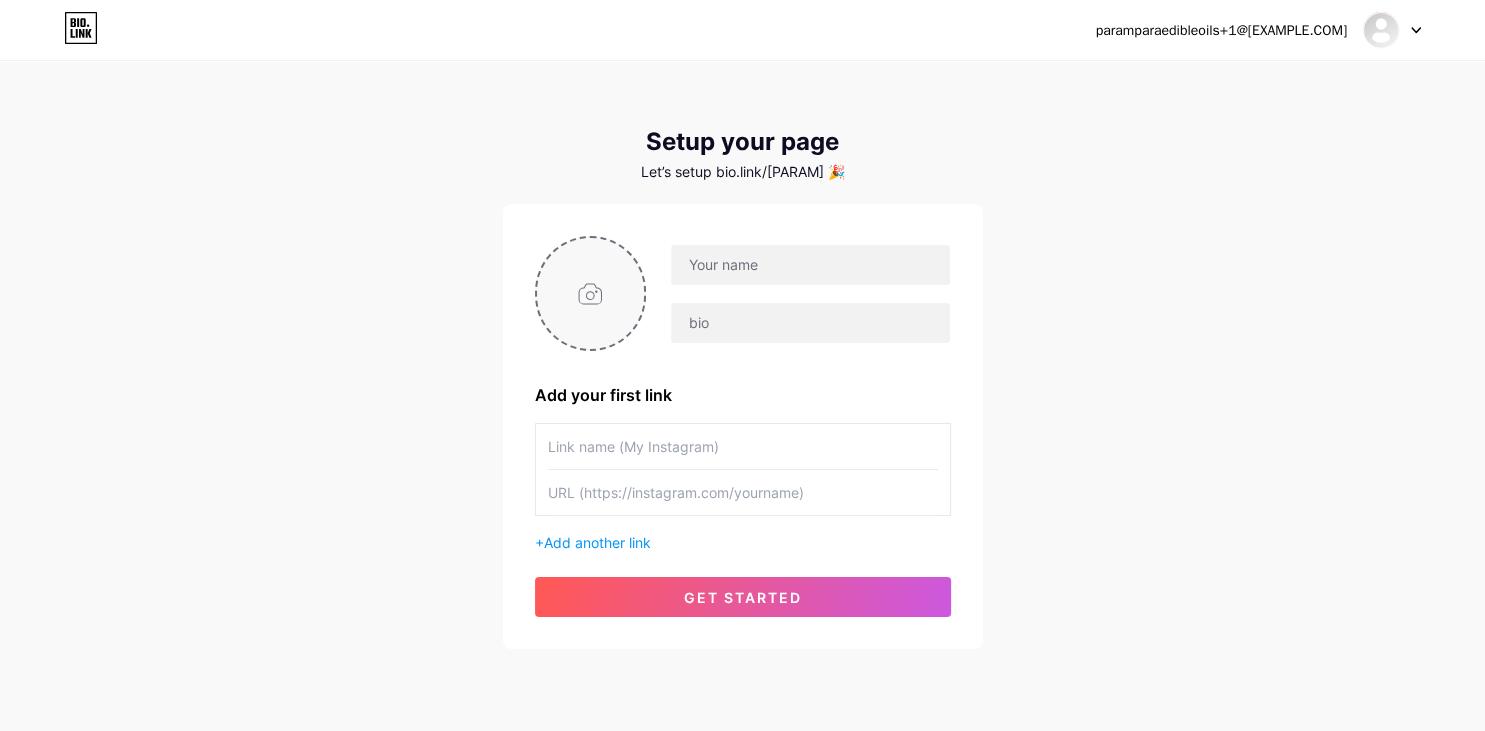 type on "C:\fakepath\Logo_1000X600-removebg_HD.png" 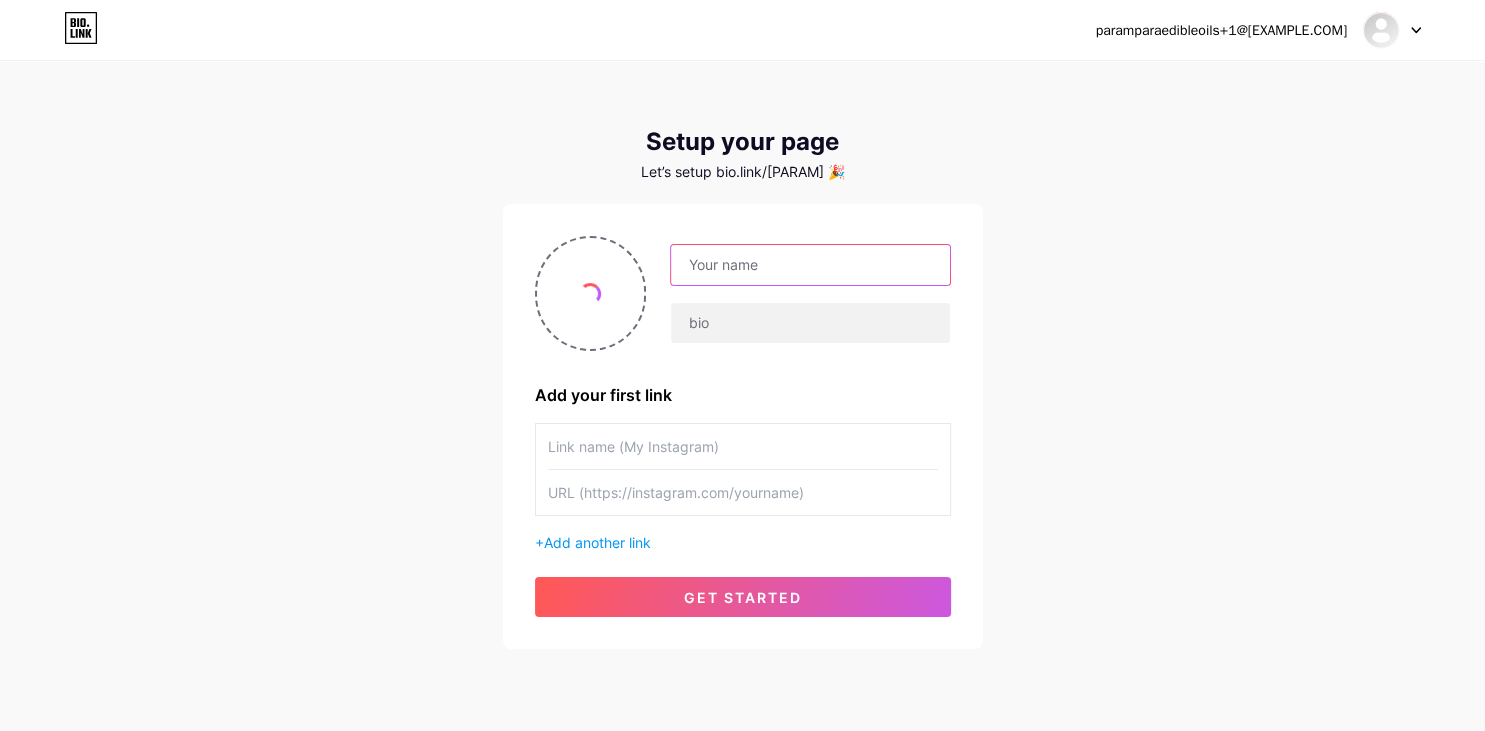 click at bounding box center [810, 265] 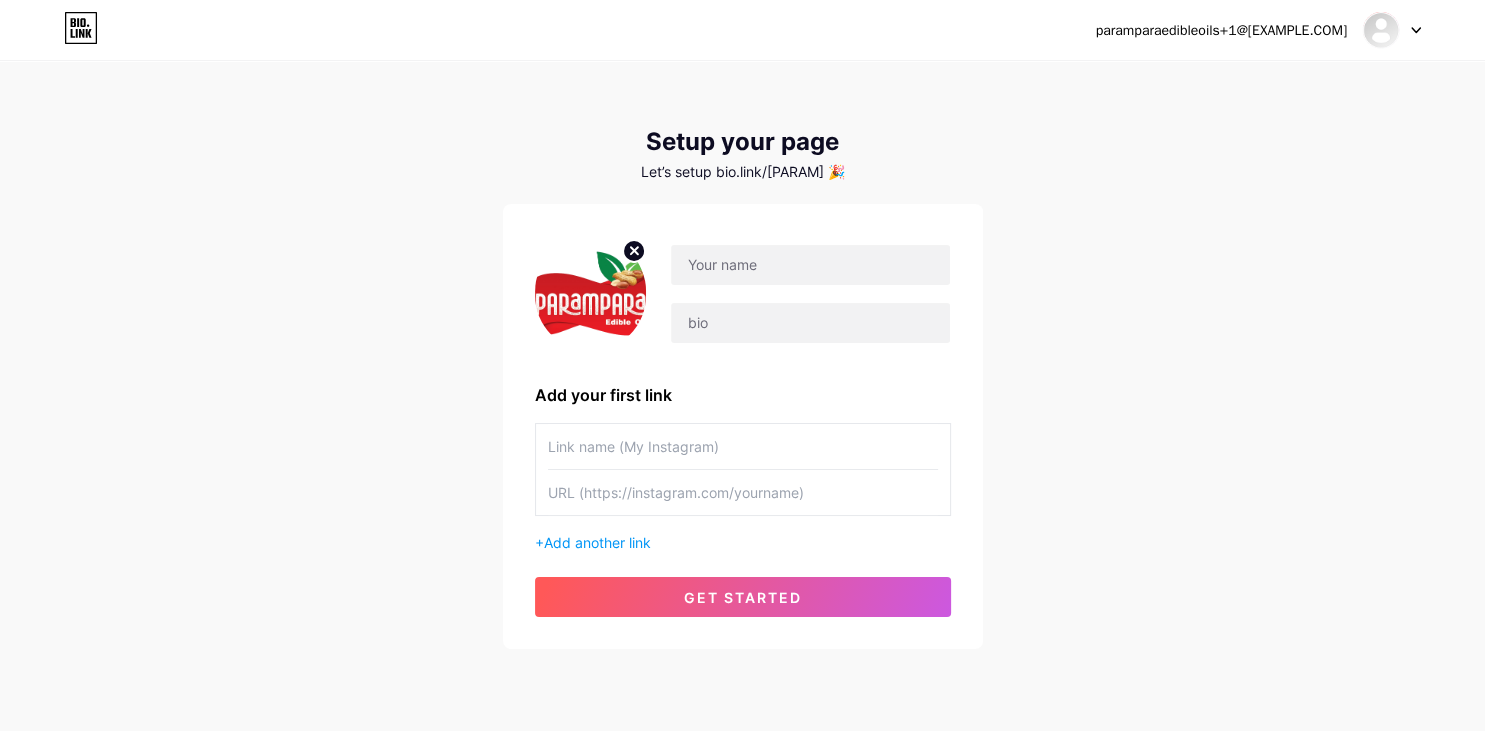 click at bounding box center (591, 293) 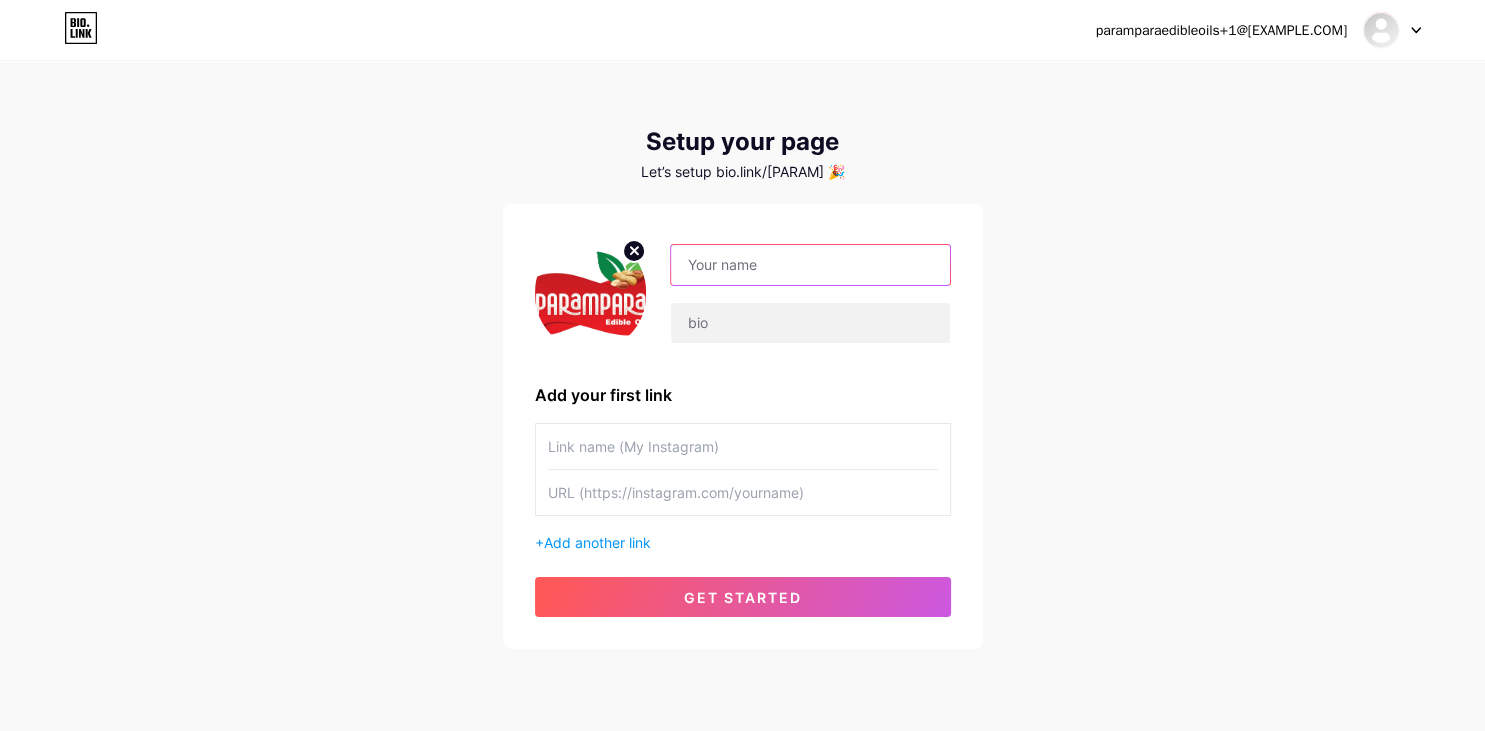 click at bounding box center (810, 265) 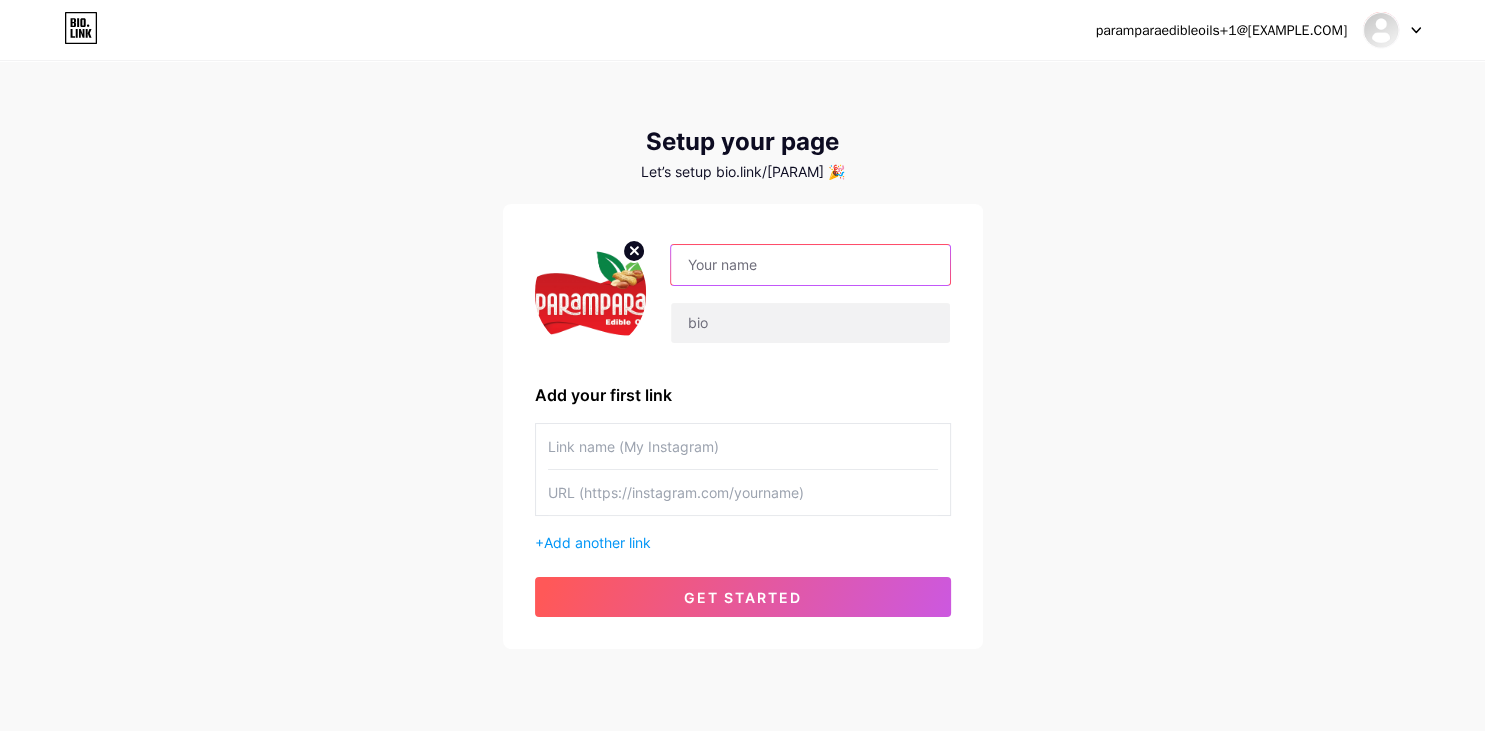 paste on "338571" 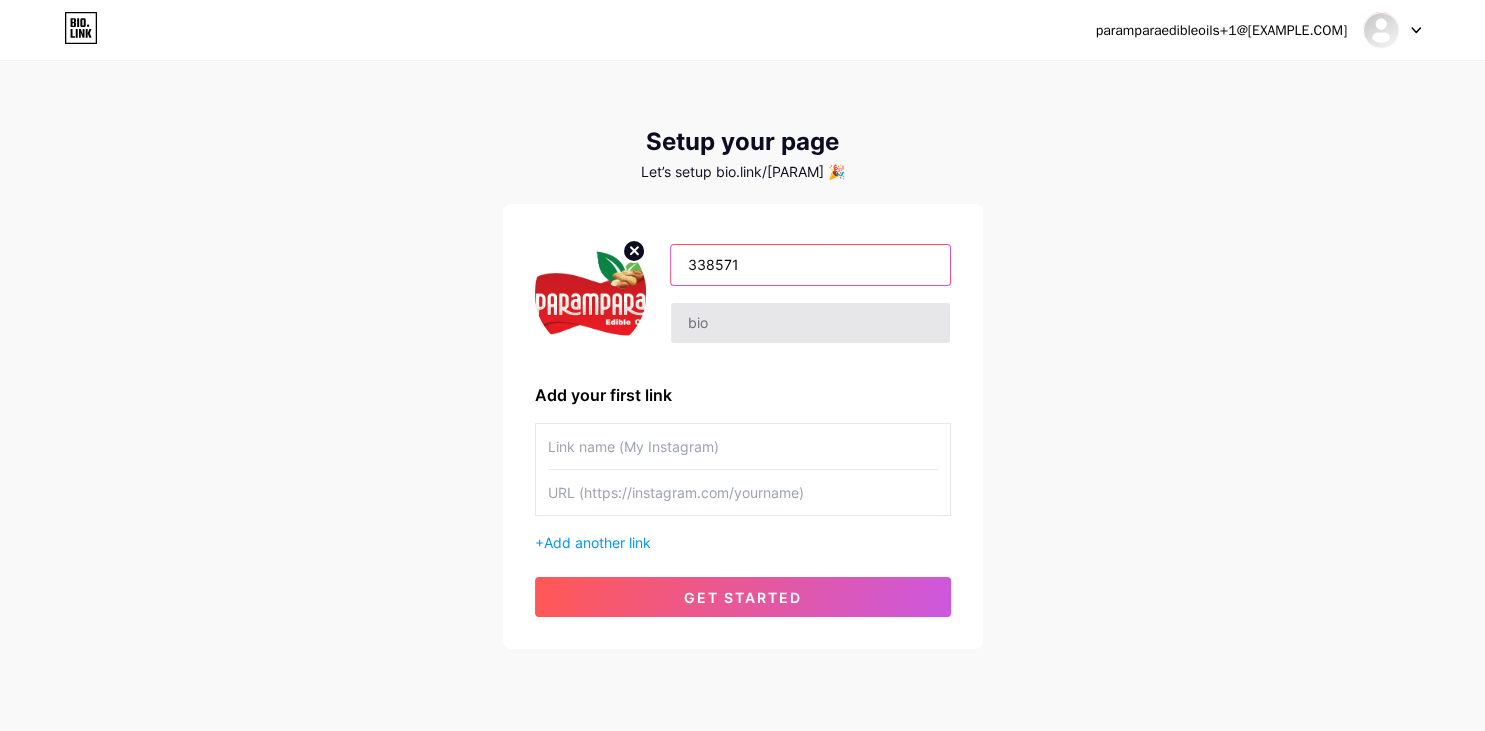 type on "338571" 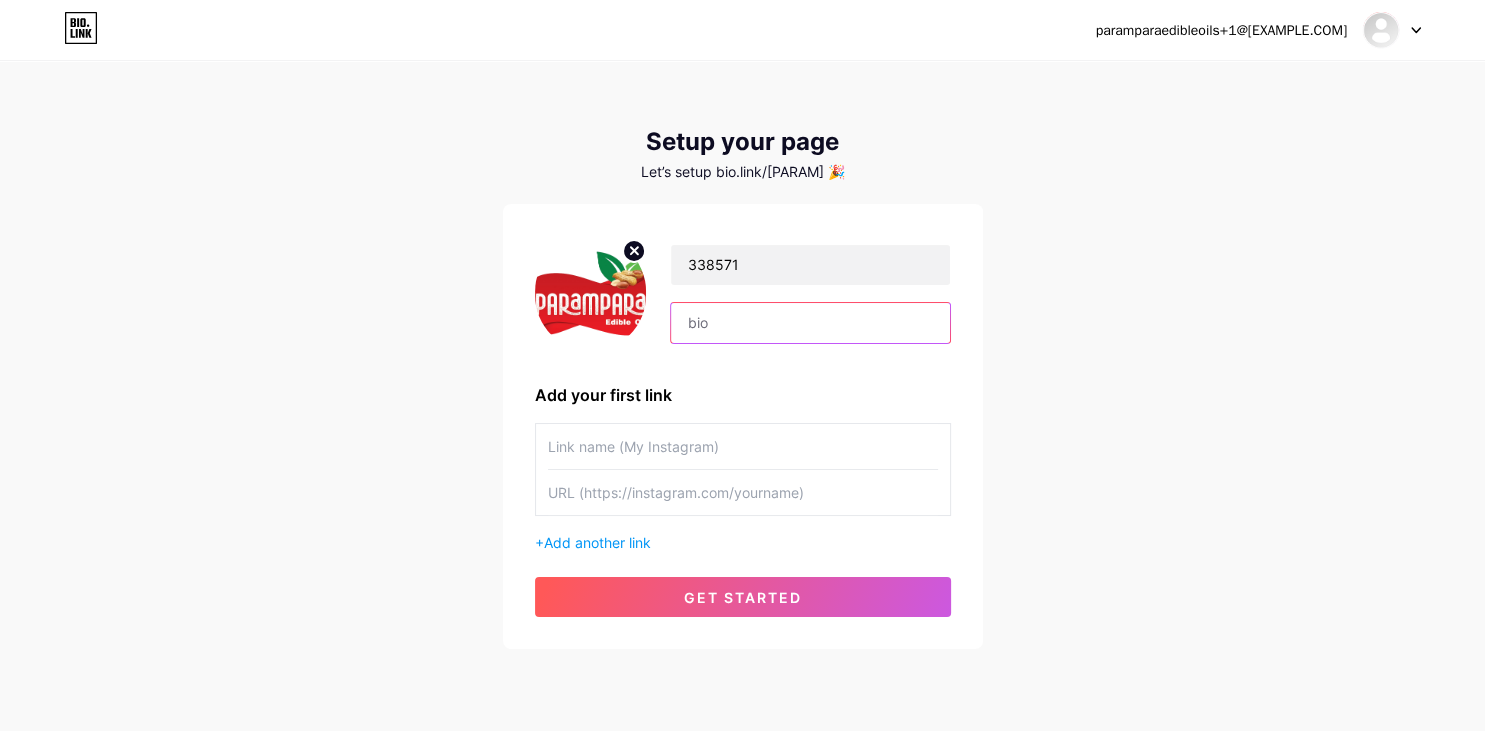 click at bounding box center (810, 323) 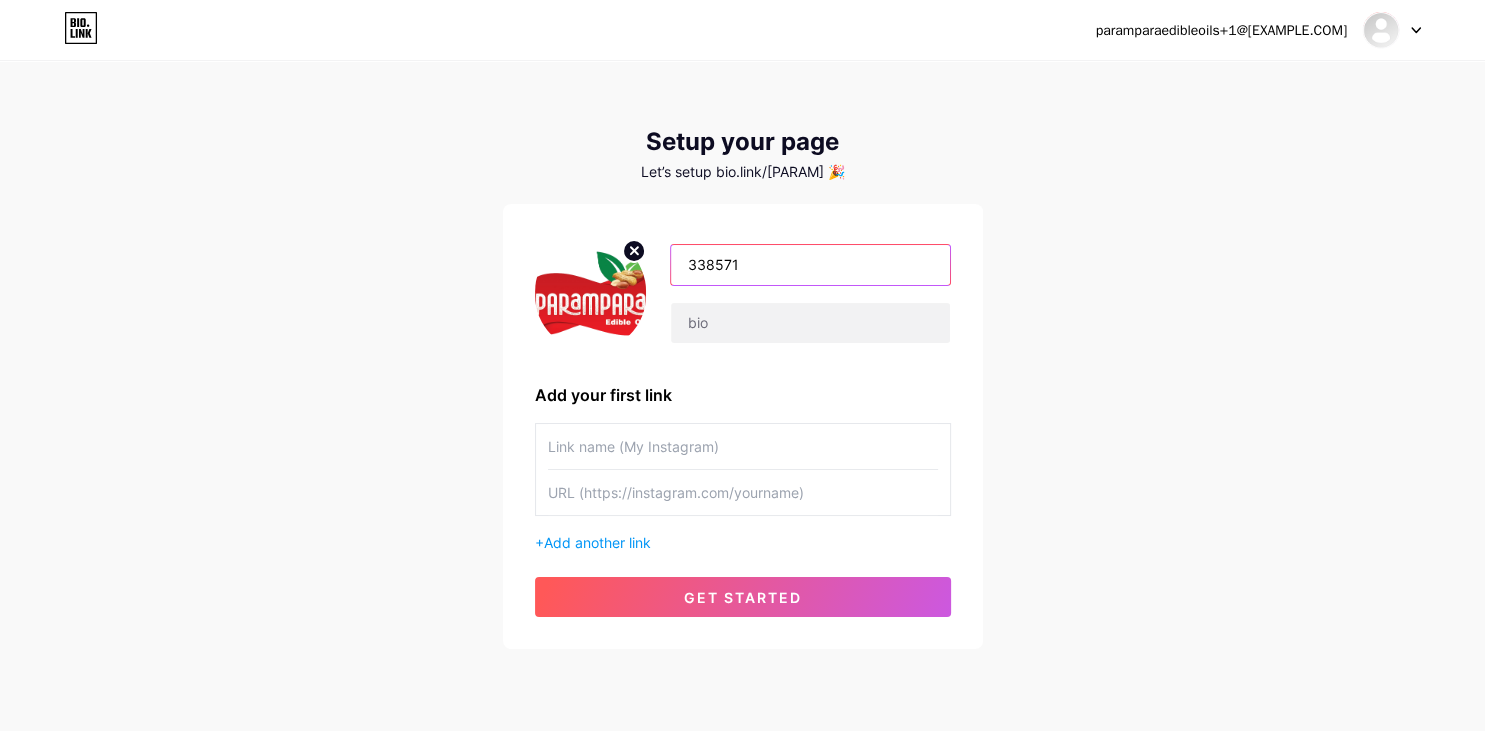 click on "338571" at bounding box center [810, 265] 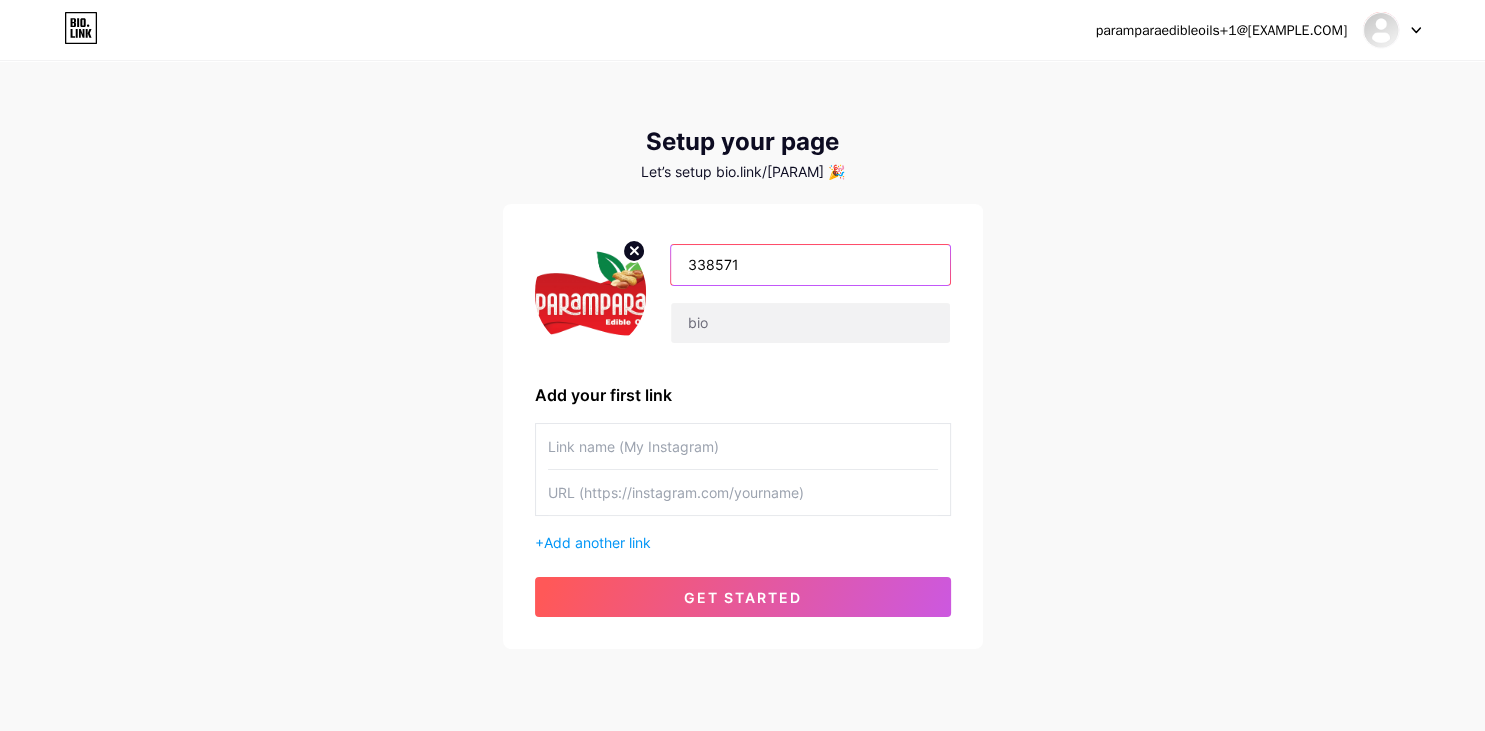 click on "338571" at bounding box center (810, 265) 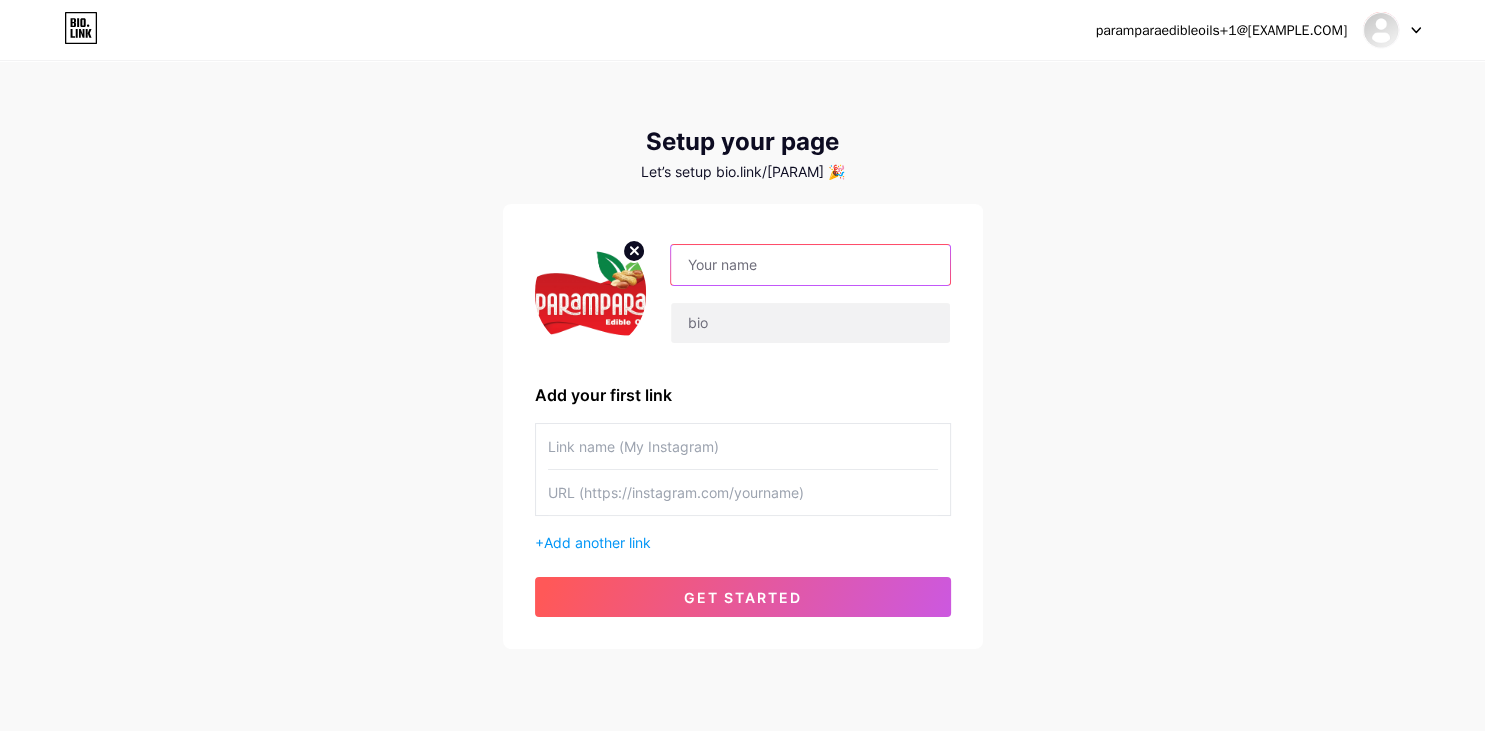 paste on "Parampara Edible Oils" 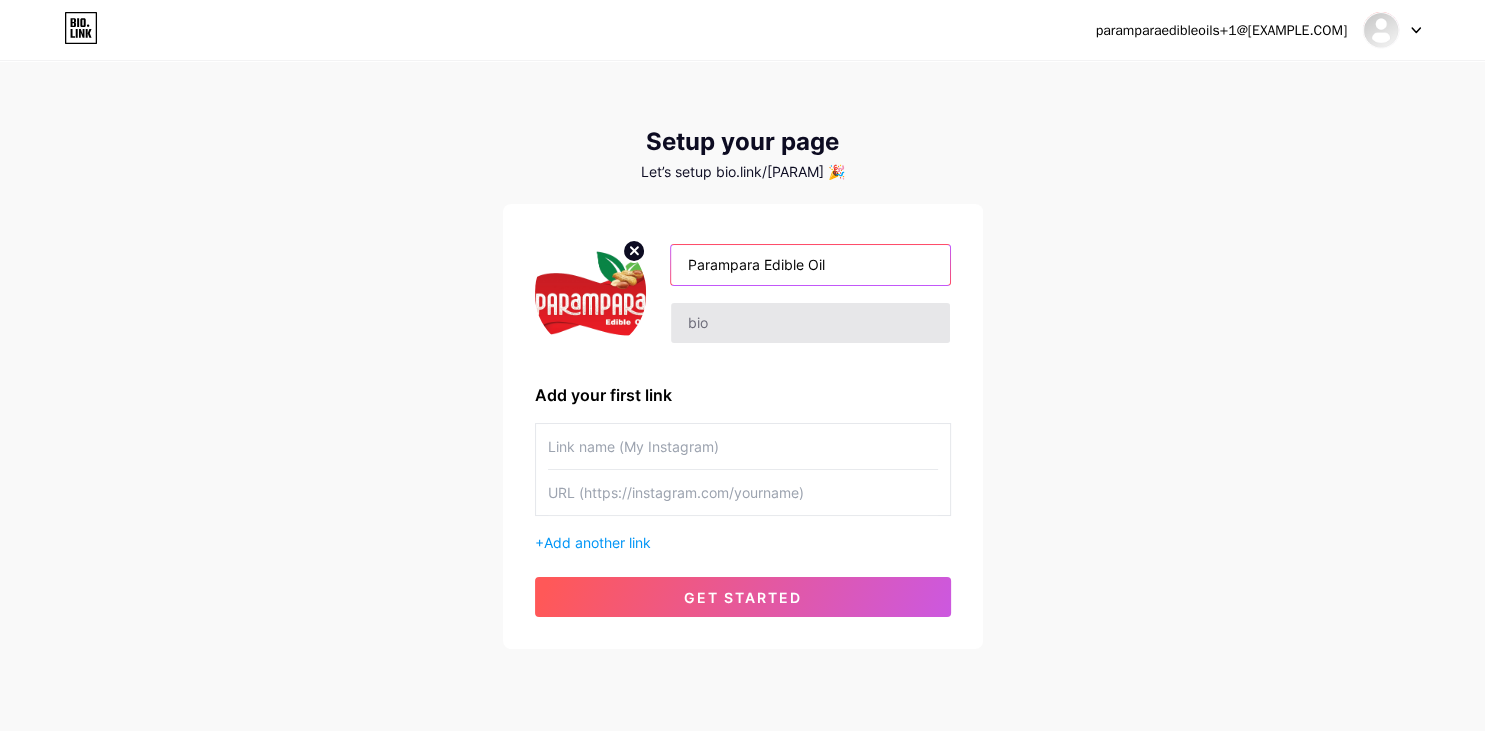 type on "Parampara Edible Oil" 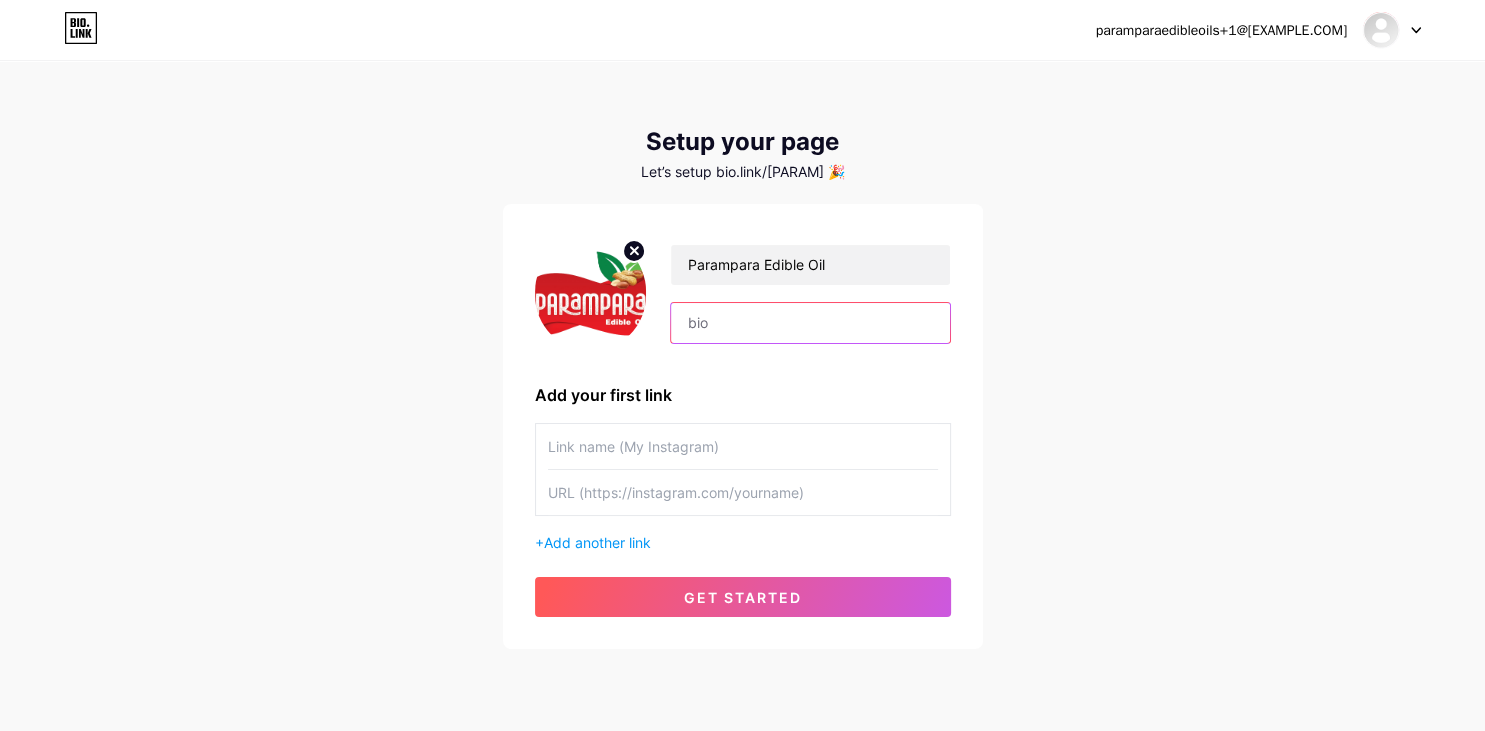 click at bounding box center [810, 323] 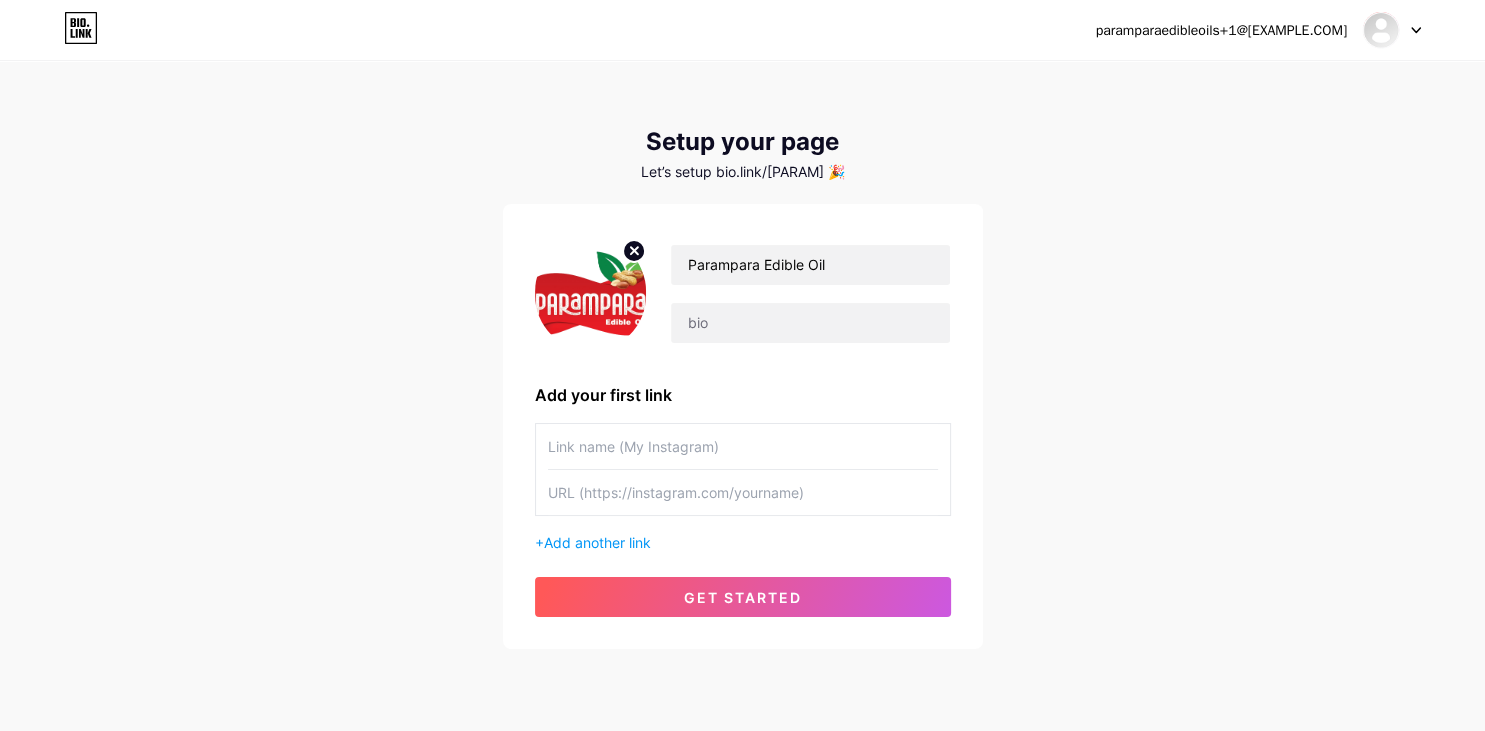 click at bounding box center (743, 446) 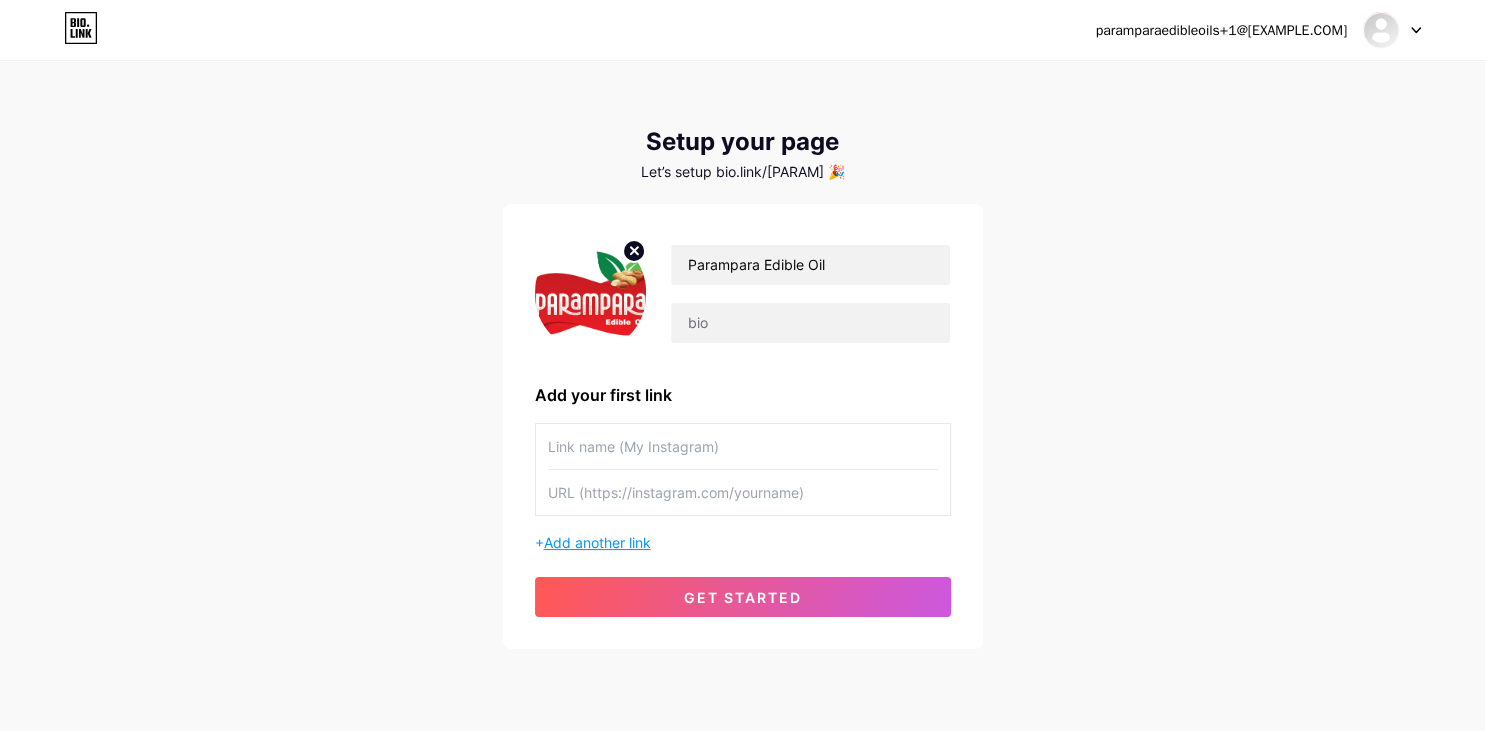 click on "Add another link" at bounding box center [597, 542] 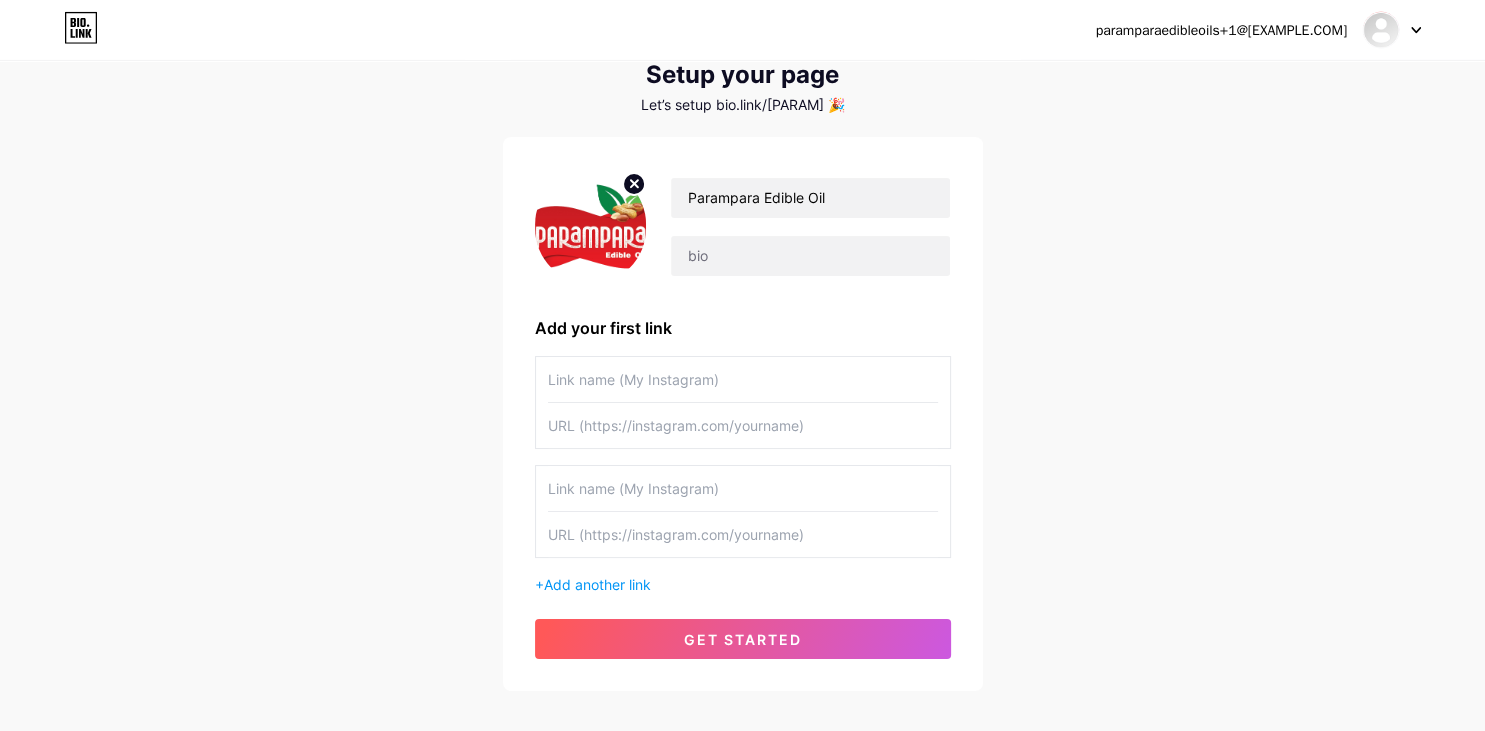 scroll, scrollTop: 105, scrollLeft: 0, axis: vertical 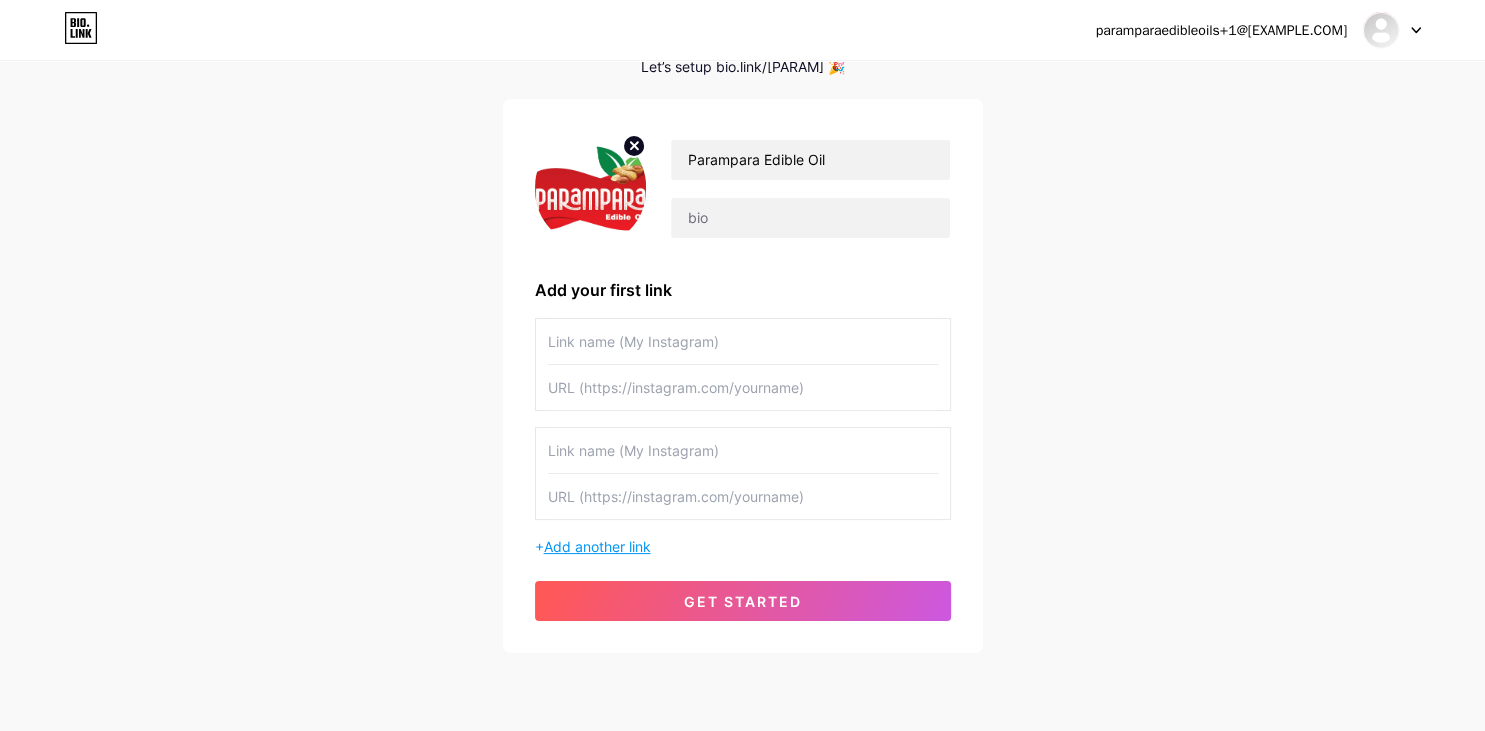 click on "Add another link" at bounding box center (597, 546) 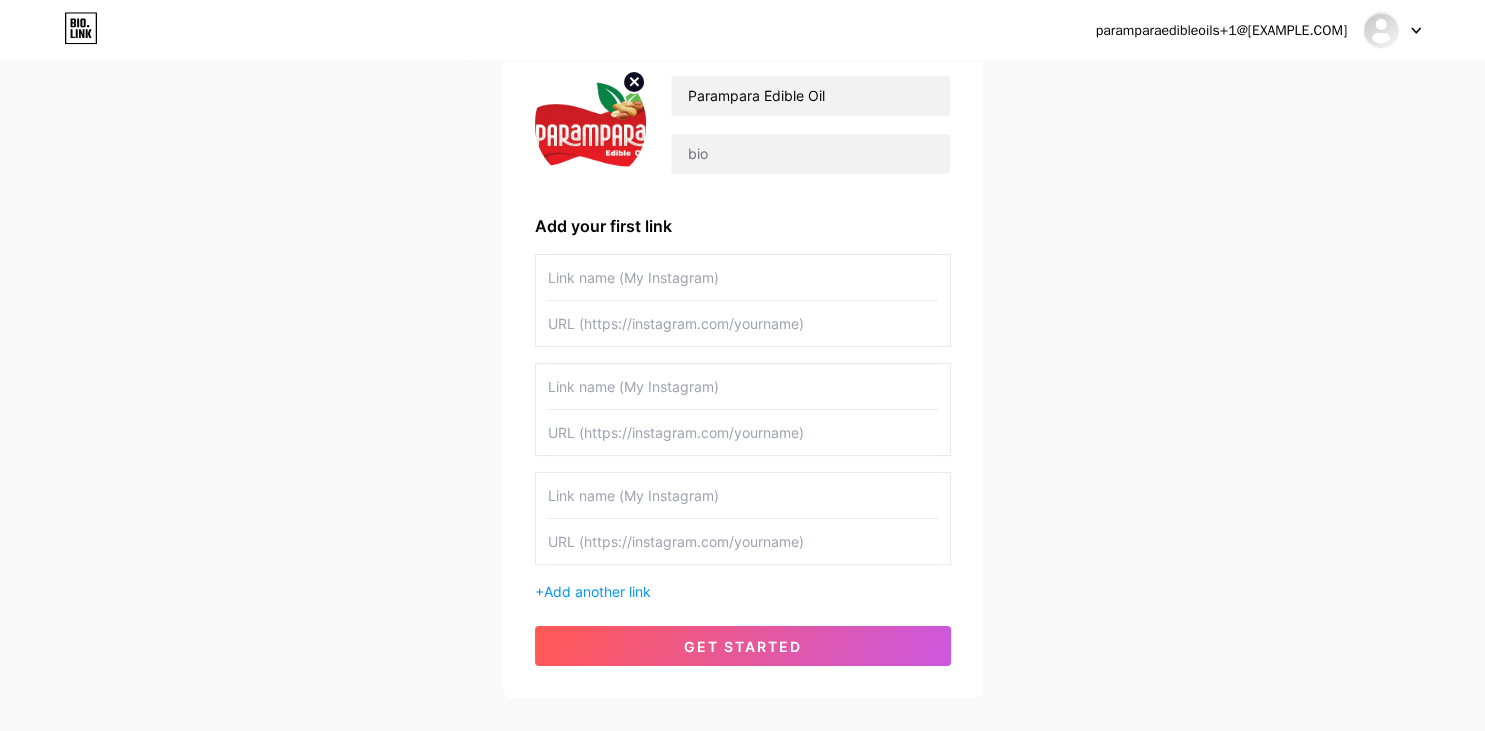 scroll, scrollTop: 211, scrollLeft: 0, axis: vertical 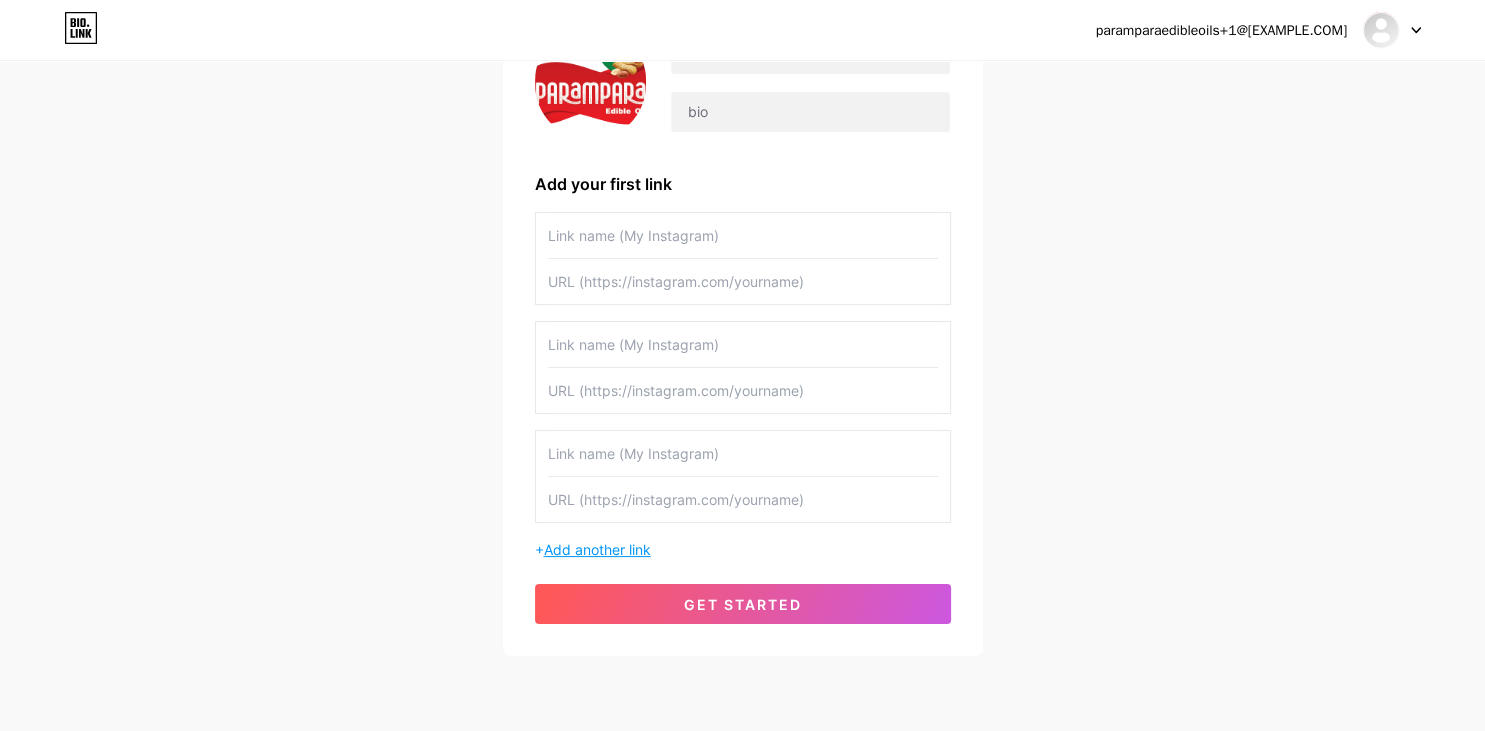 click on "Add another link" at bounding box center [597, 549] 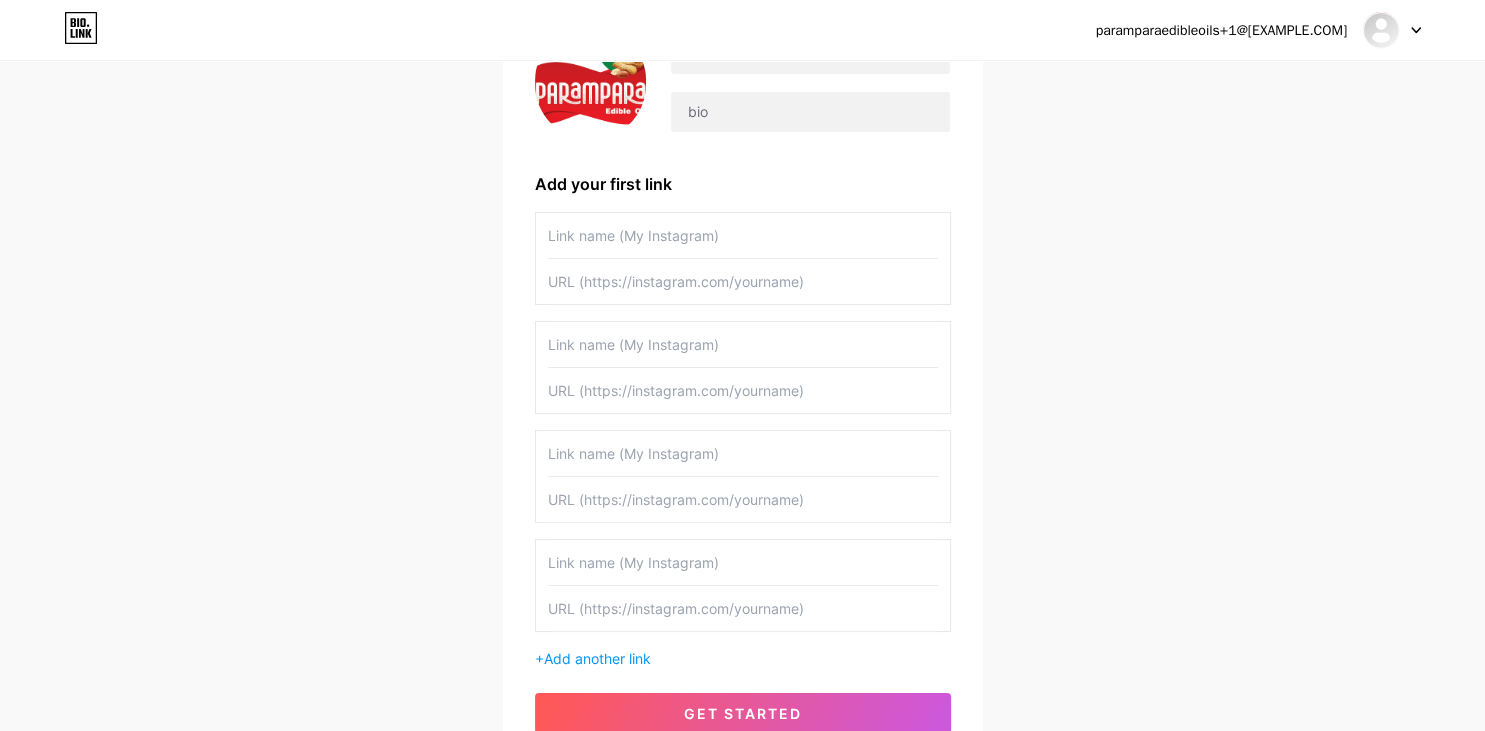 click at bounding box center (743, 235) 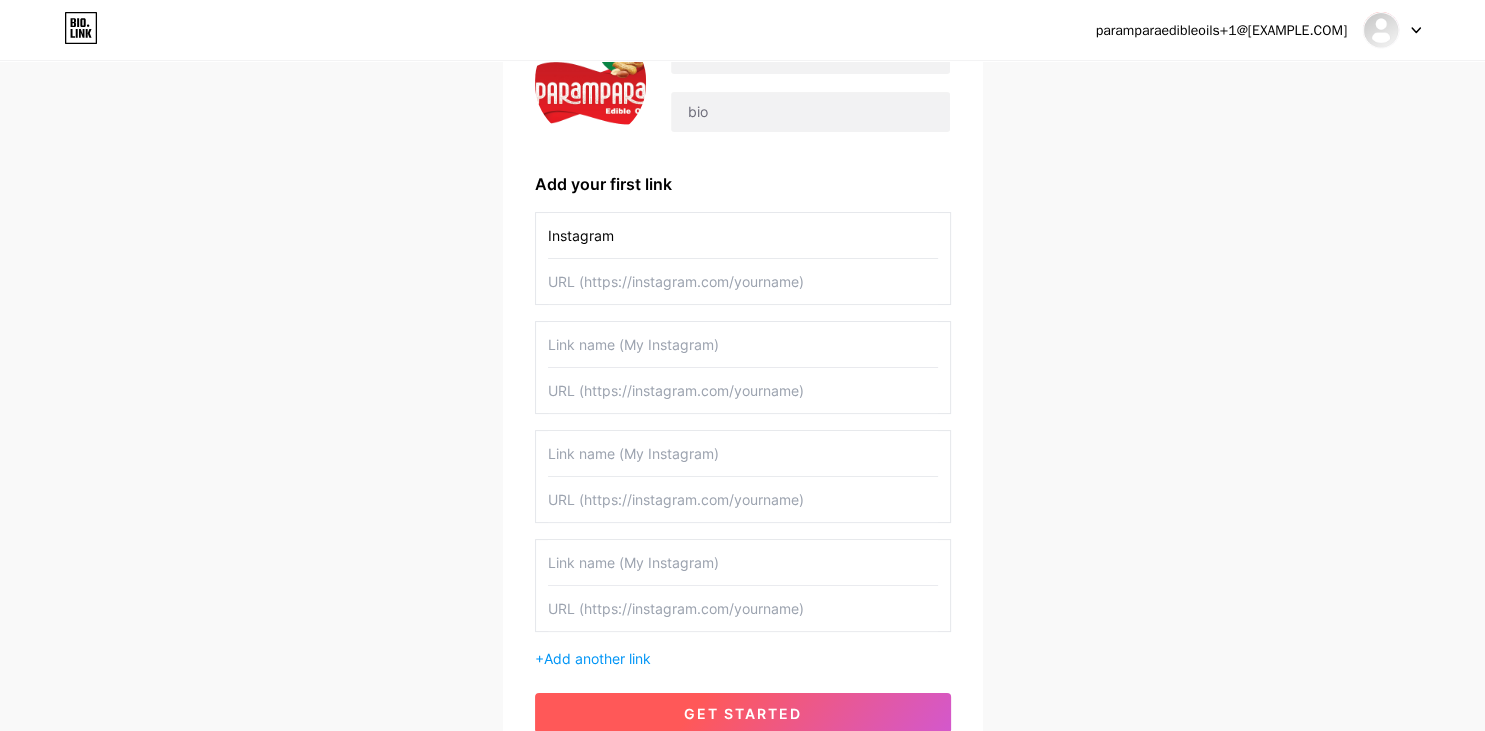 type on "Instagram" 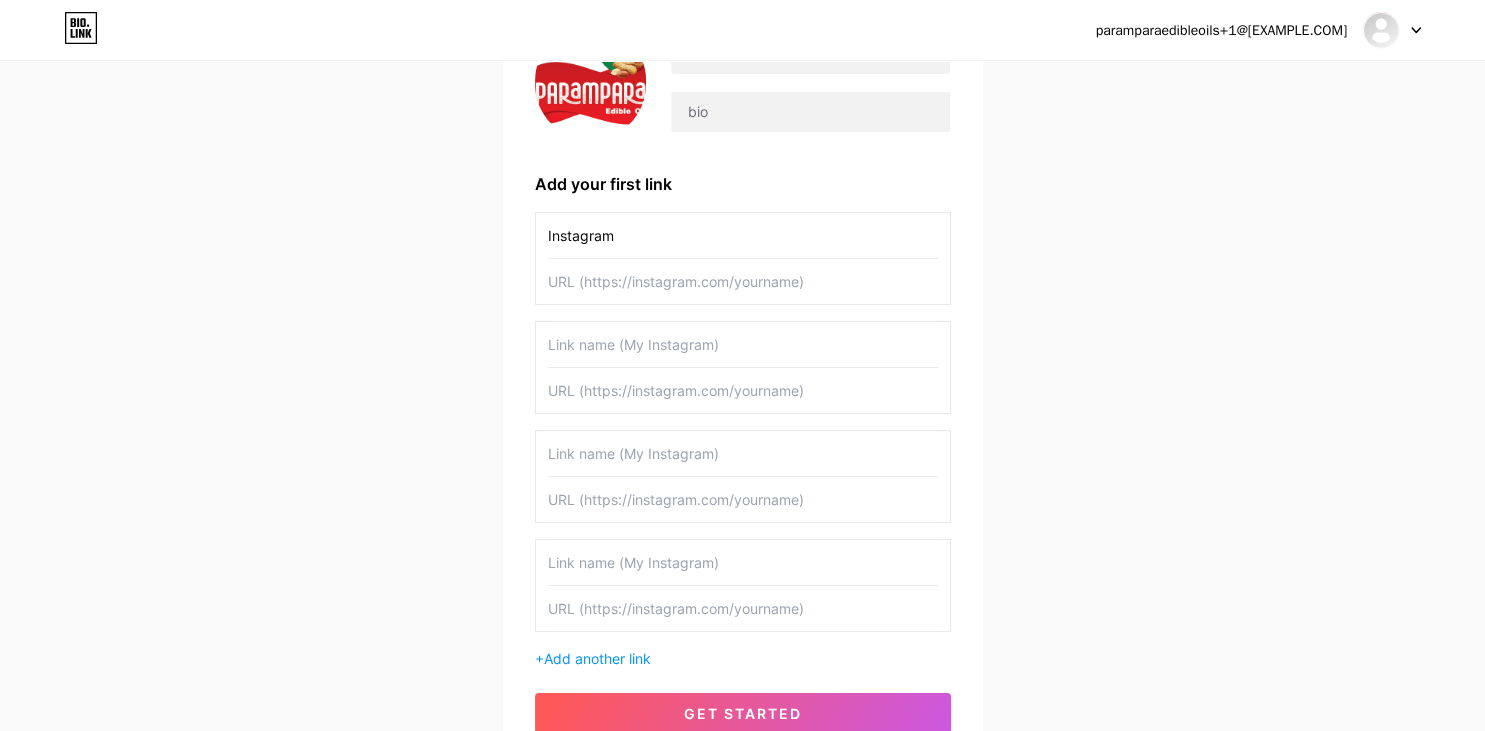 click at bounding box center [743, 281] 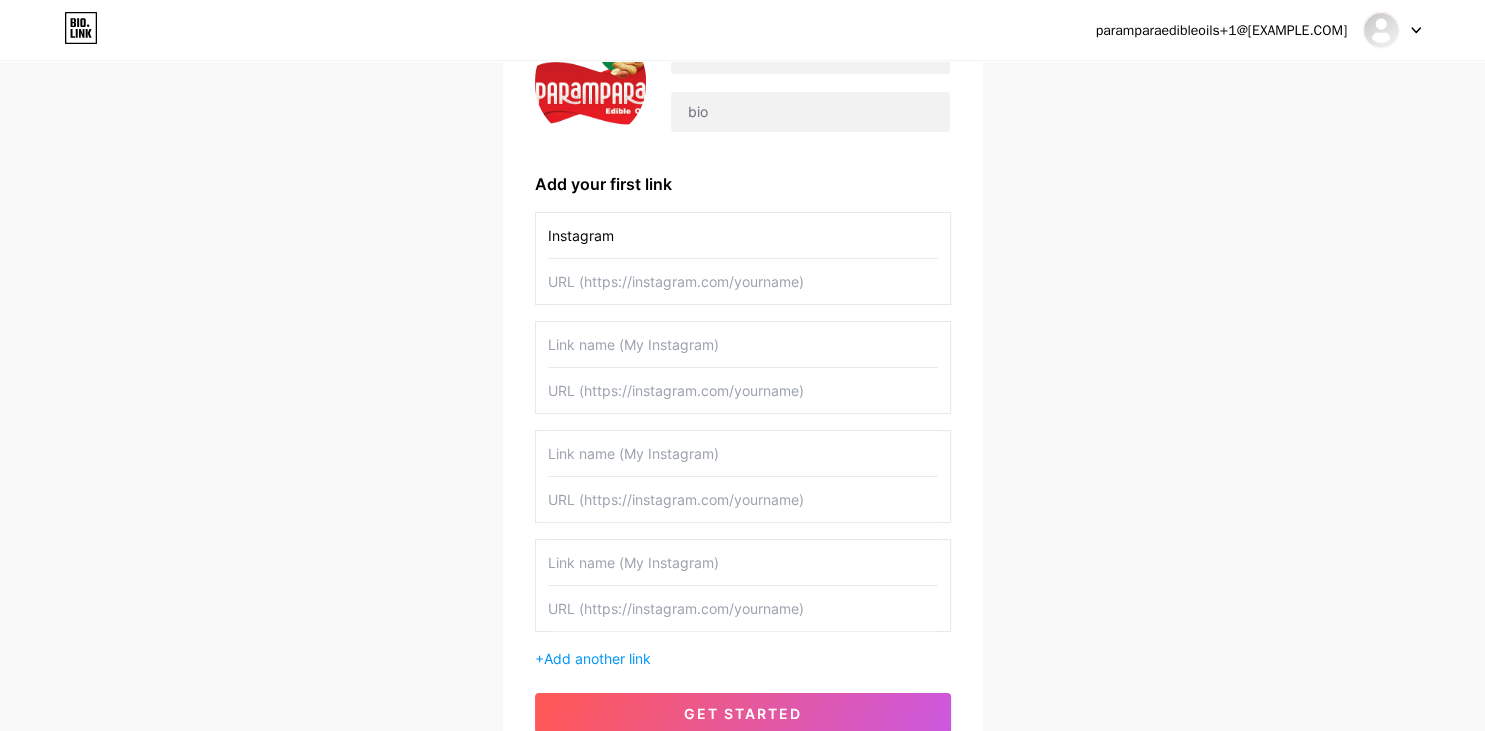 paste on "https://www.instagram.com/parampara_edible_oils/" 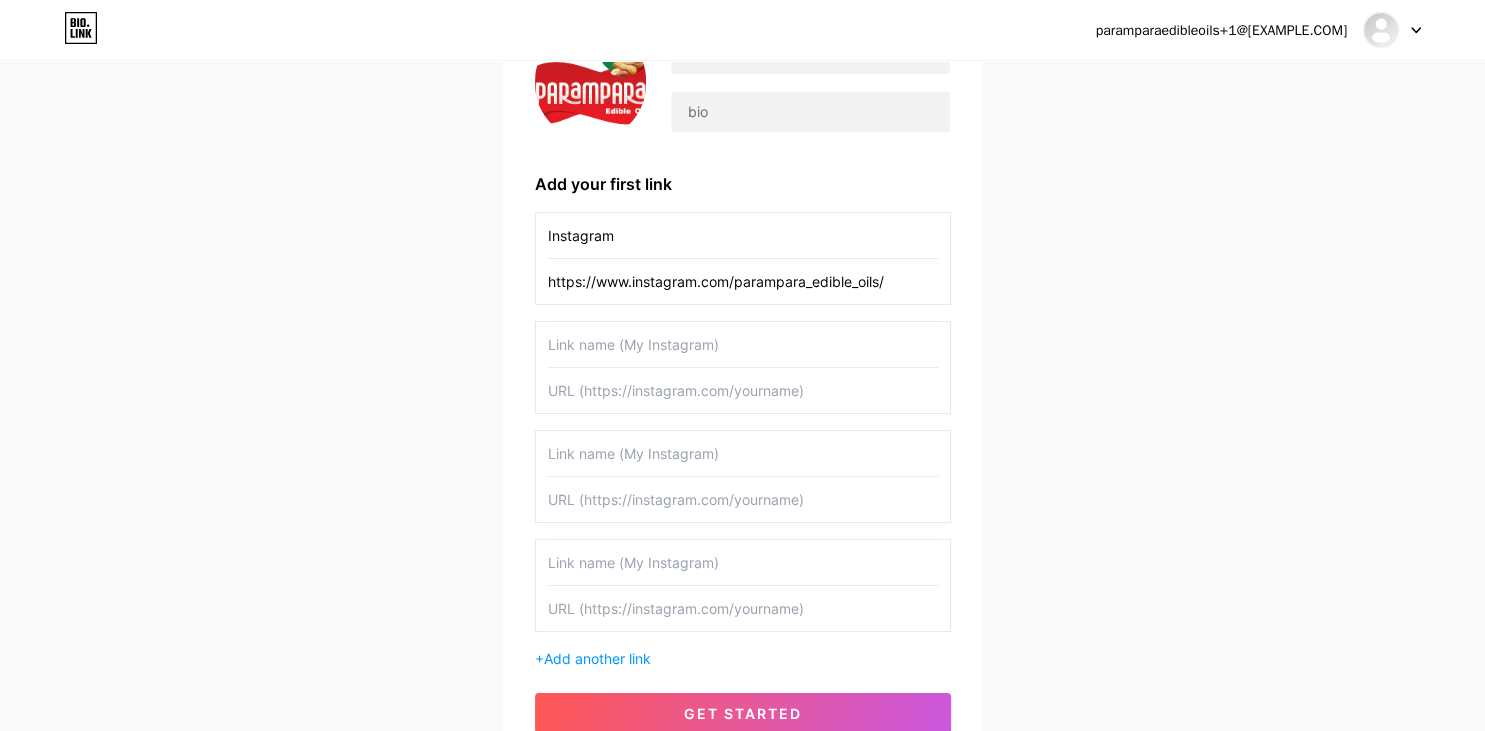 type on "https://www.instagram.com/parampara_edible_oils/" 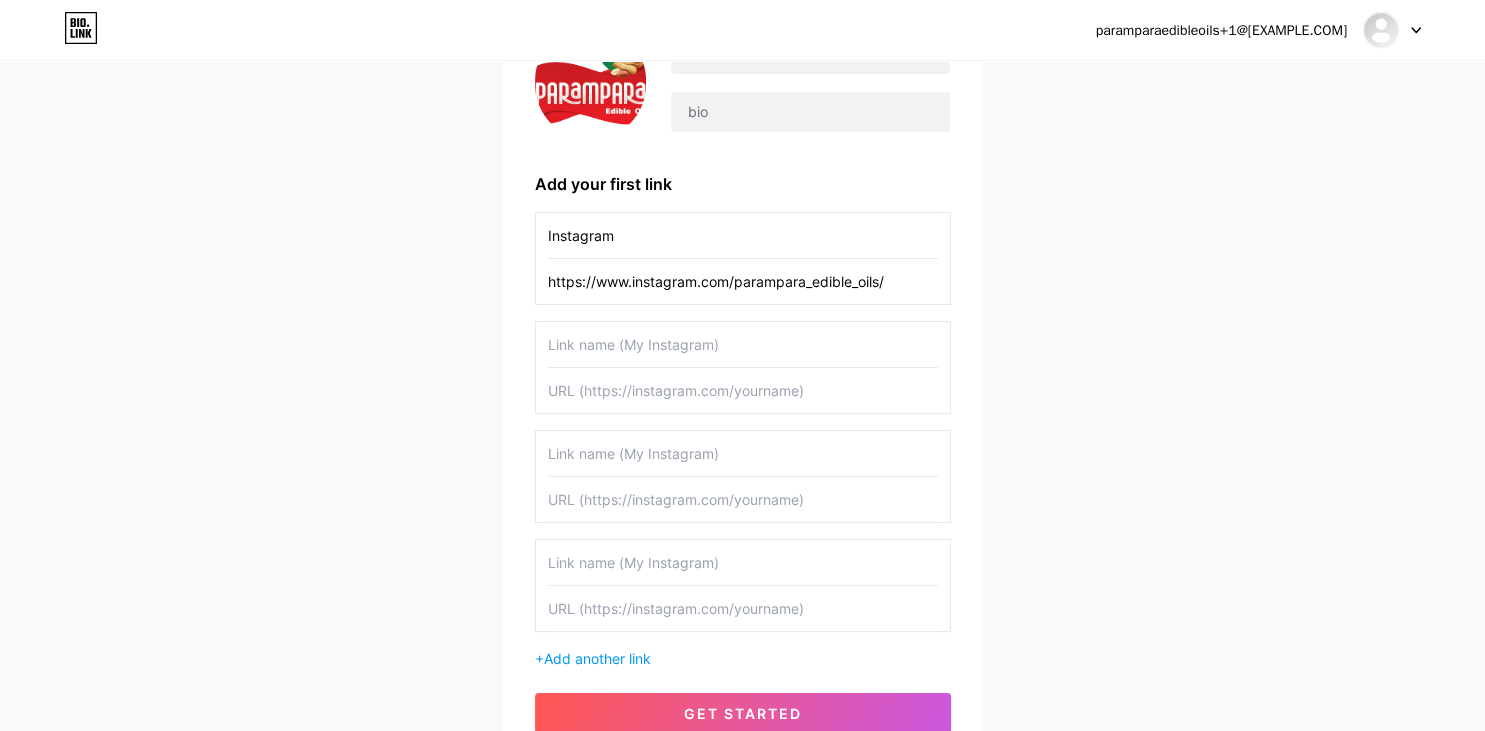 click at bounding box center (743, 344) 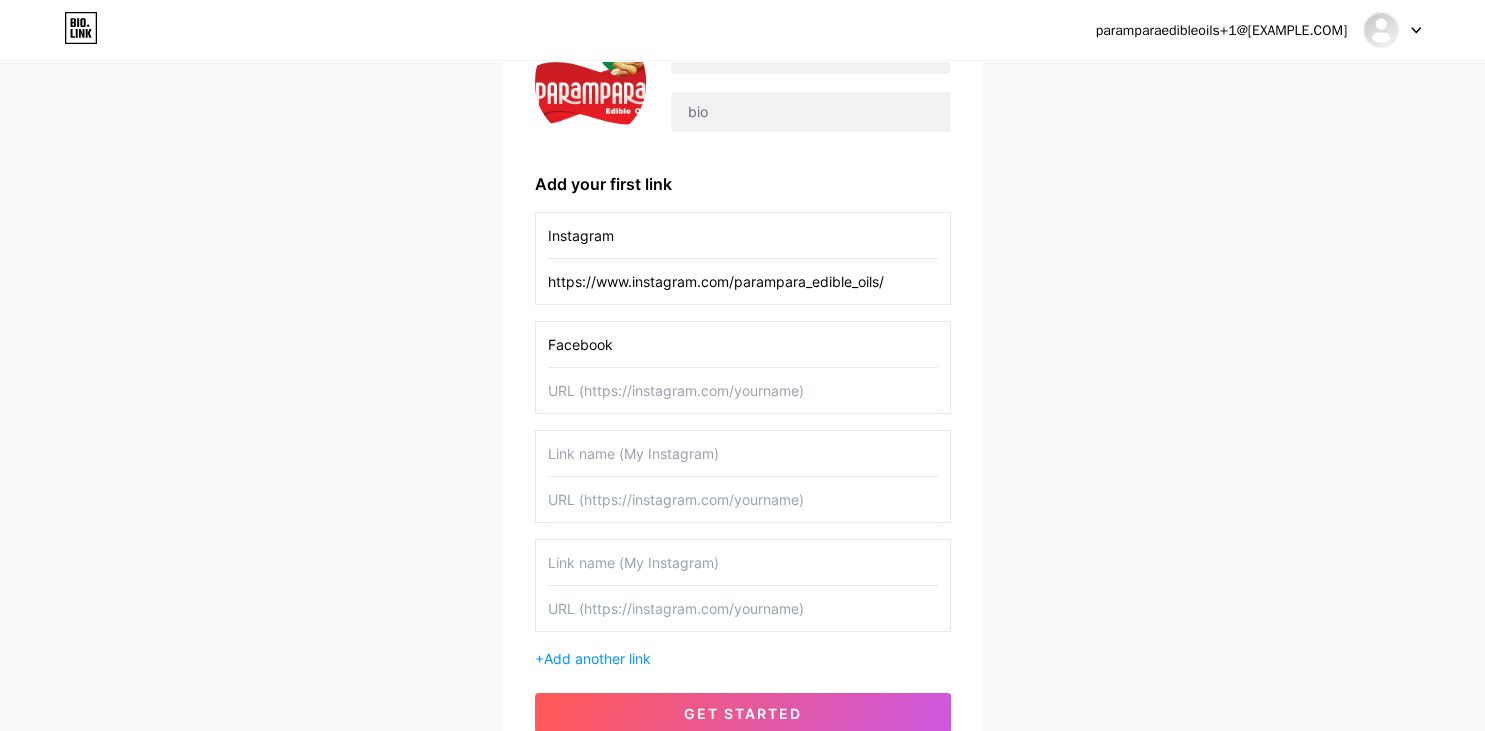 type on "Facebook" 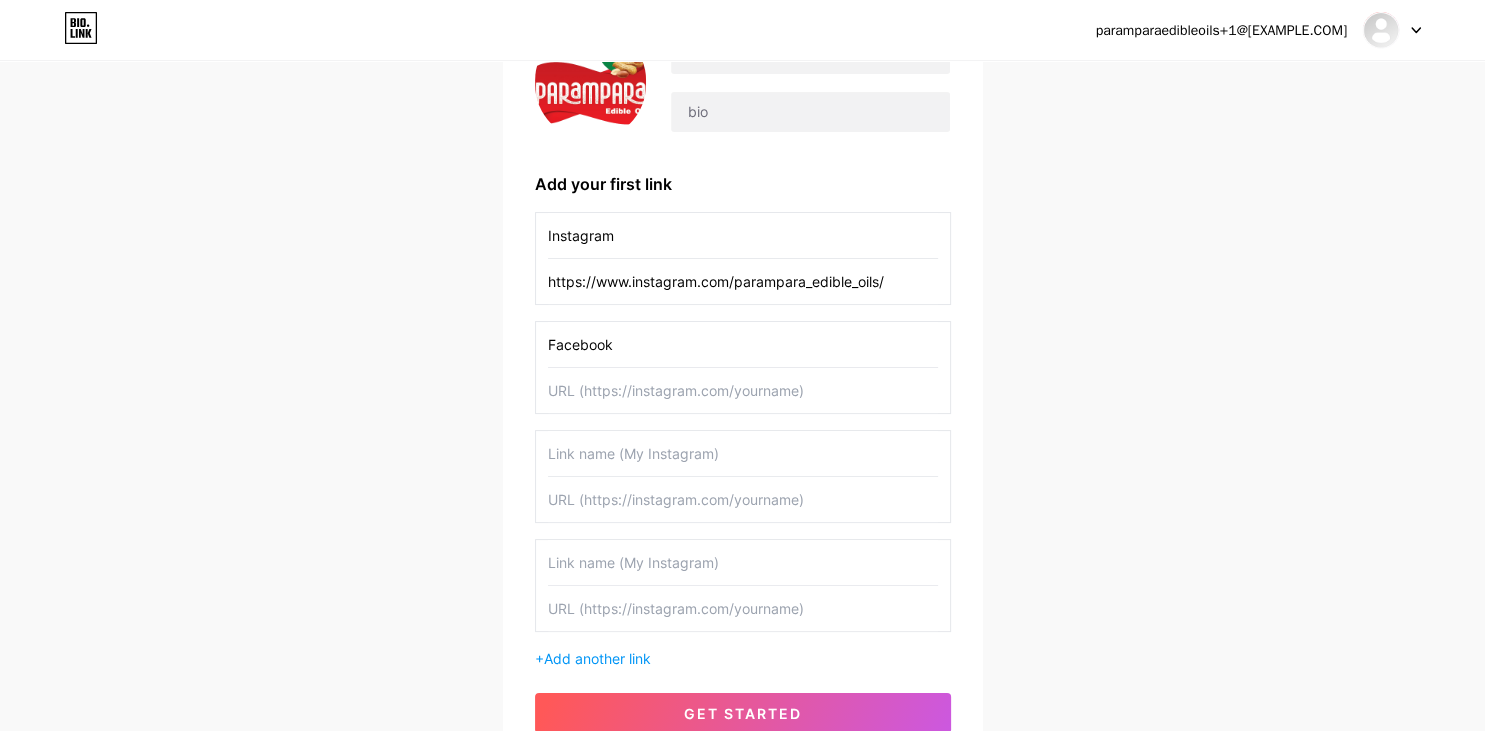 click at bounding box center [743, 390] 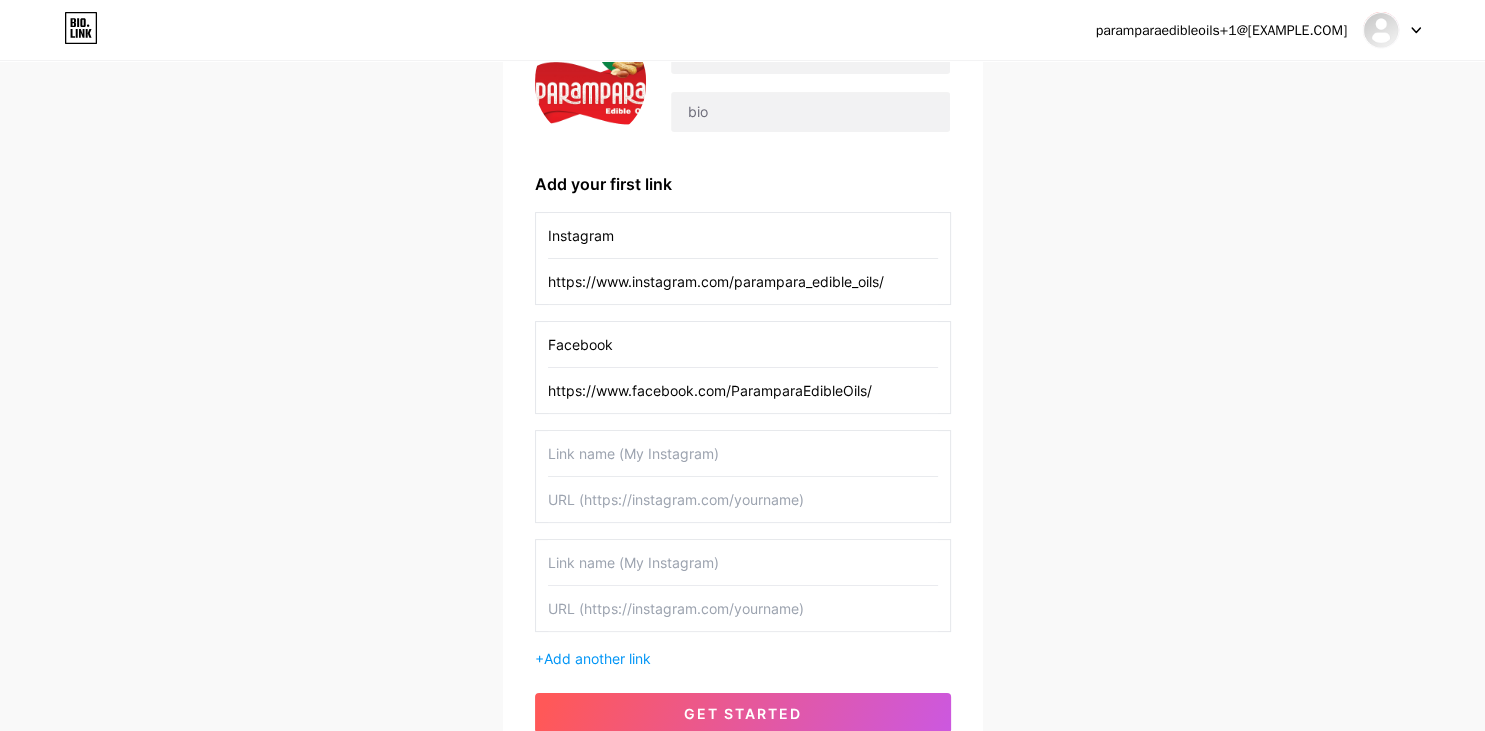 type on "https://www.facebook.com/ParamparaEdibleOils/" 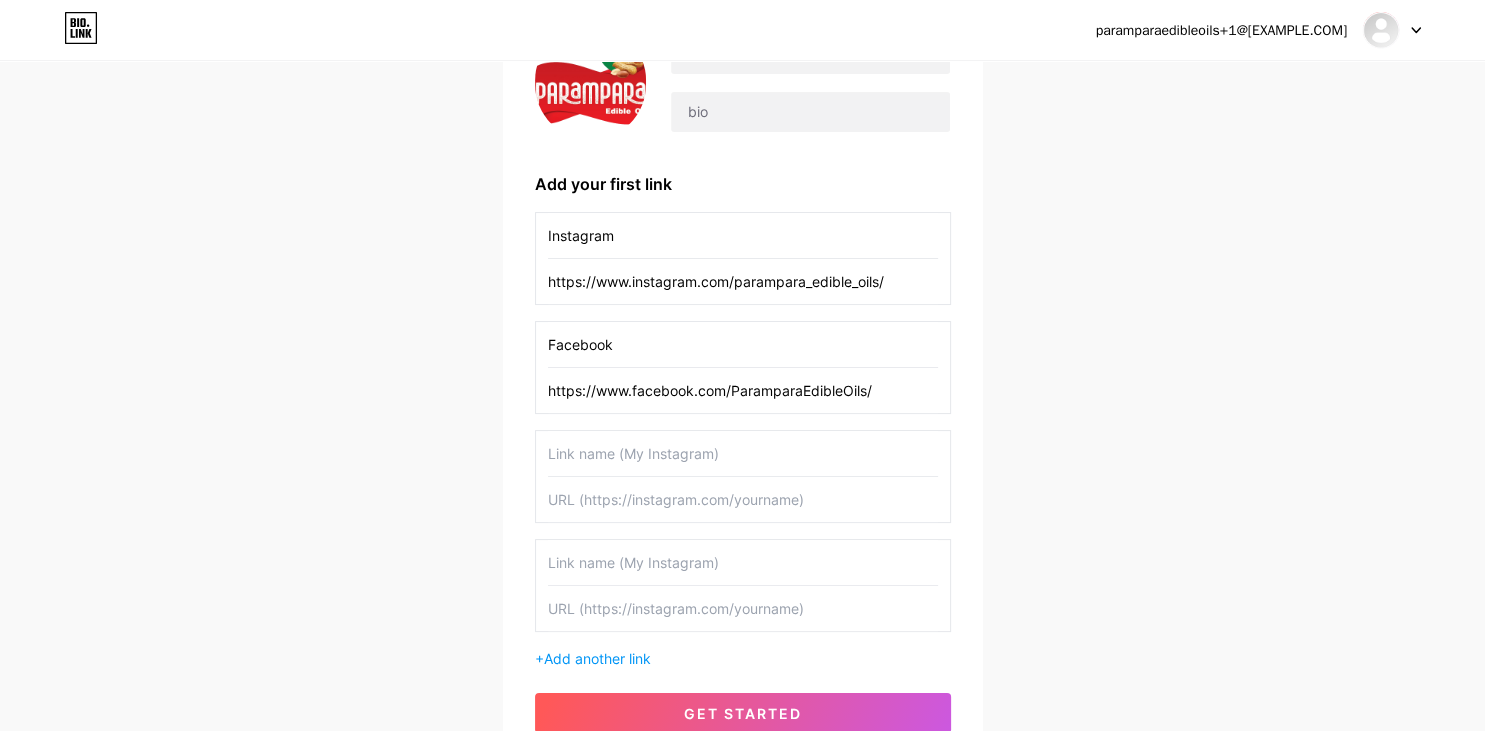 click at bounding box center (743, 453) 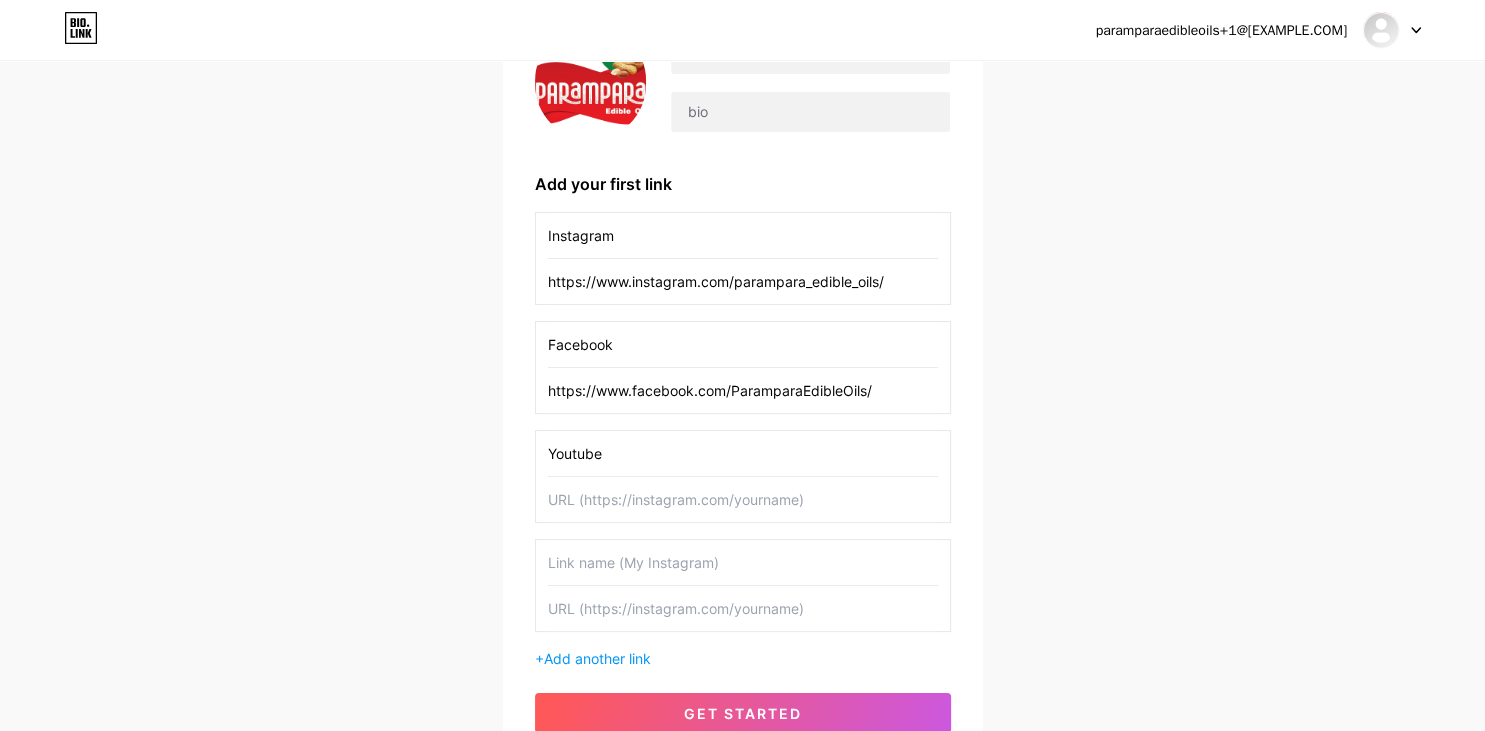 type on "Youtube" 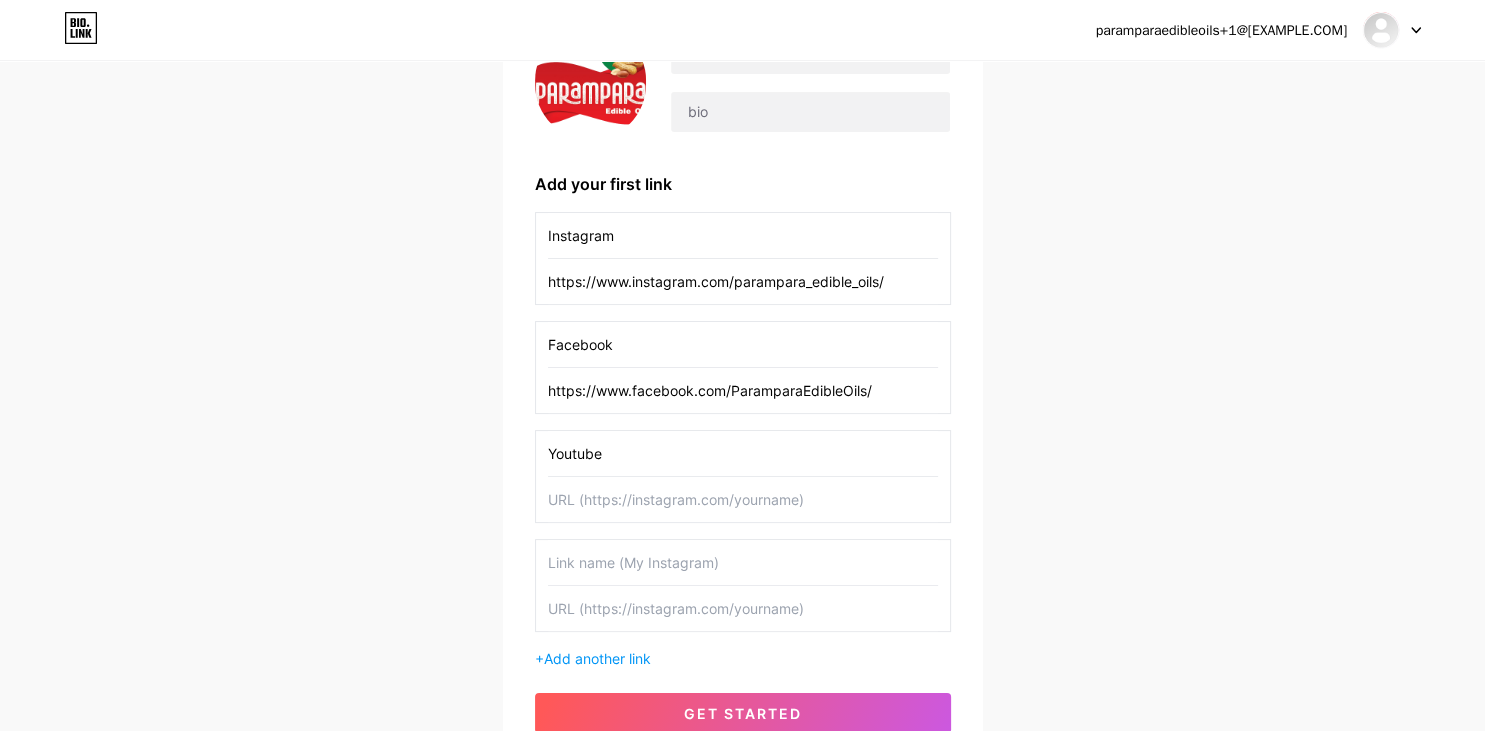 click at bounding box center (743, 499) 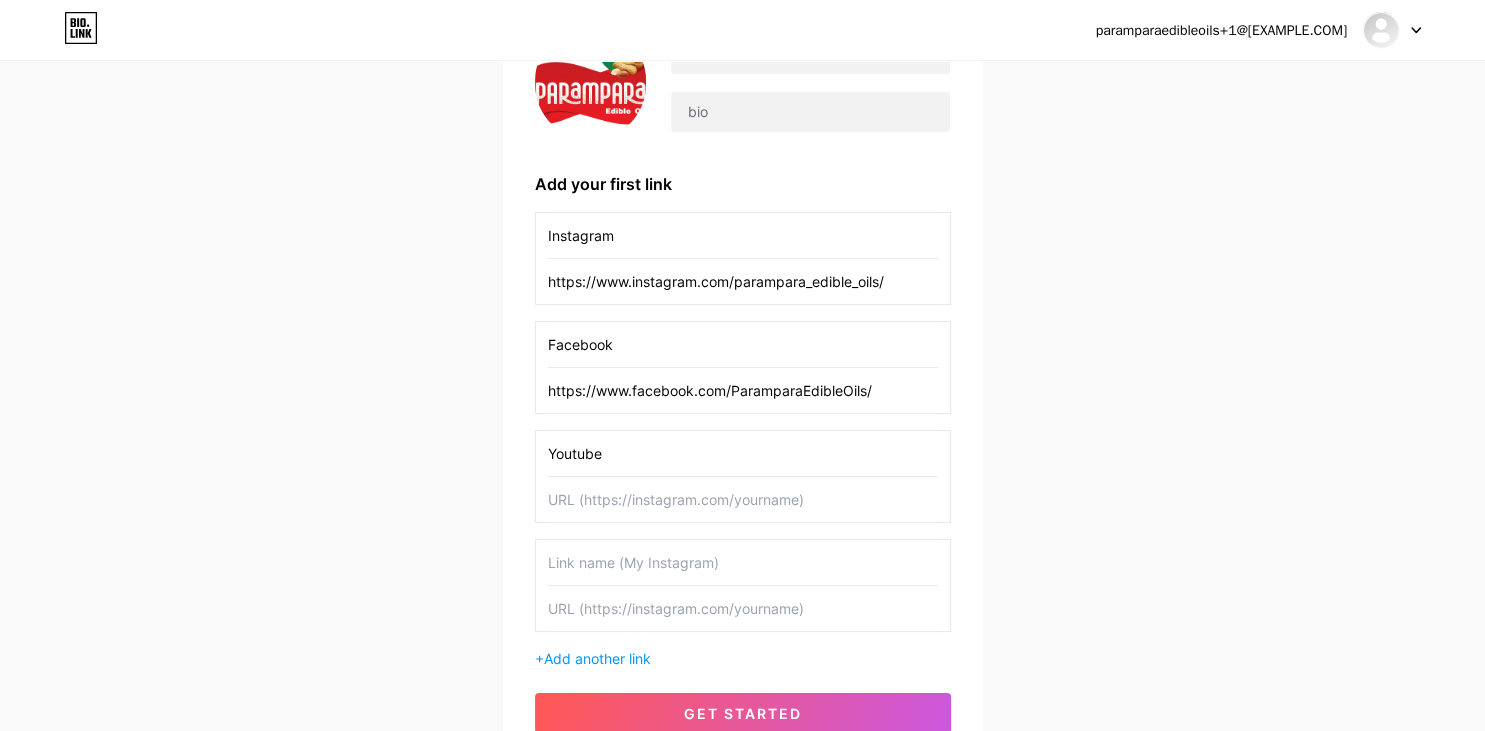 paste on "https://www.youtube.com/@paramparaedibleoil/" 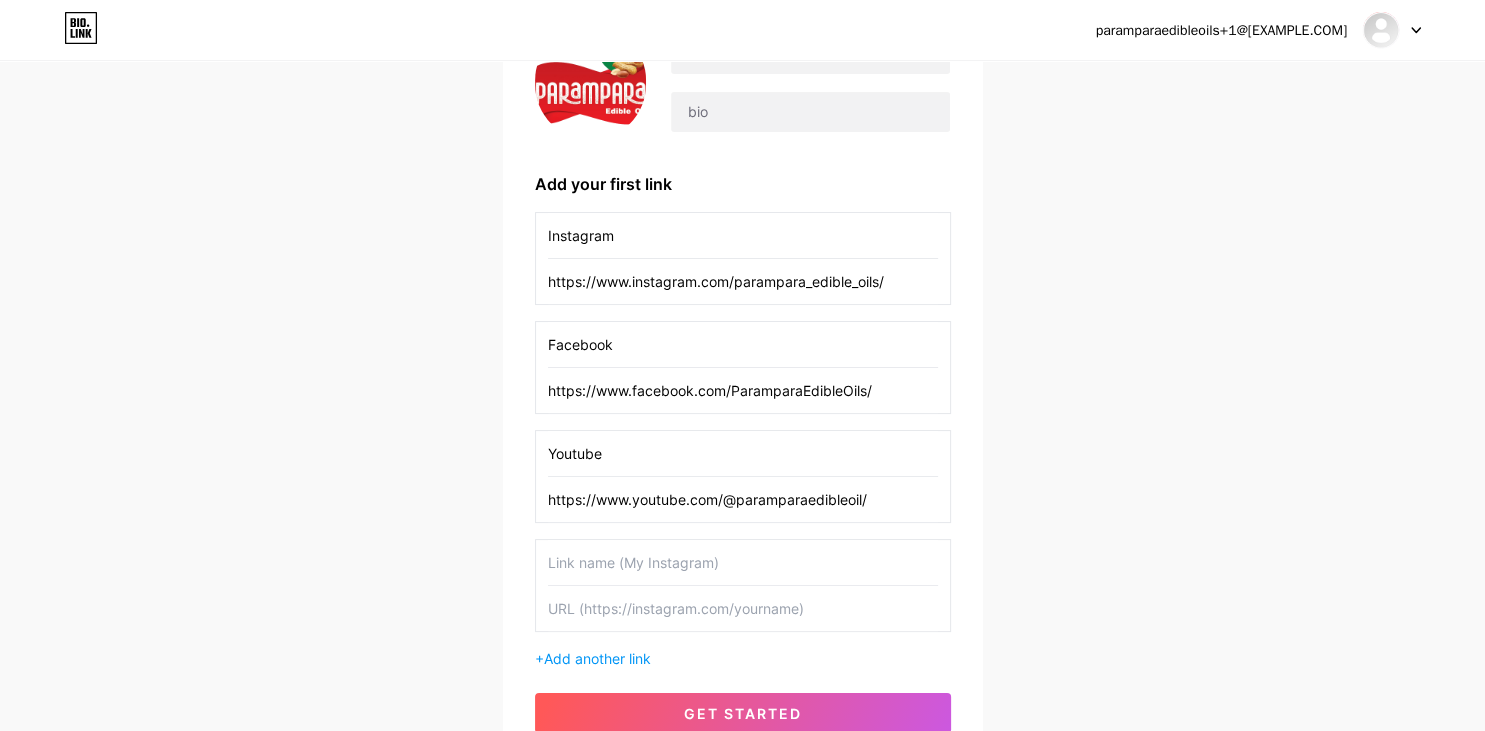 type on "https://www.youtube.com/@paramparaedibleoil/" 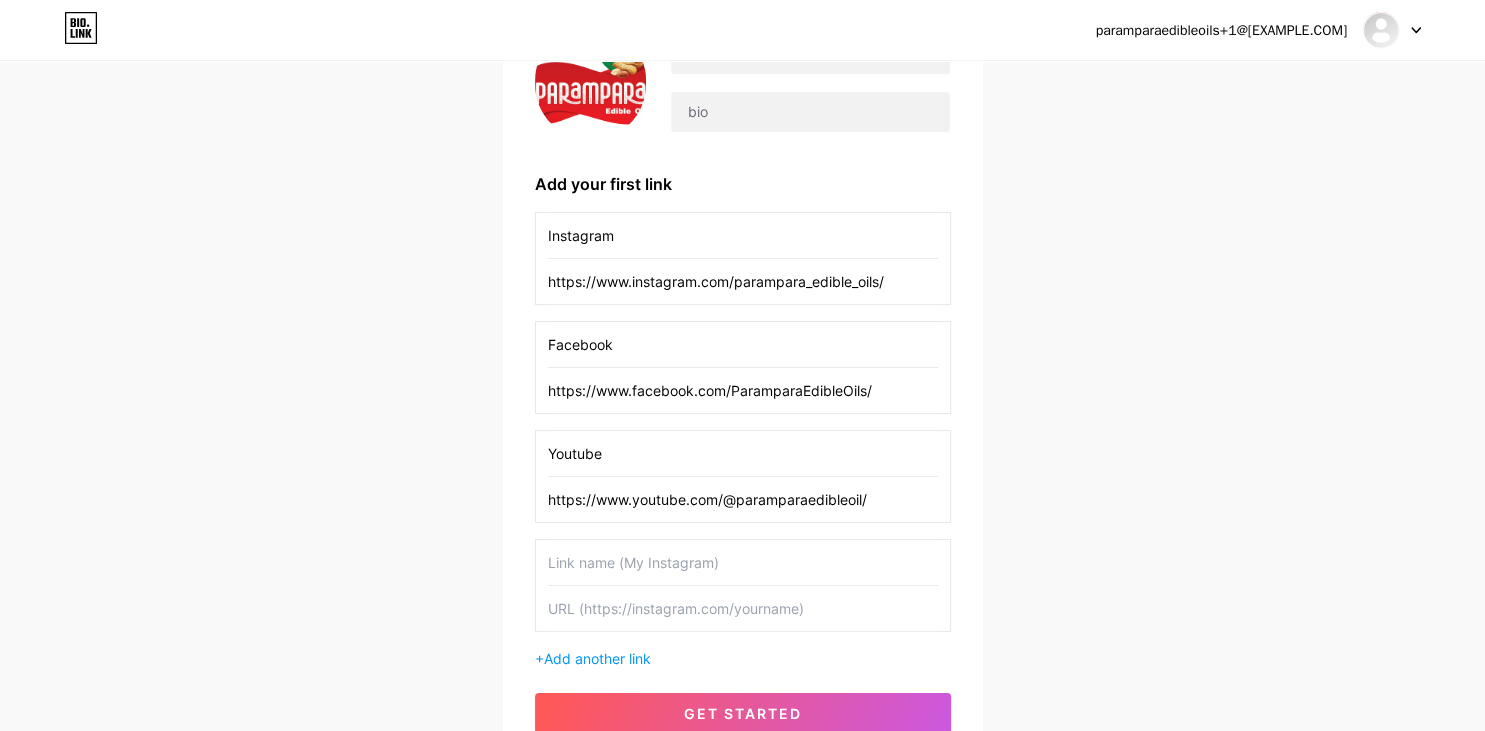 click on "Youtube" at bounding box center [743, 453] 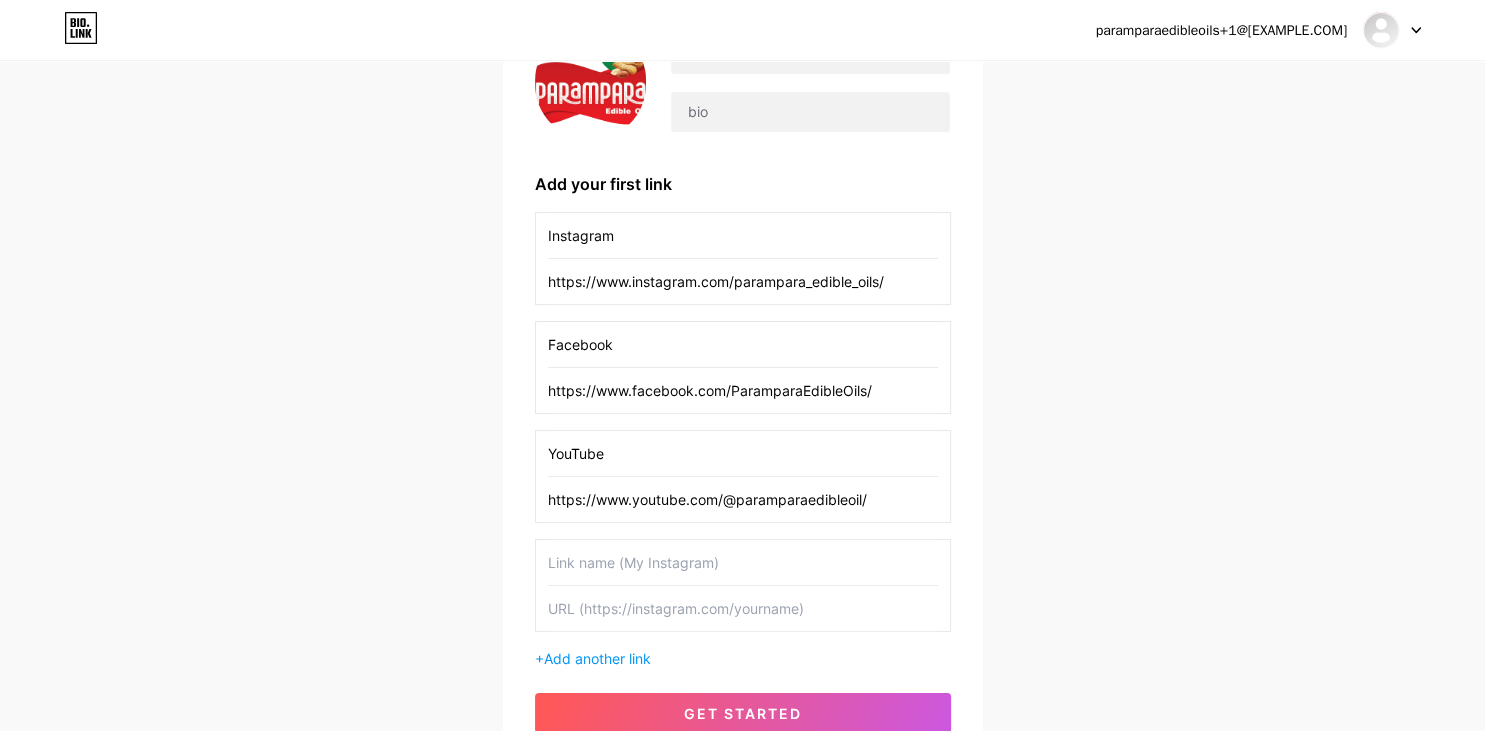 type on "YouTube" 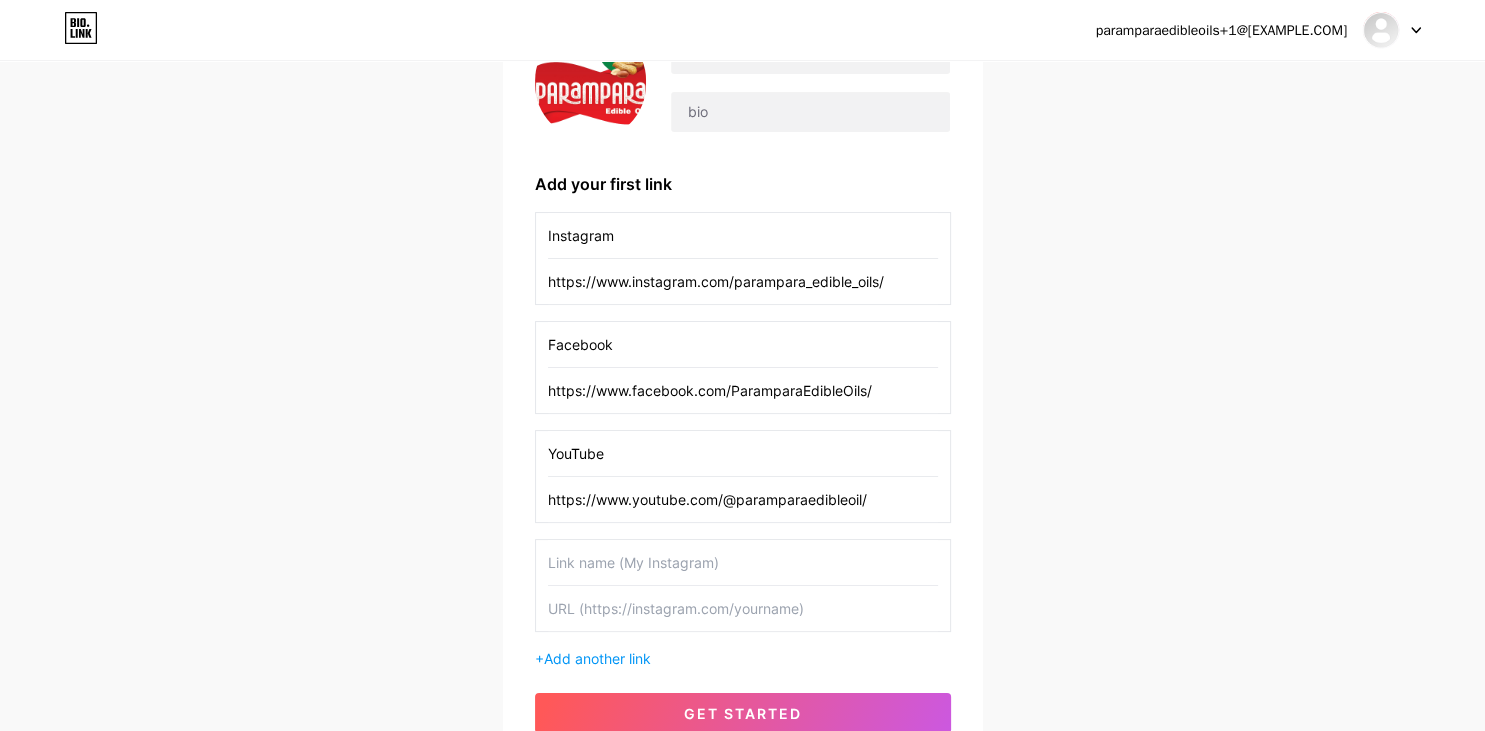 click at bounding box center (743, 562) 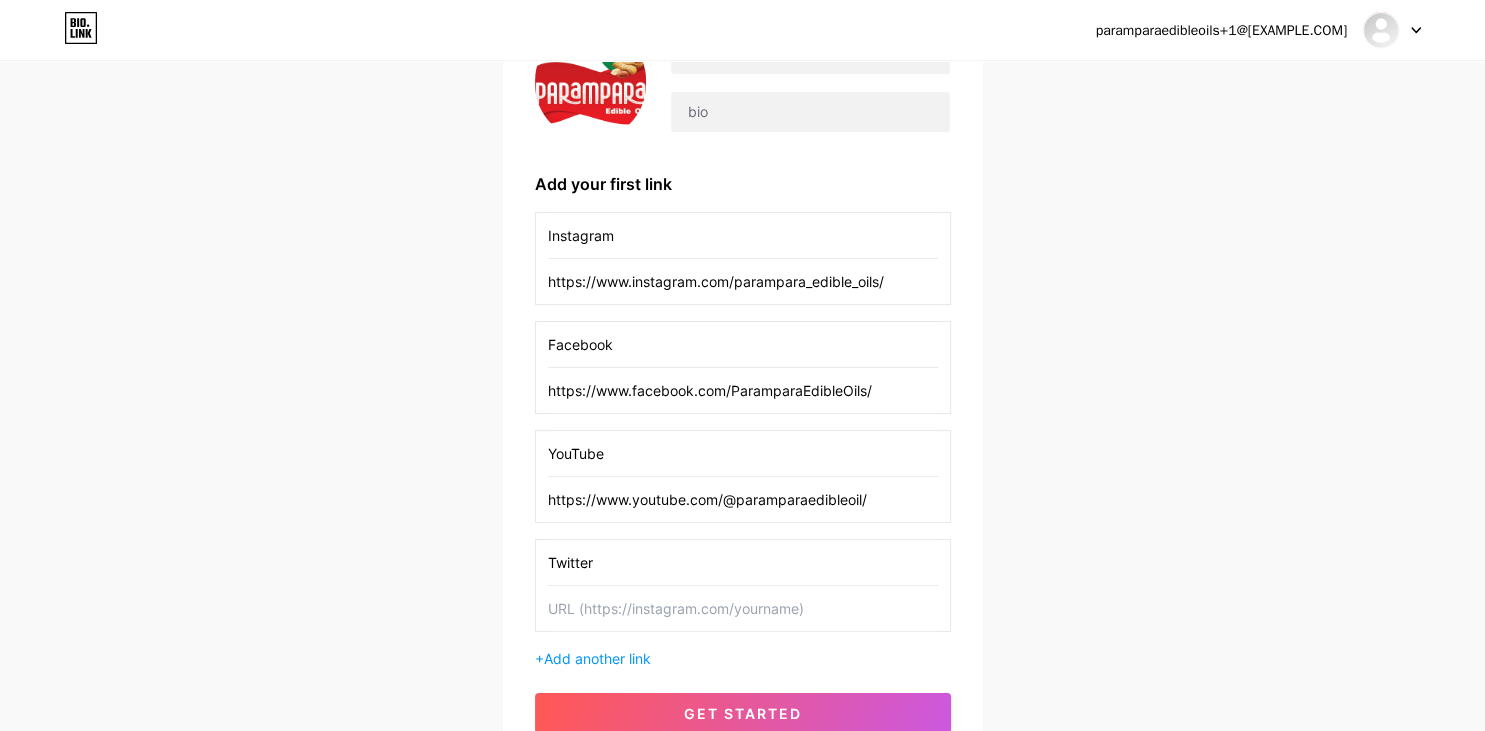 type on "Twitter" 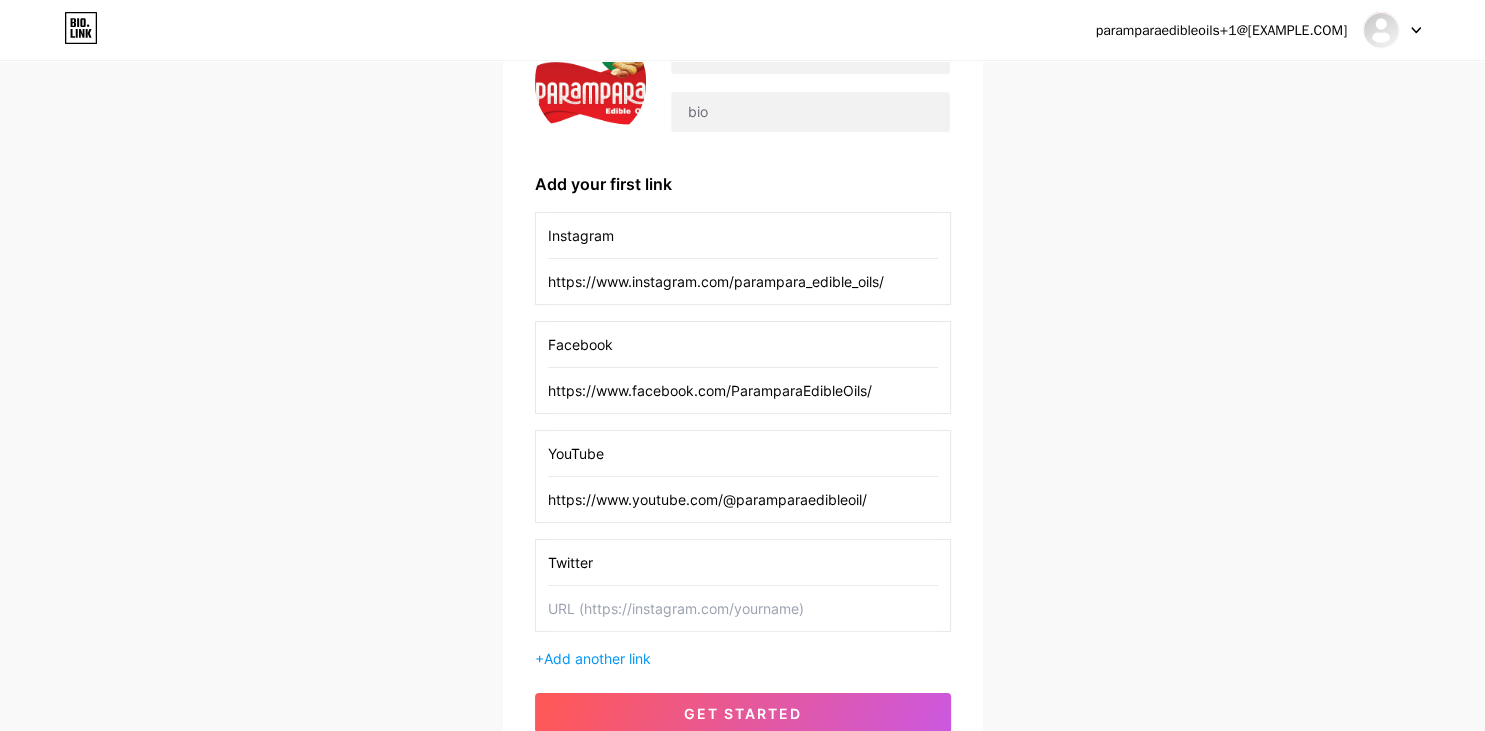 click at bounding box center [743, 608] 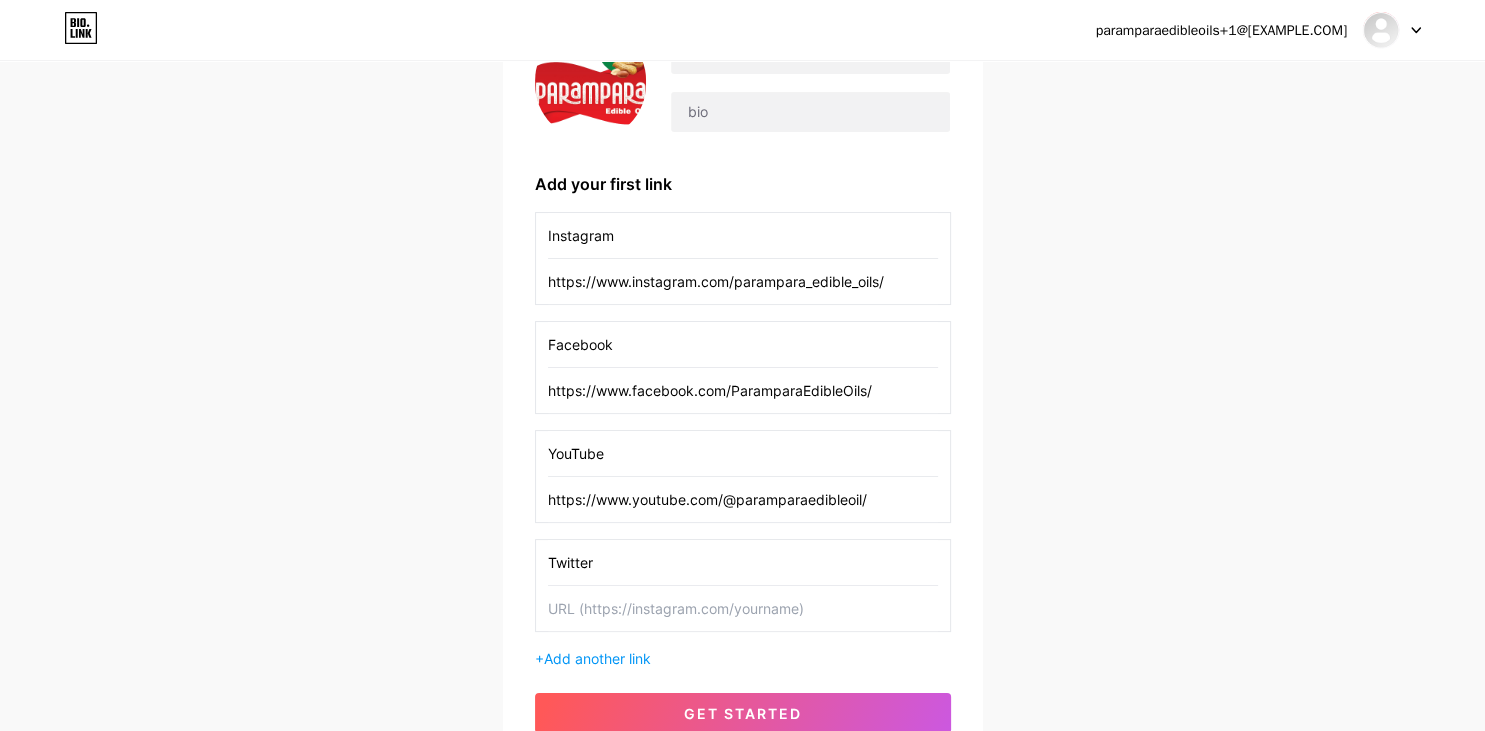 paste on "https://x.com/ParamparaOil/" 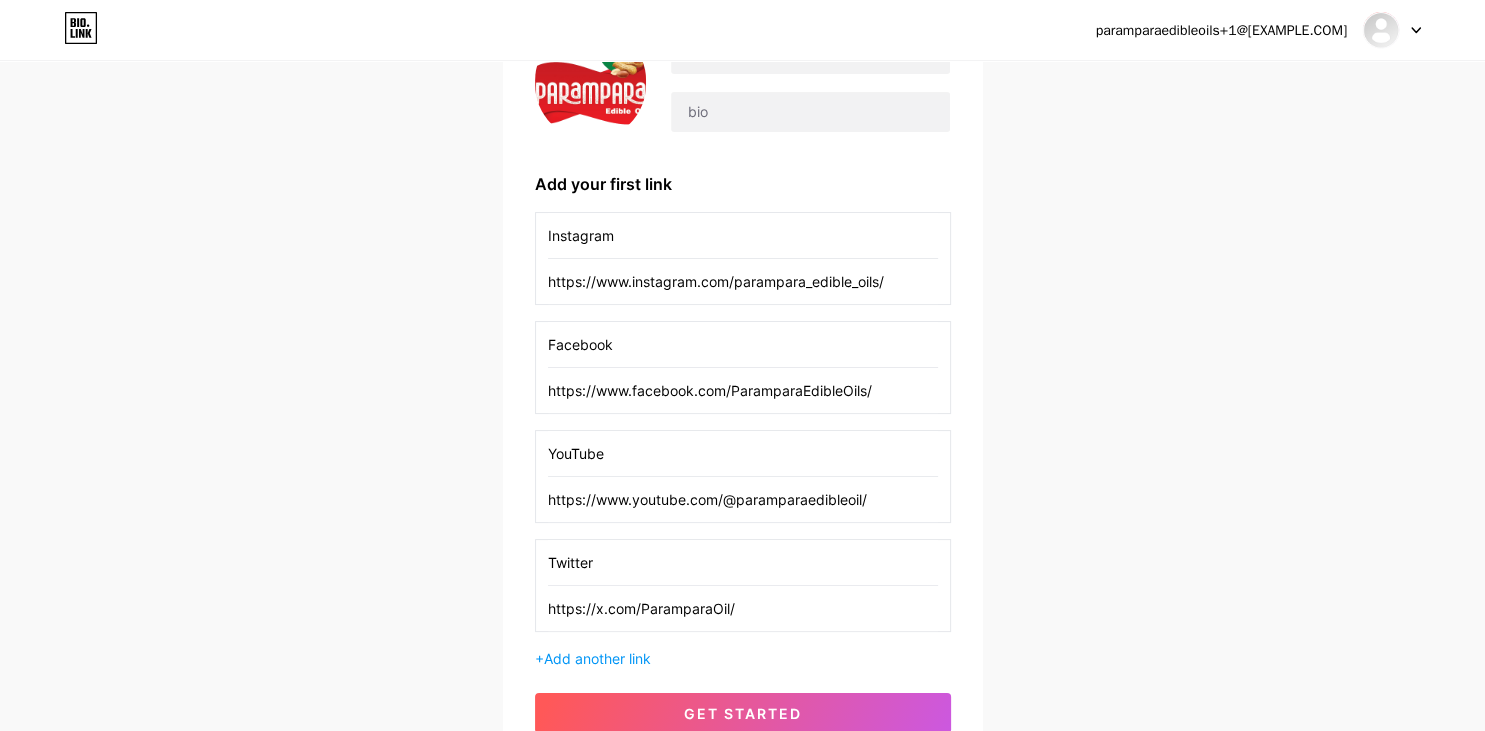 type on "https://x.com/ParamparaOil/" 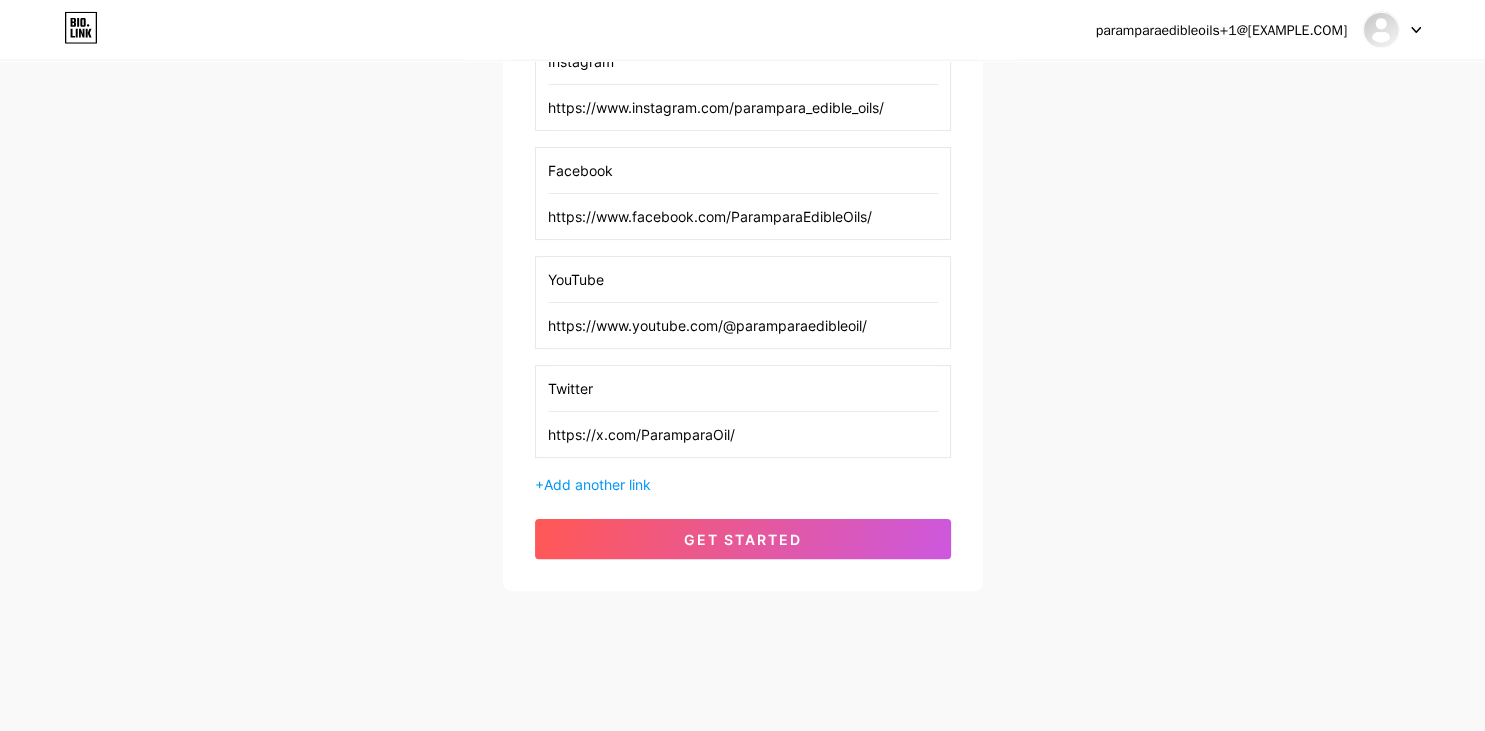 scroll, scrollTop: 386, scrollLeft: 0, axis: vertical 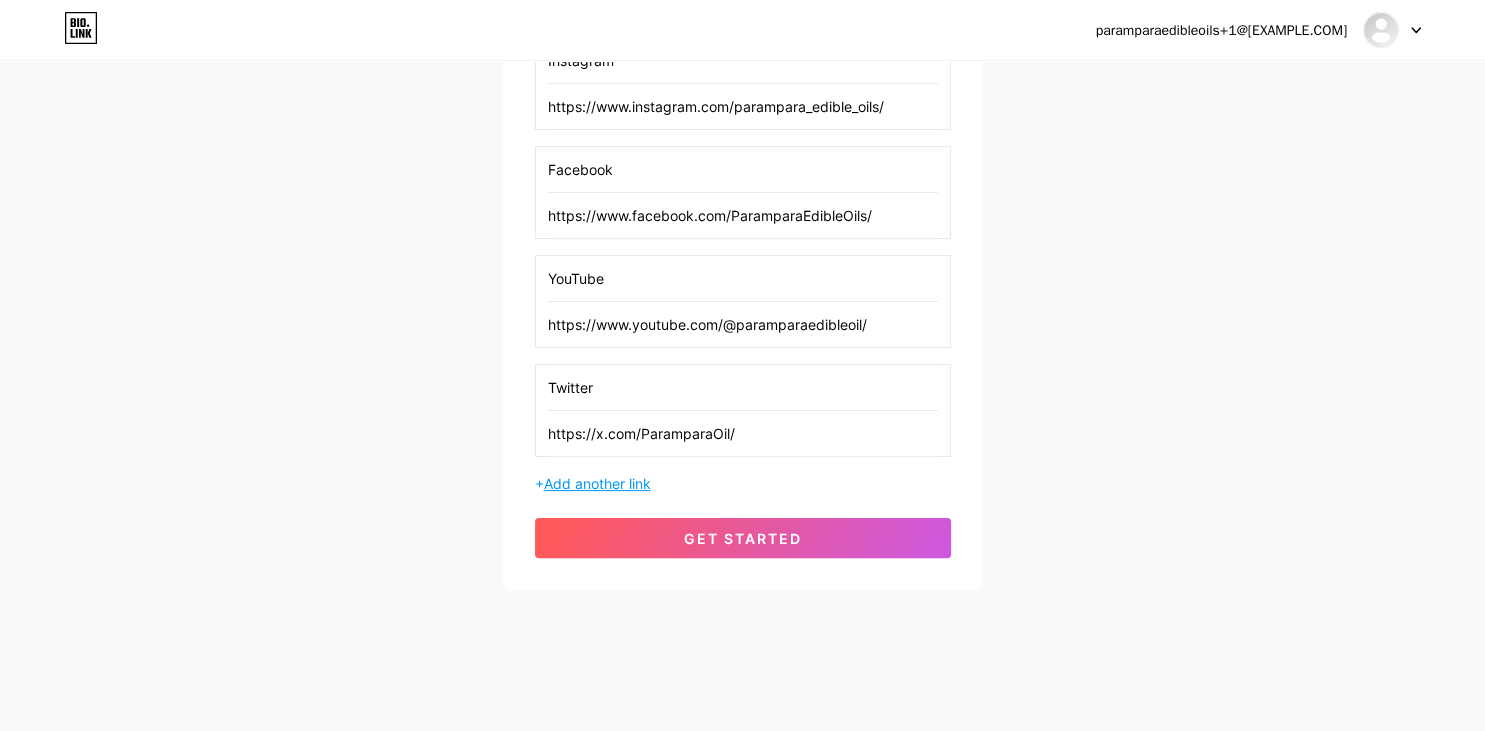 click on "Add another link" at bounding box center (597, 483) 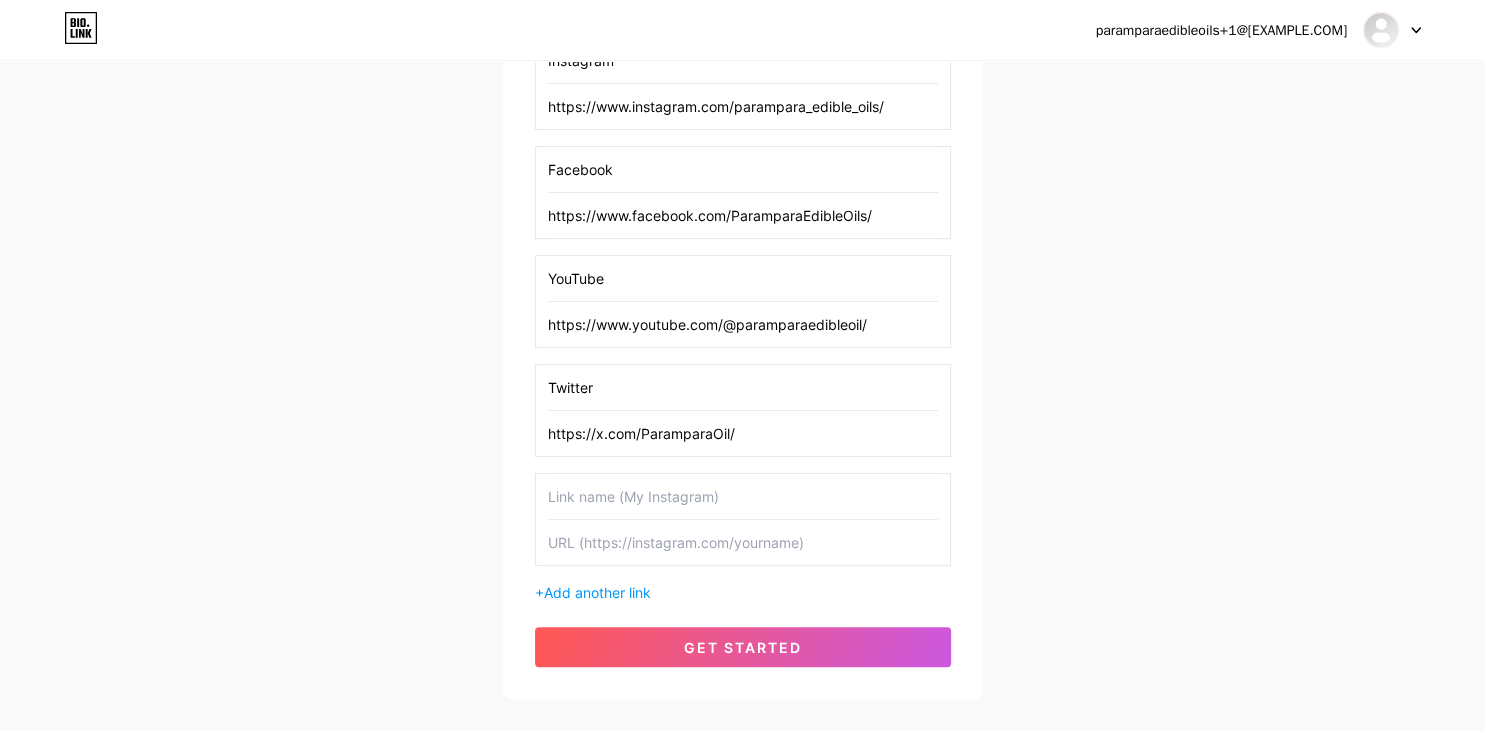 click at bounding box center [743, 496] 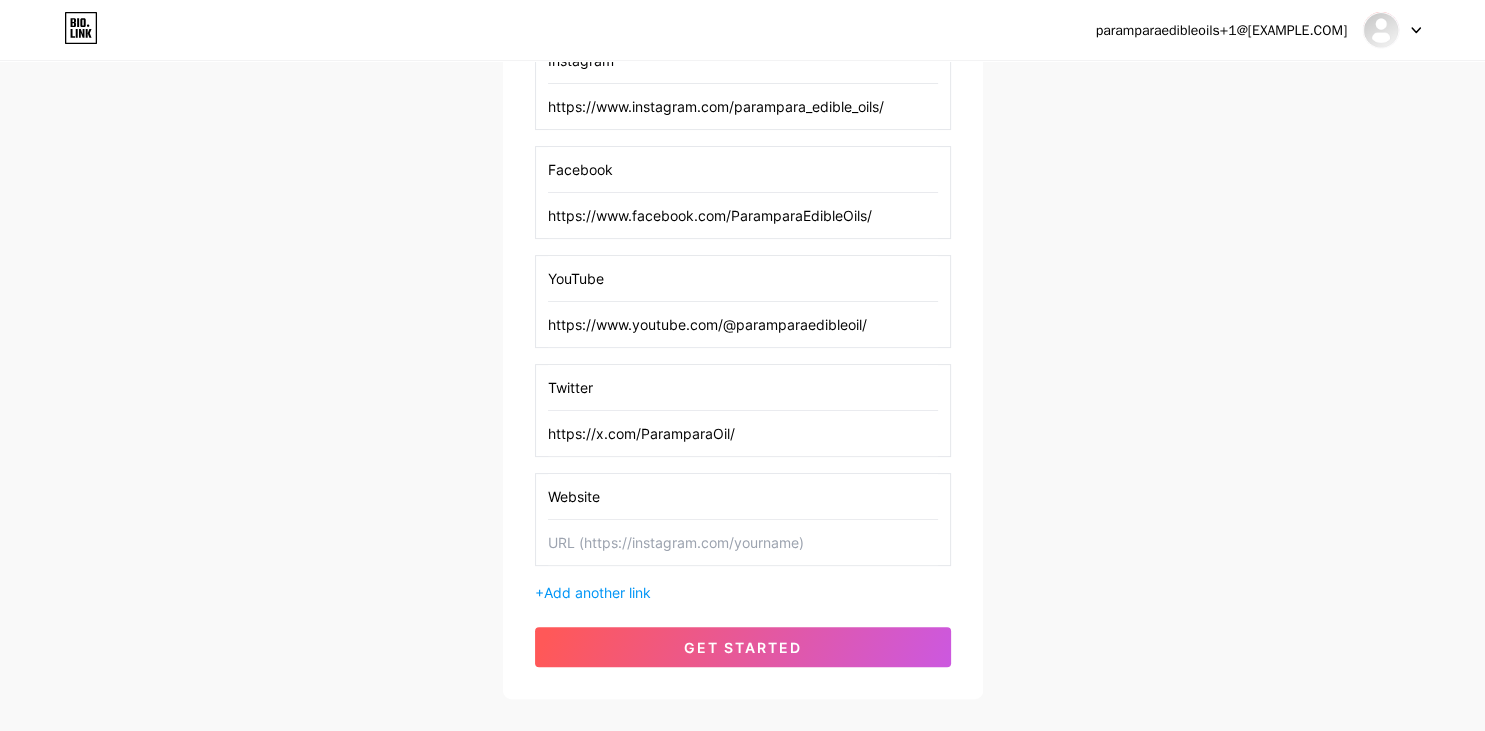 type on "Website" 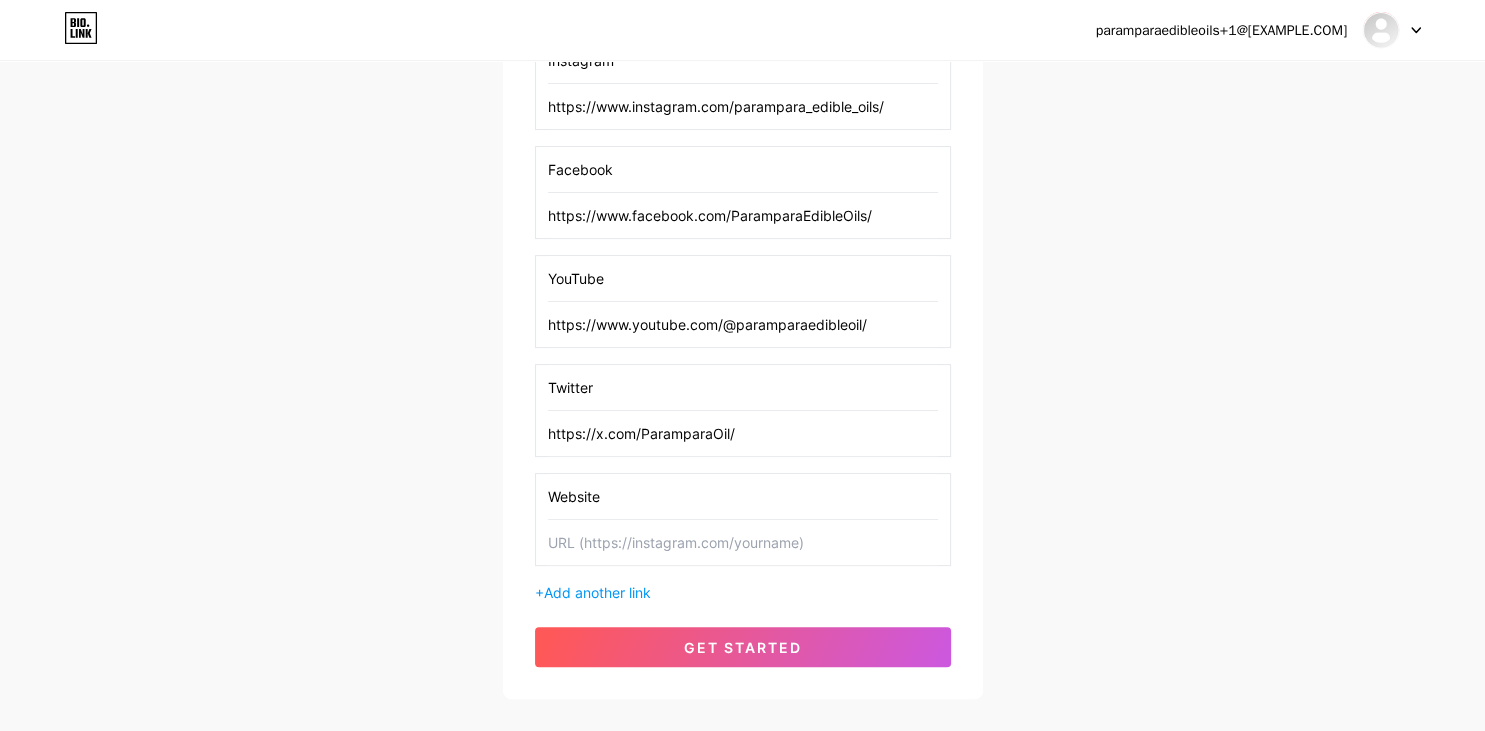 click at bounding box center [743, 542] 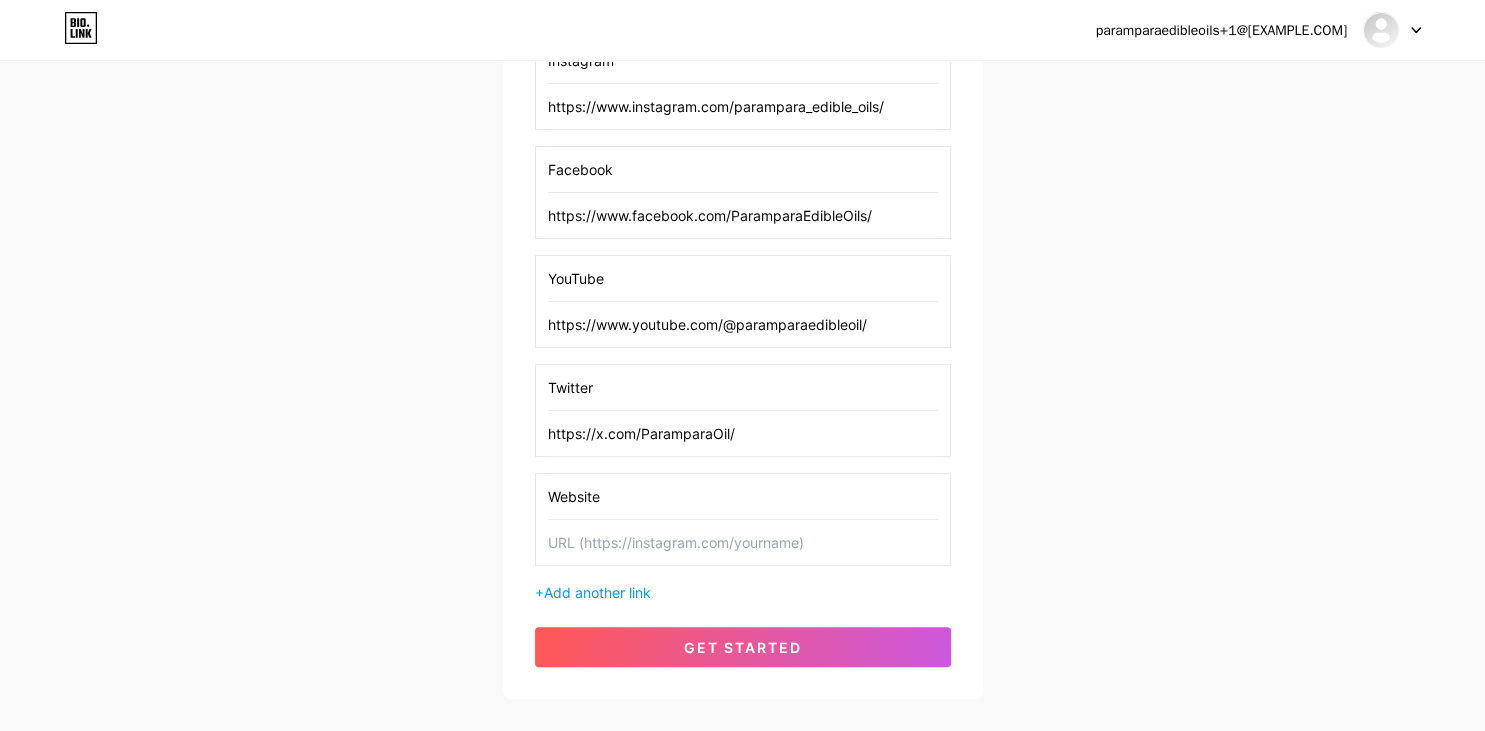paste on "https://paramparaoils.com" 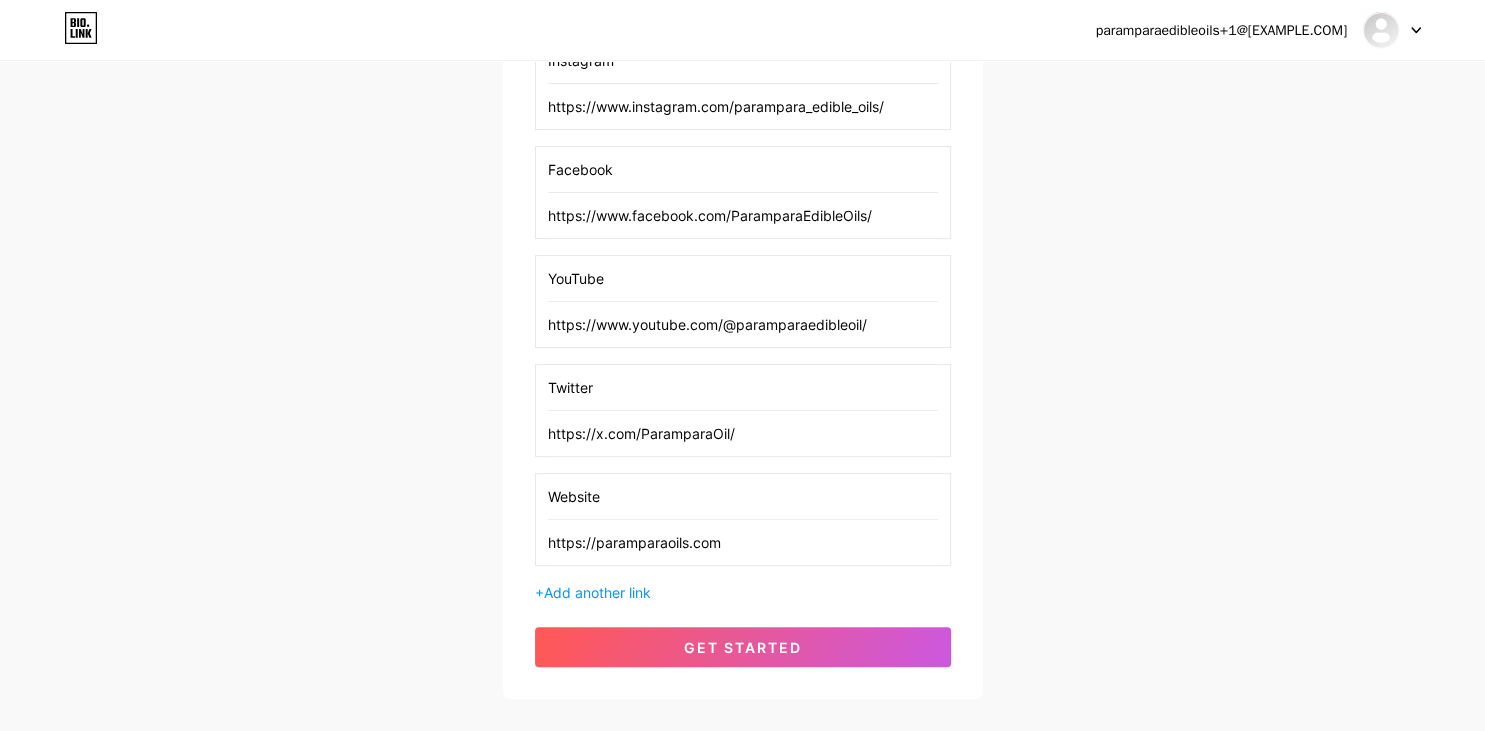 type on "https://paramparaoils.com" 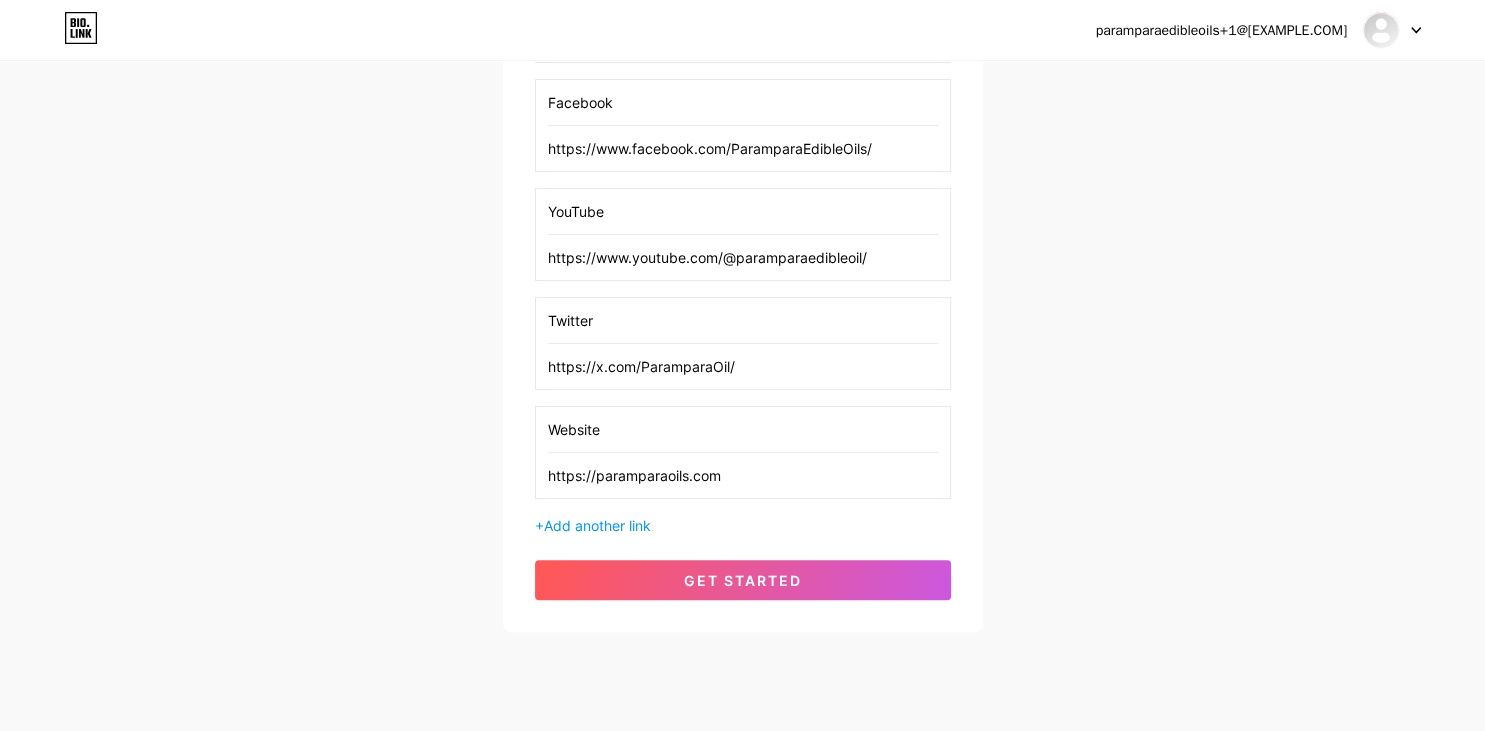scroll, scrollTop: 495, scrollLeft: 0, axis: vertical 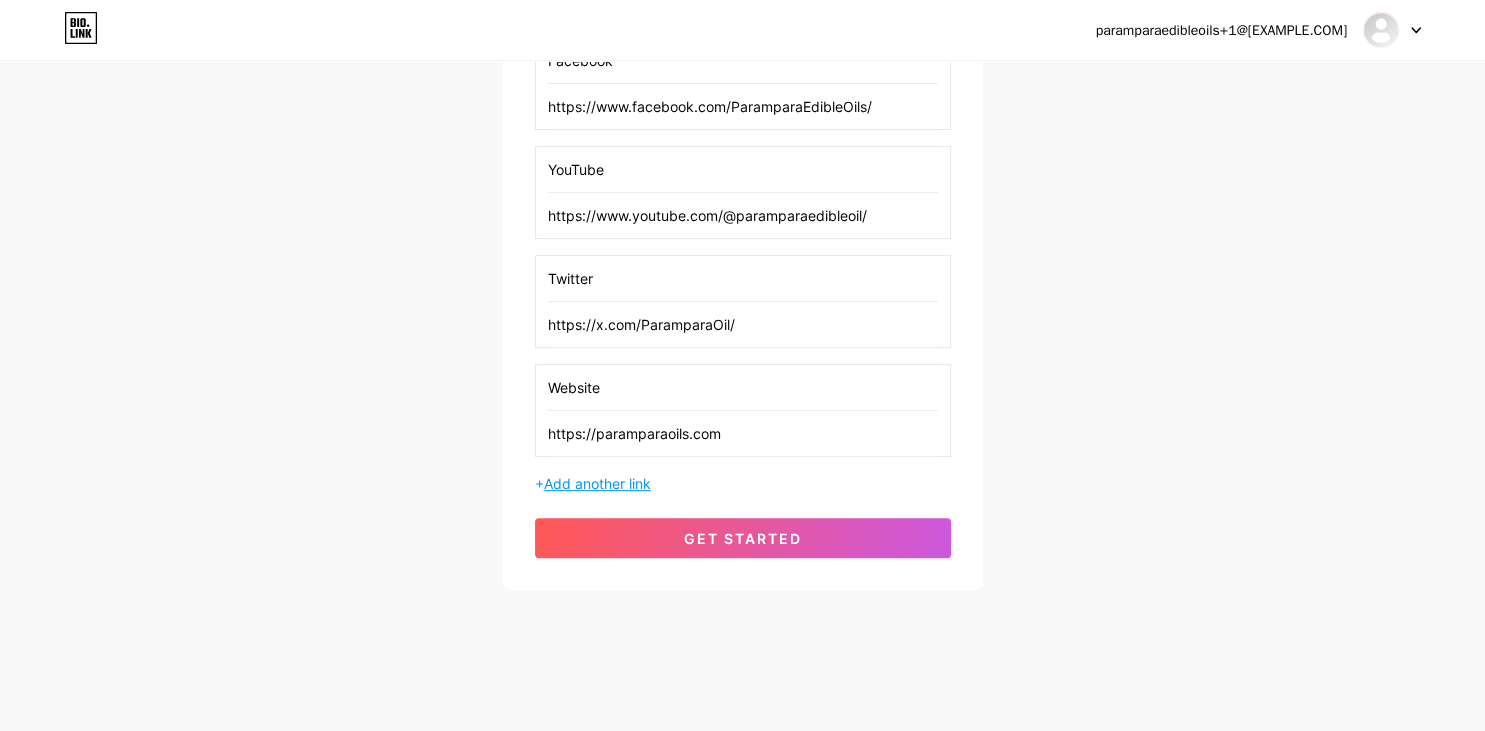 click on "Add another link" at bounding box center [597, 483] 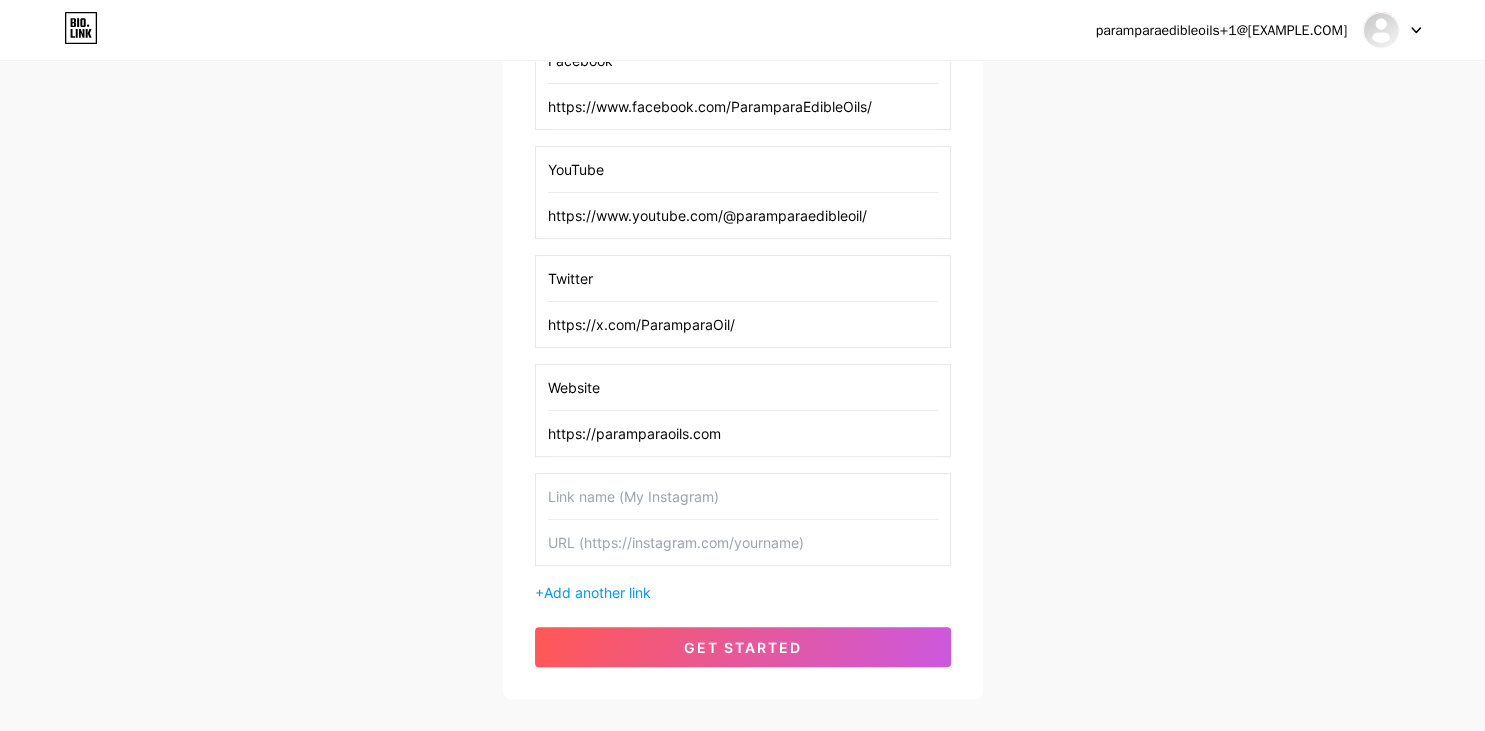 click at bounding box center (743, 496) 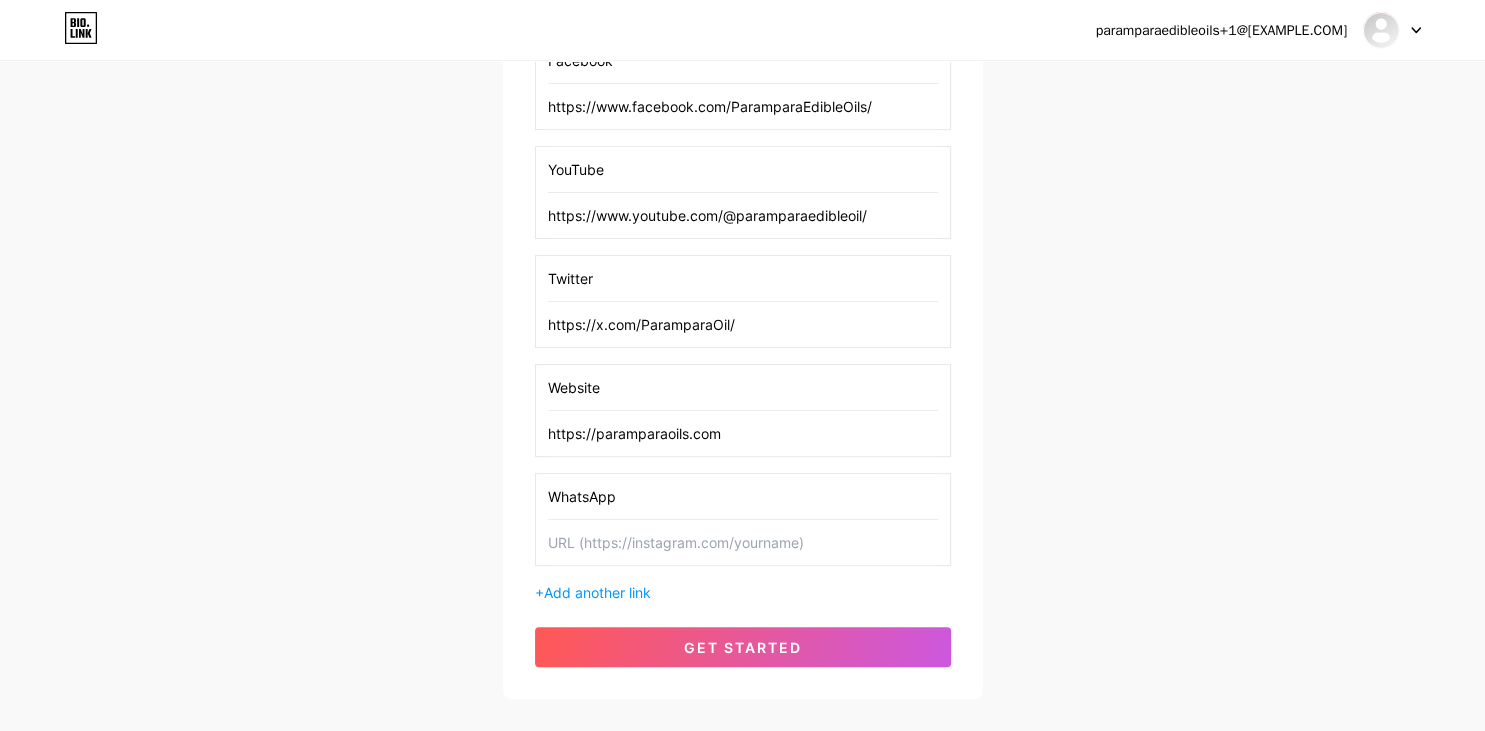 type on "WhatsApp" 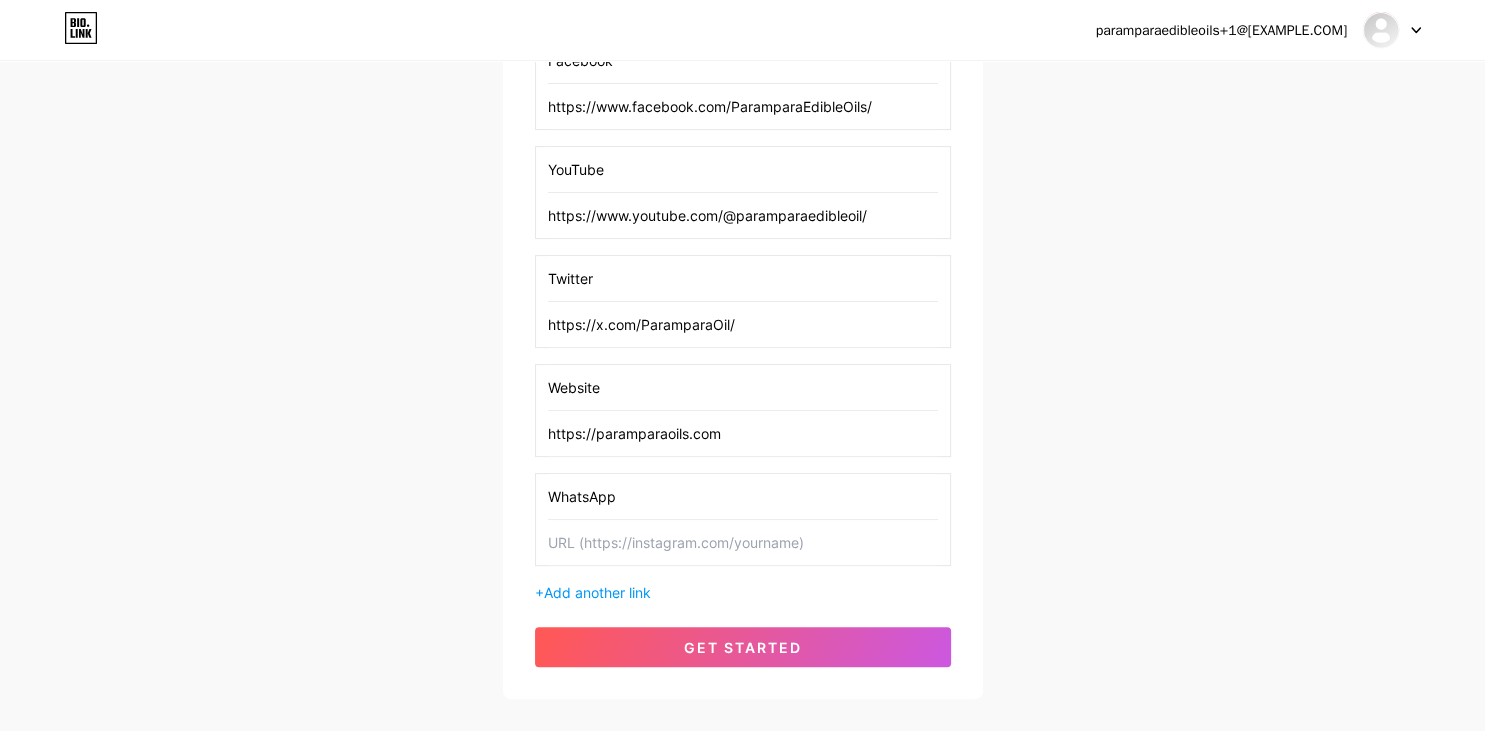 click at bounding box center (743, 542) 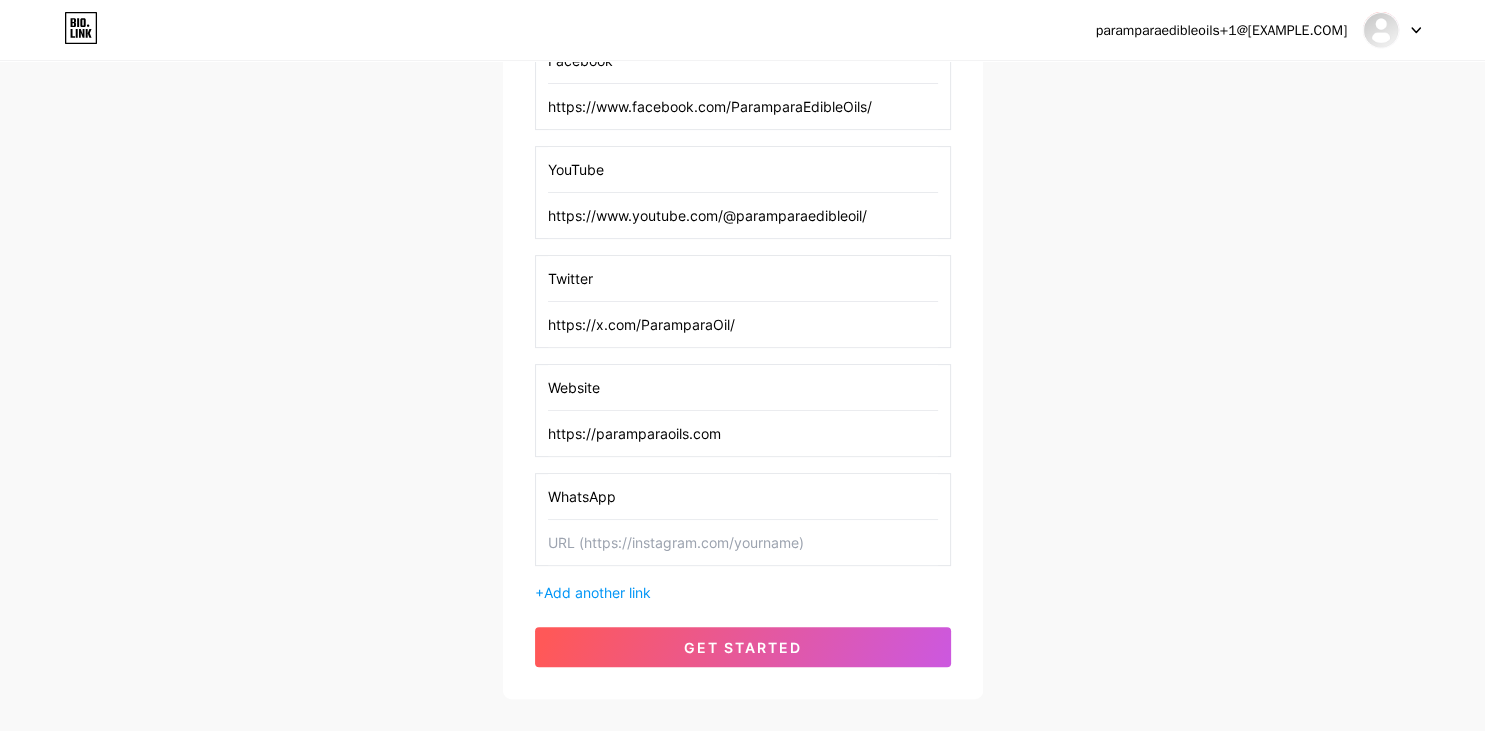 paste on "https://wa.me/[PHONE]" 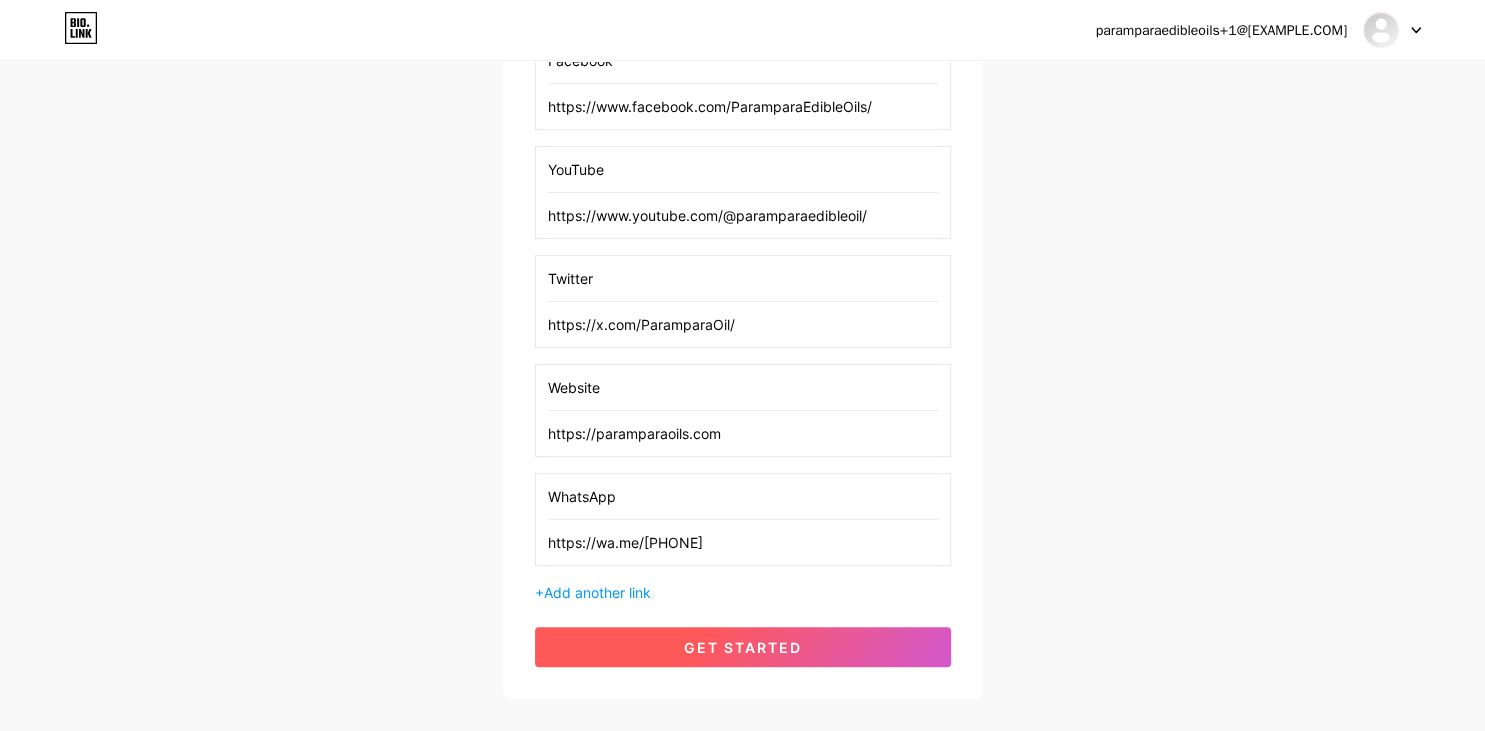 type on "https://wa.me/[PHONE]" 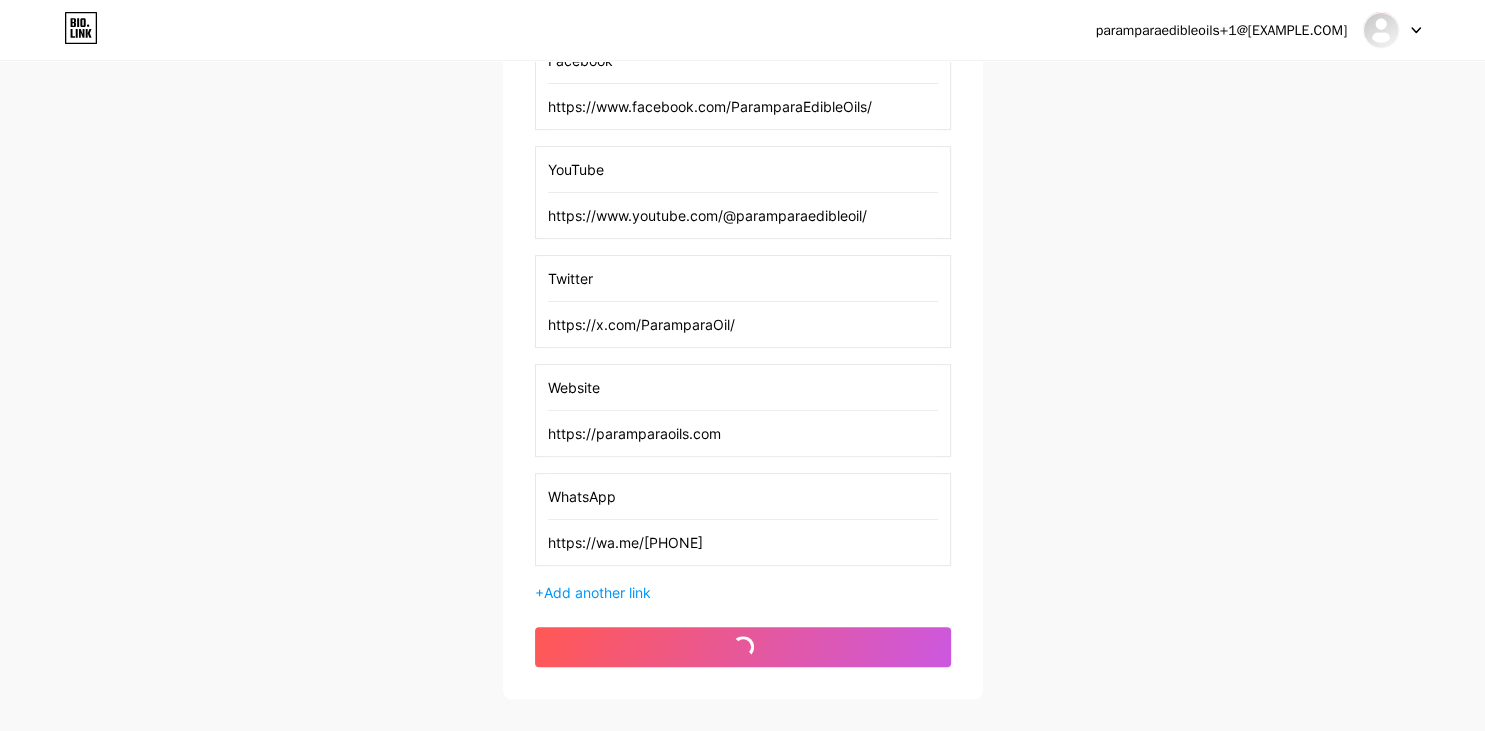 scroll, scrollTop: 0, scrollLeft: 0, axis: both 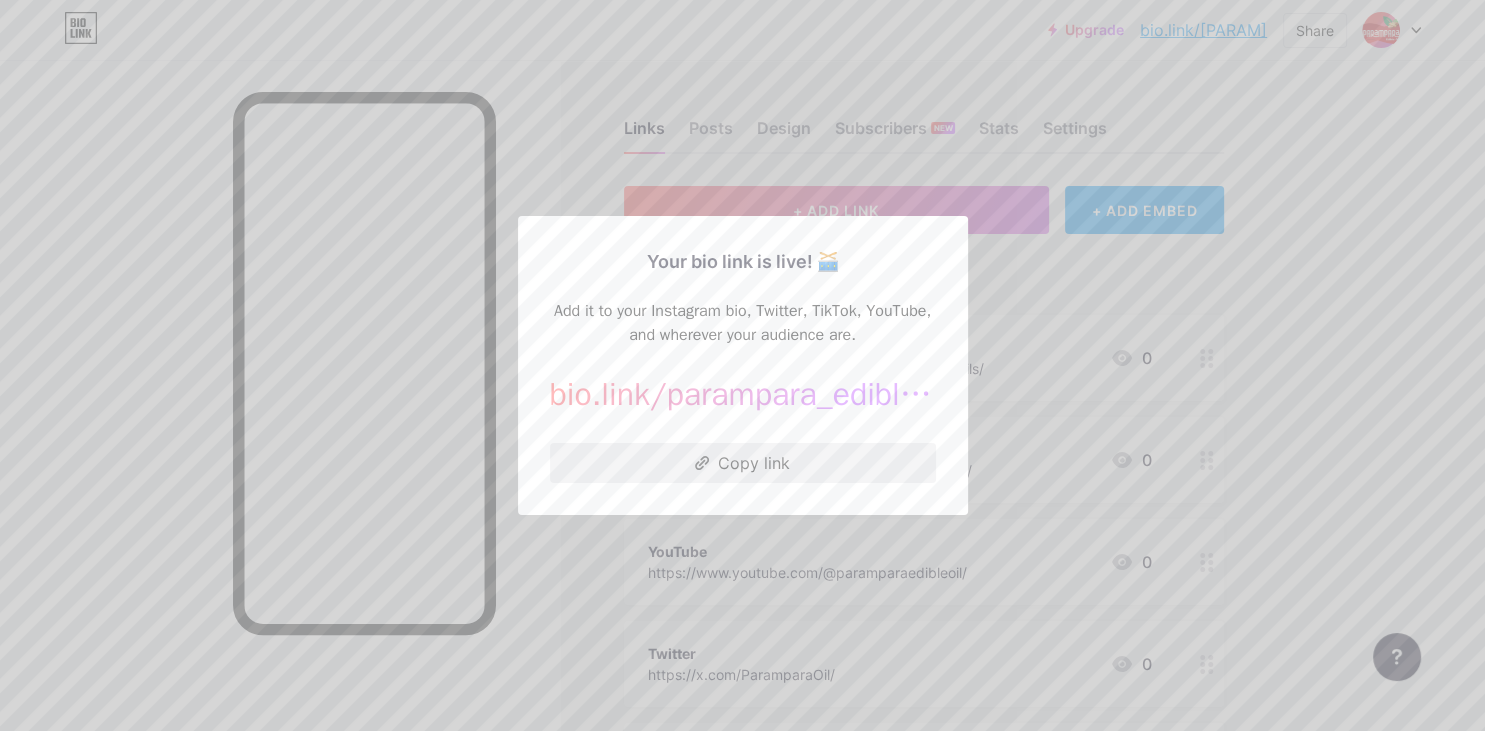click on "Copy link" at bounding box center (743, 463) 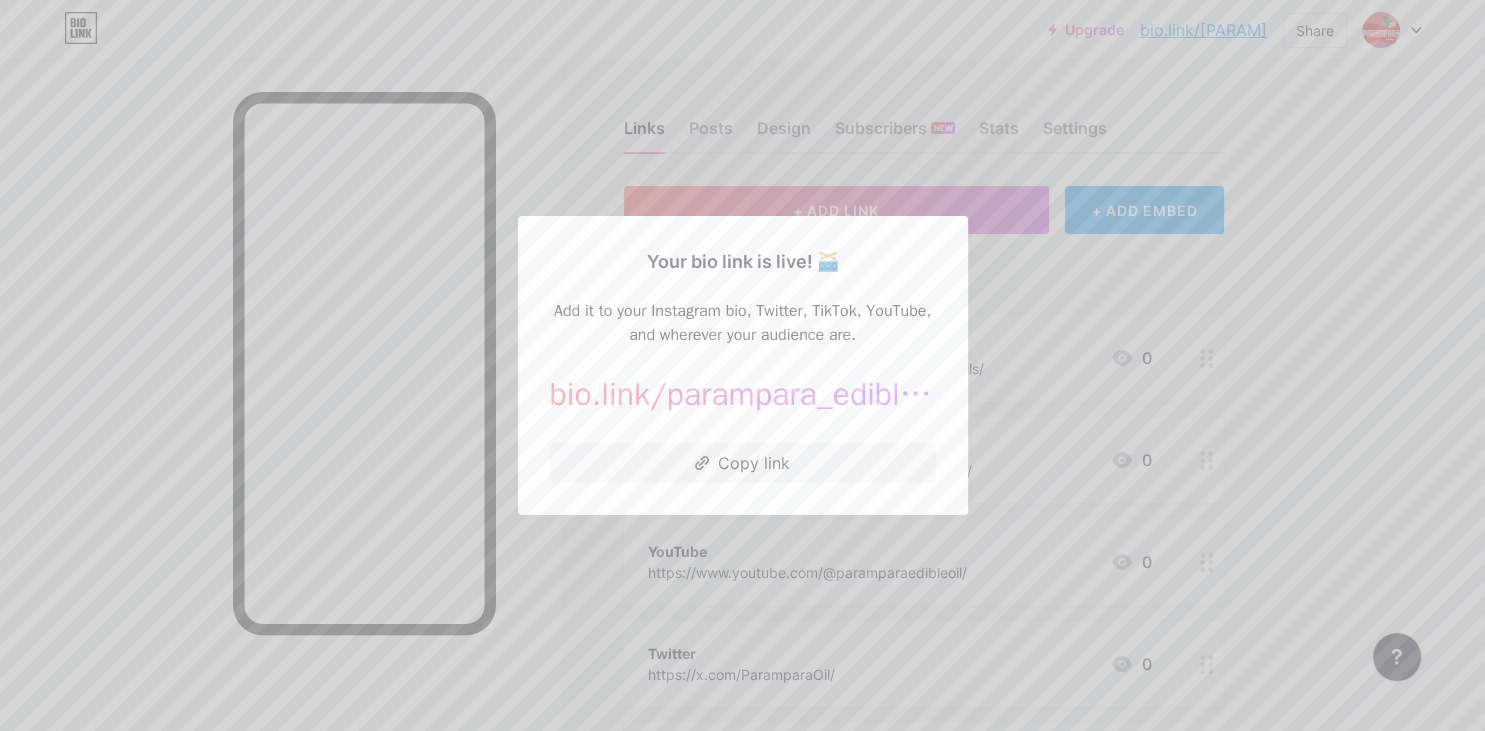 click at bounding box center (742, 365) 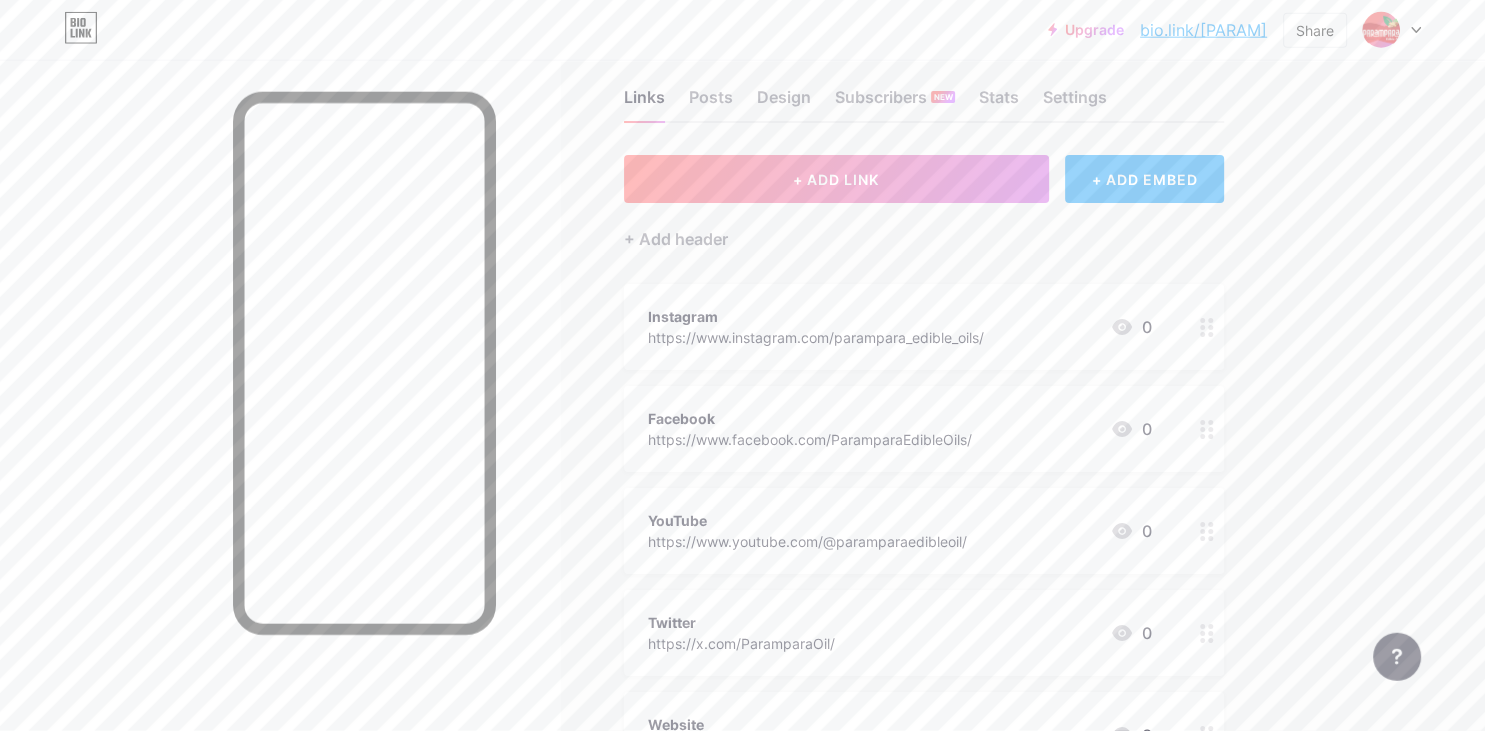 scroll, scrollTop: 0, scrollLeft: 0, axis: both 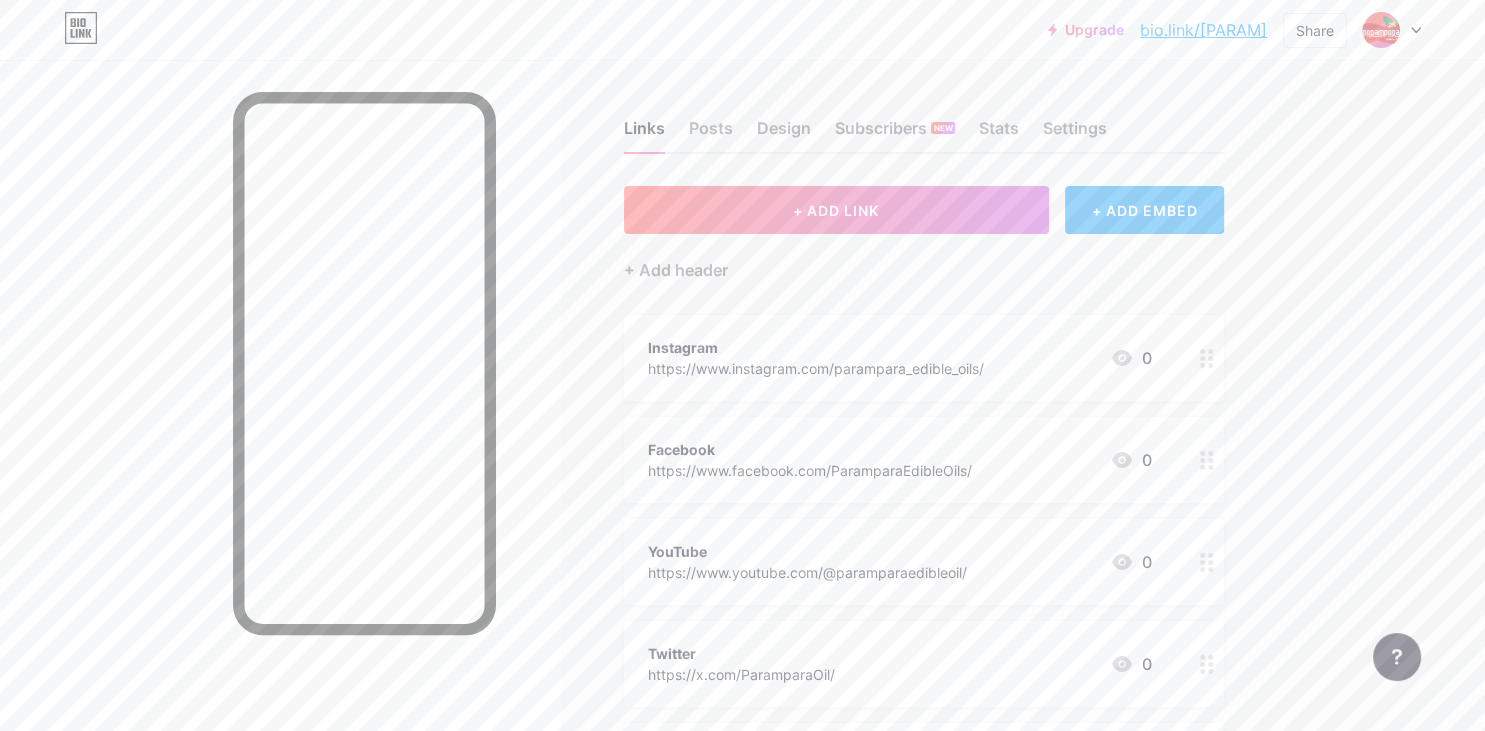 click on "+ ADD EMBED" at bounding box center [1144, 210] 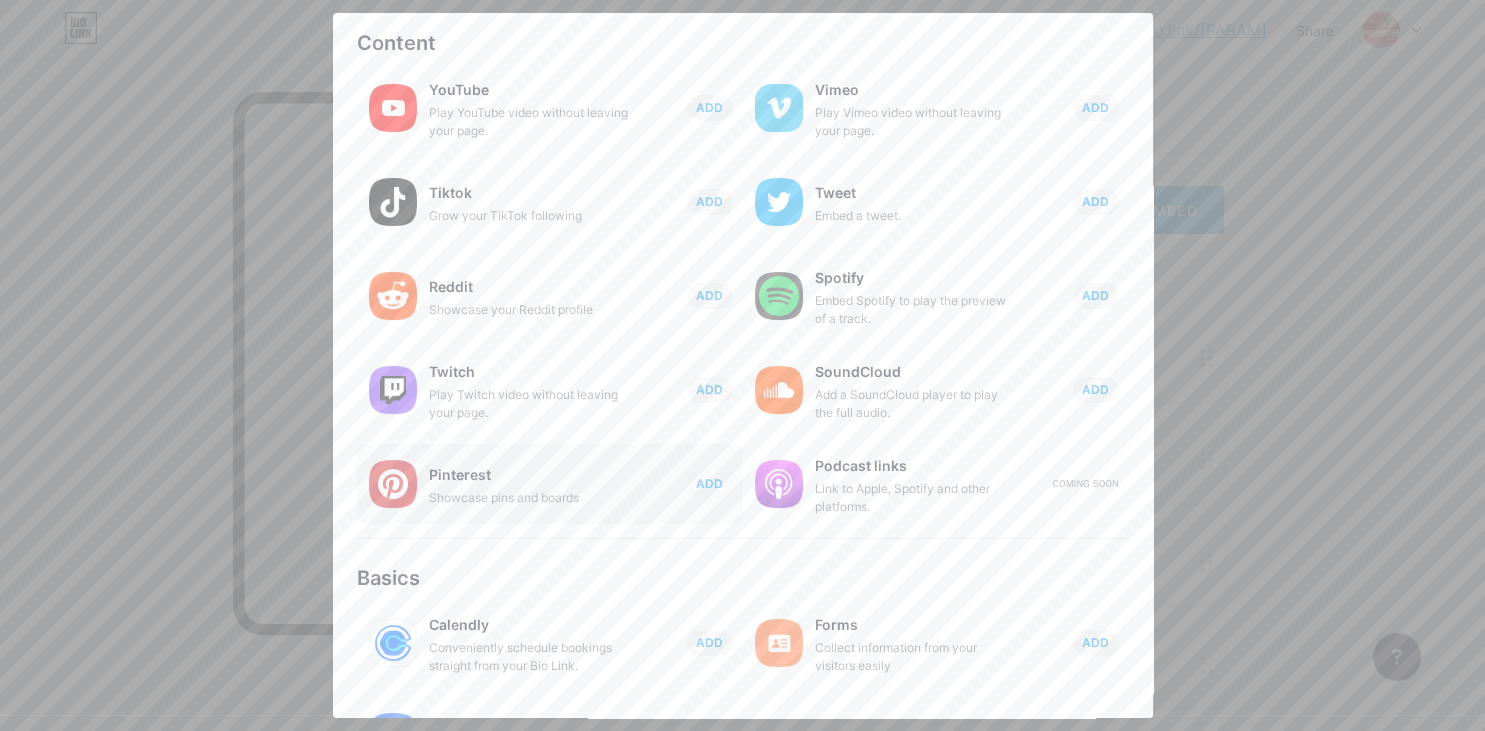 scroll, scrollTop: 0, scrollLeft: 0, axis: both 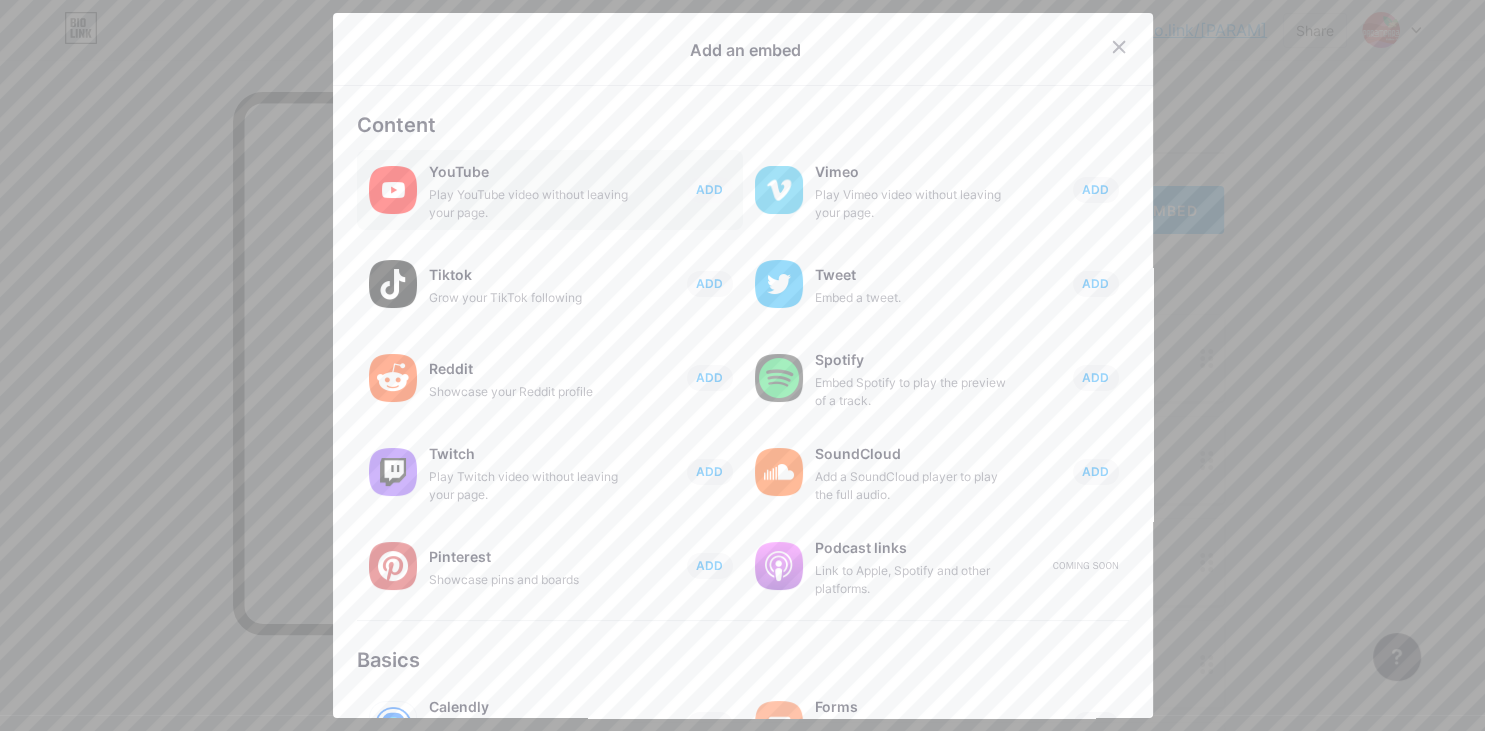click on "Play YouTube video without leaving your page." at bounding box center [529, 204] 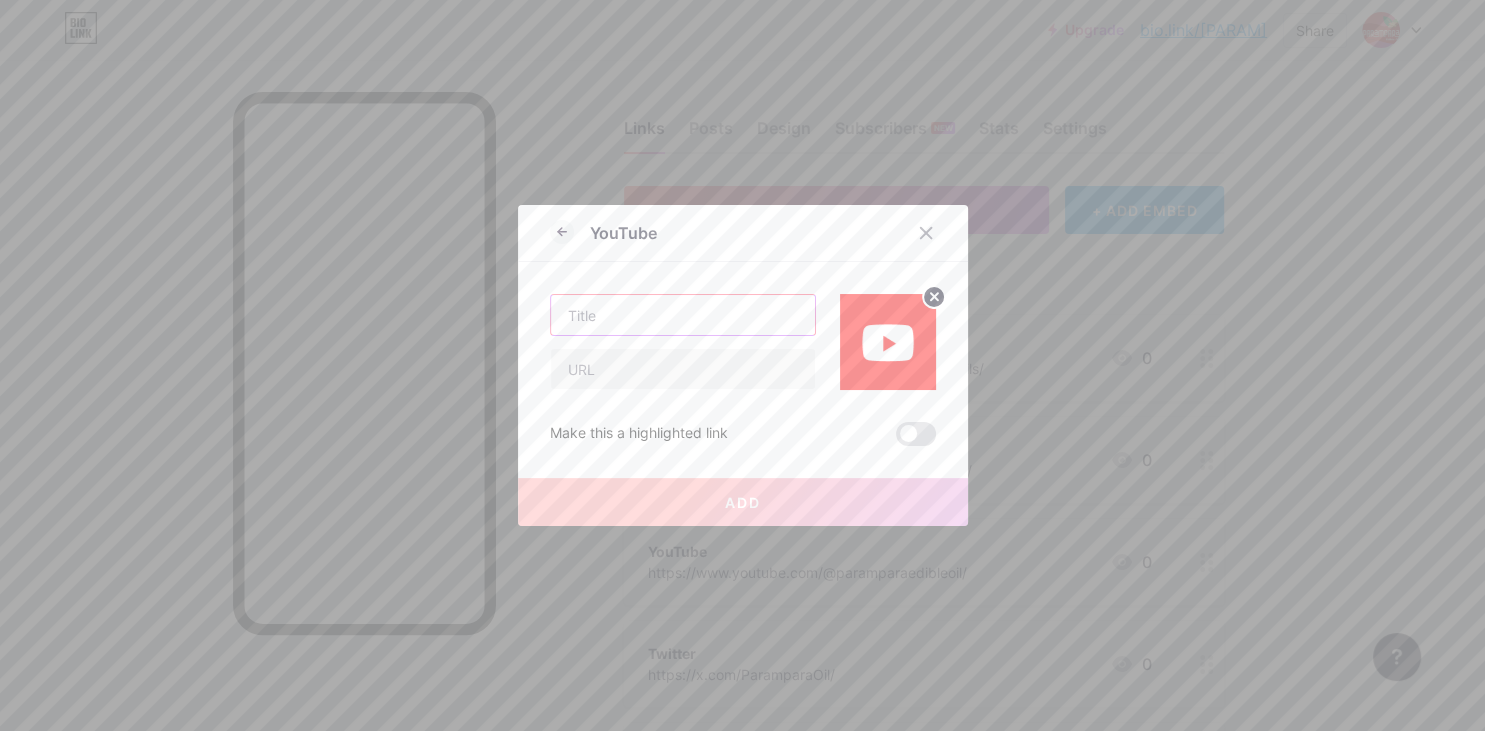 click at bounding box center [683, 315] 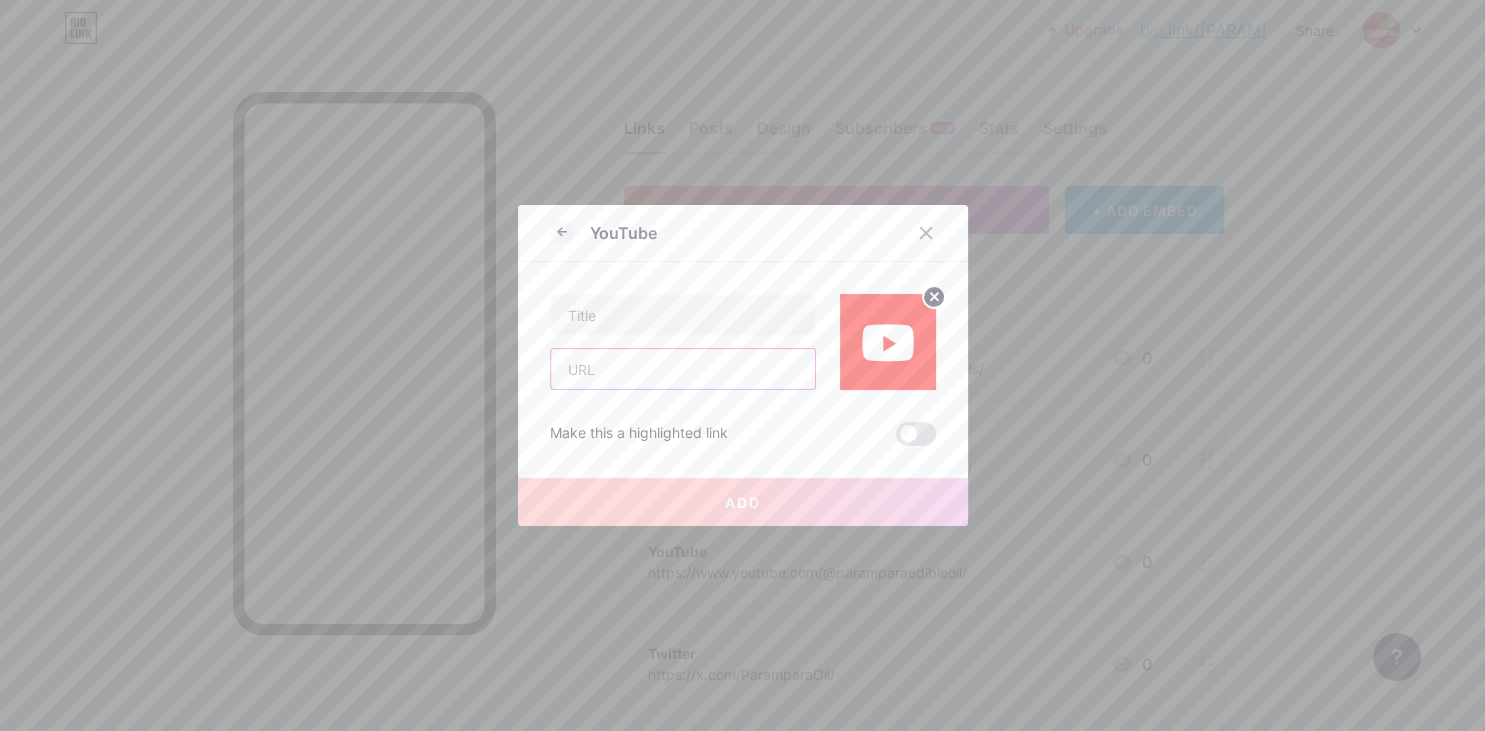 click at bounding box center [683, 369] 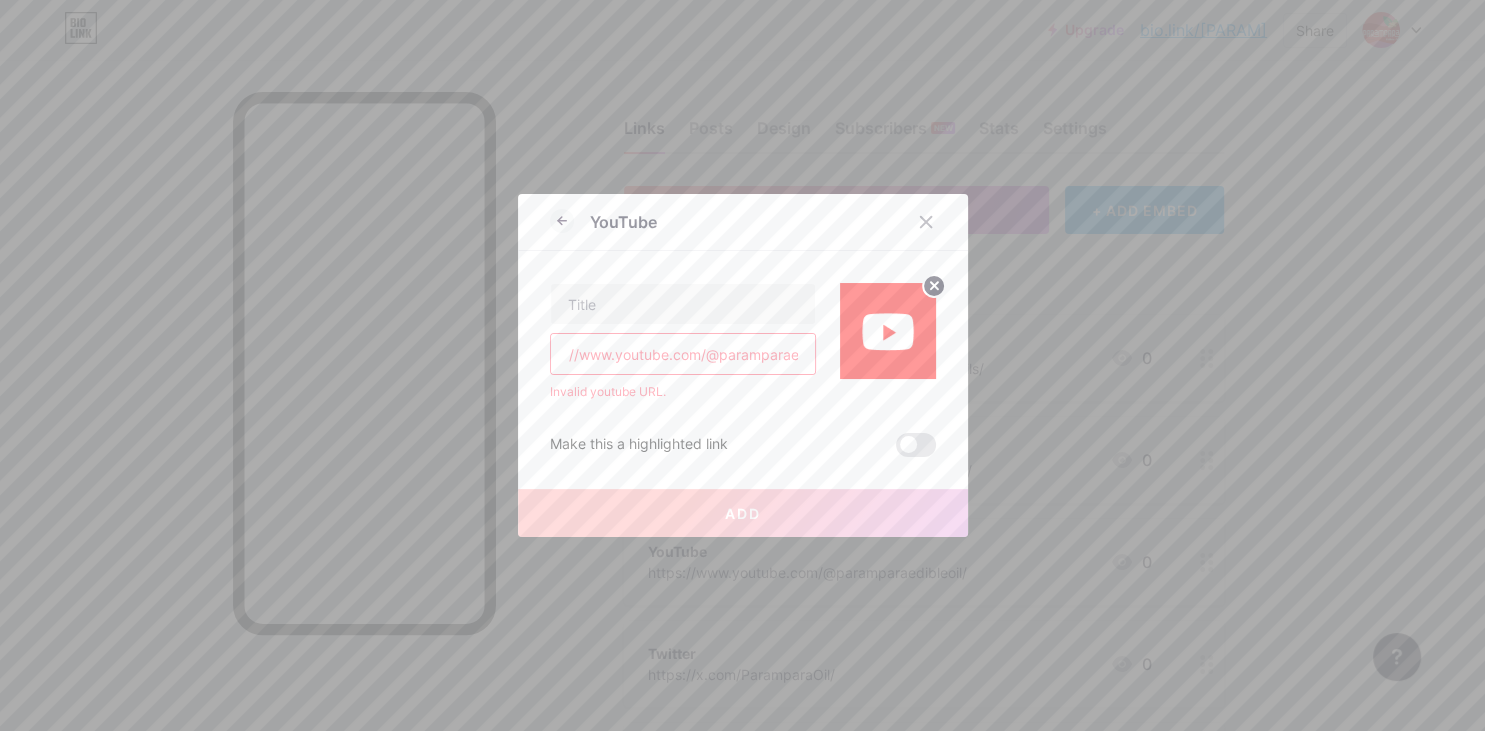 scroll, scrollTop: 0, scrollLeft: 0, axis: both 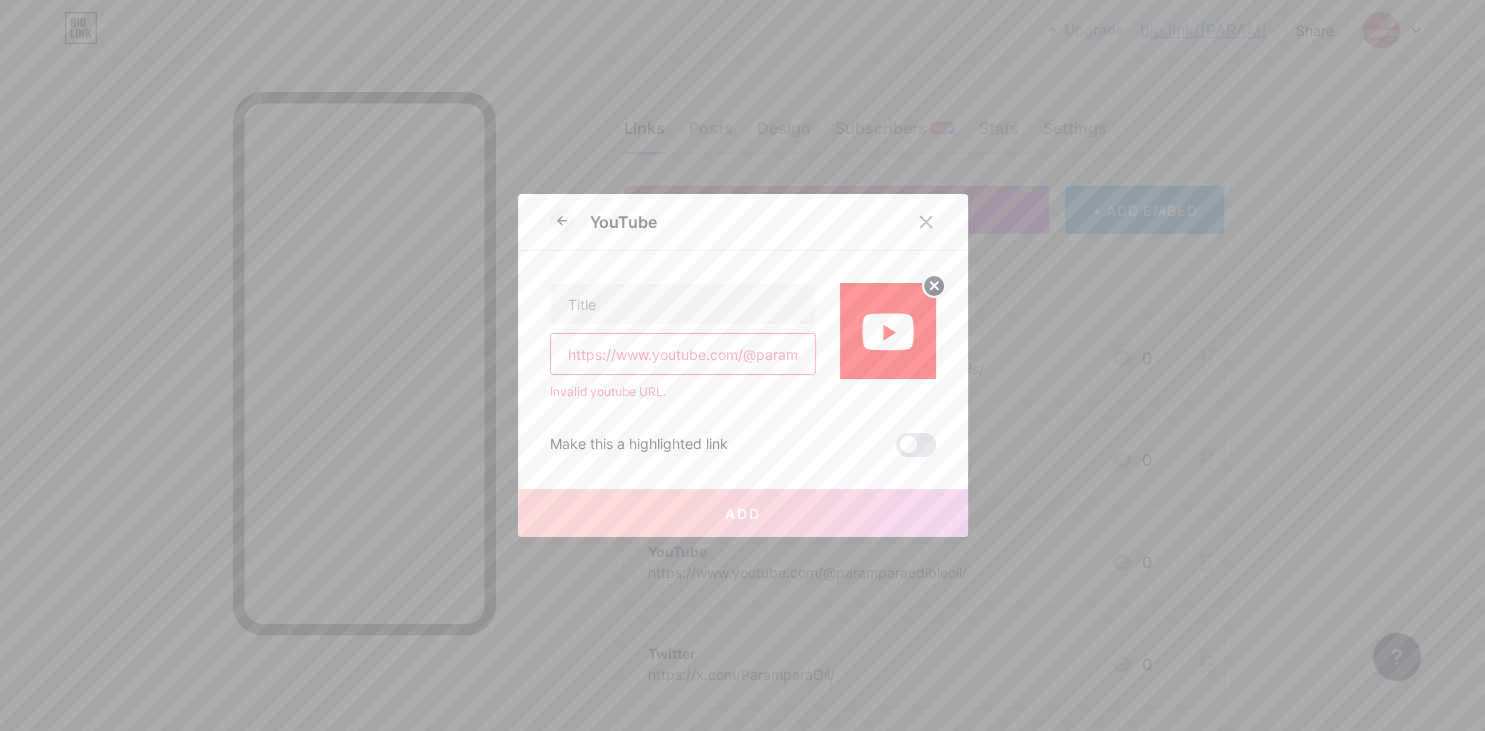 click on "https://www.youtube.com/@paramparaedibleoil/" at bounding box center (683, 354) 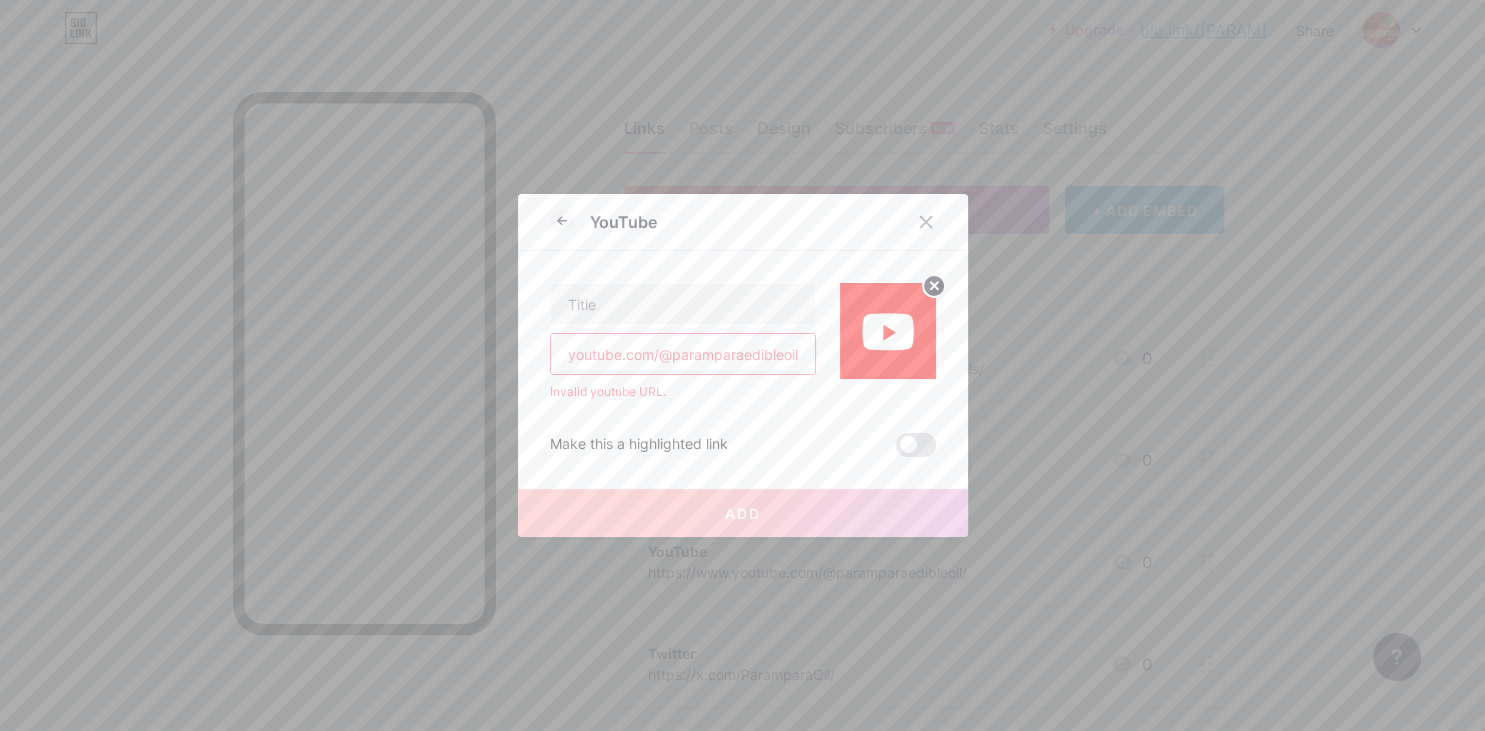scroll, scrollTop: 0, scrollLeft: 0, axis: both 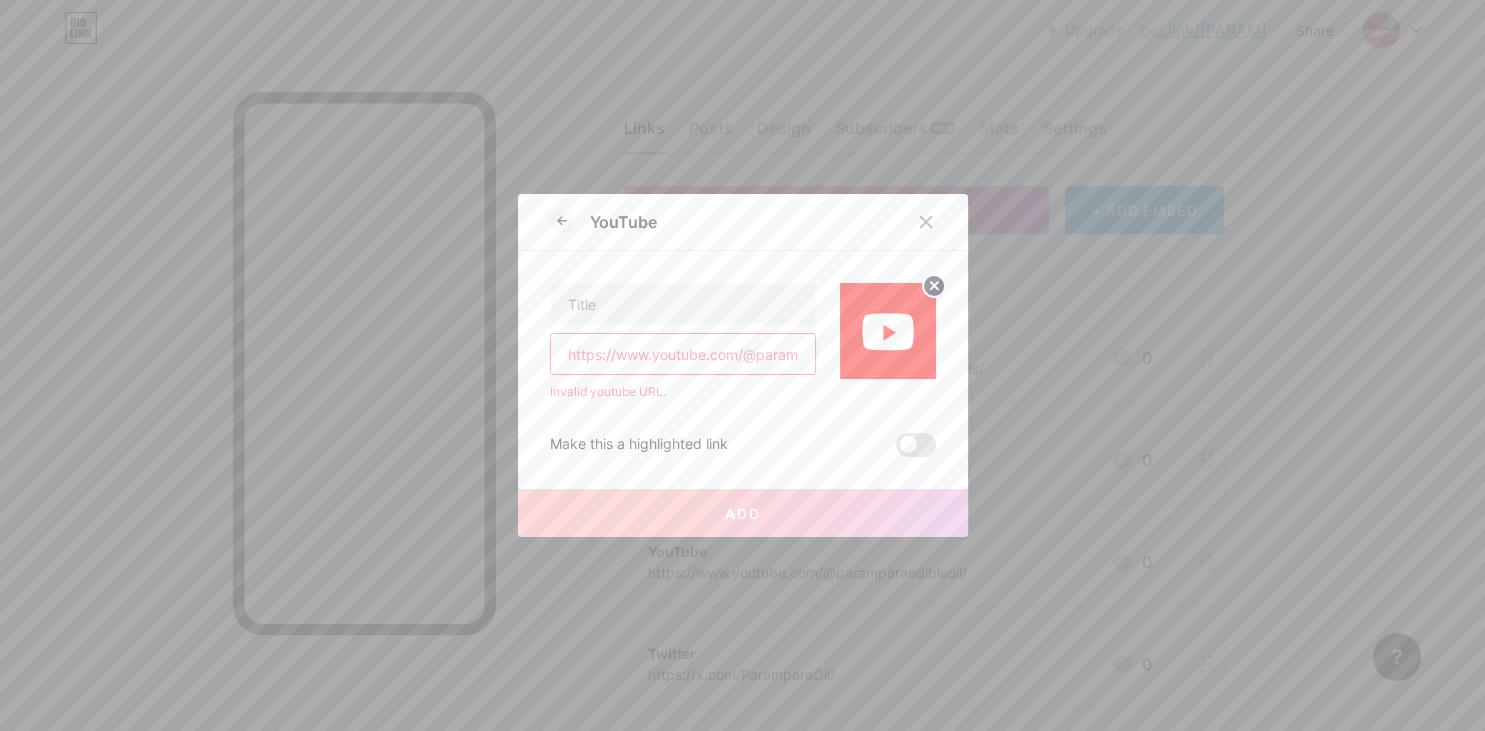 drag, startPoint x: 661, startPoint y: 346, endPoint x: 366, endPoint y: 350, distance: 295.02713 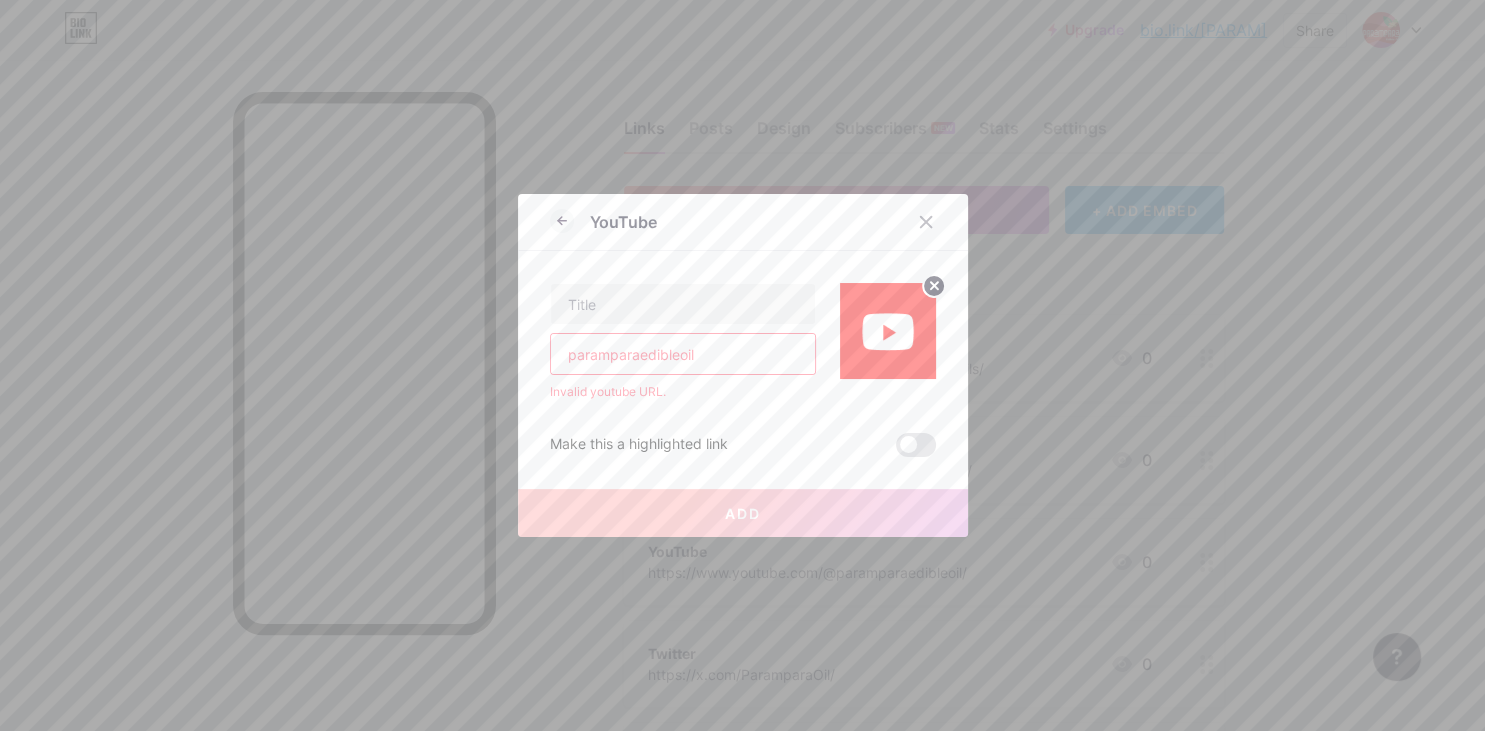 type on "paramparaedibleoil" 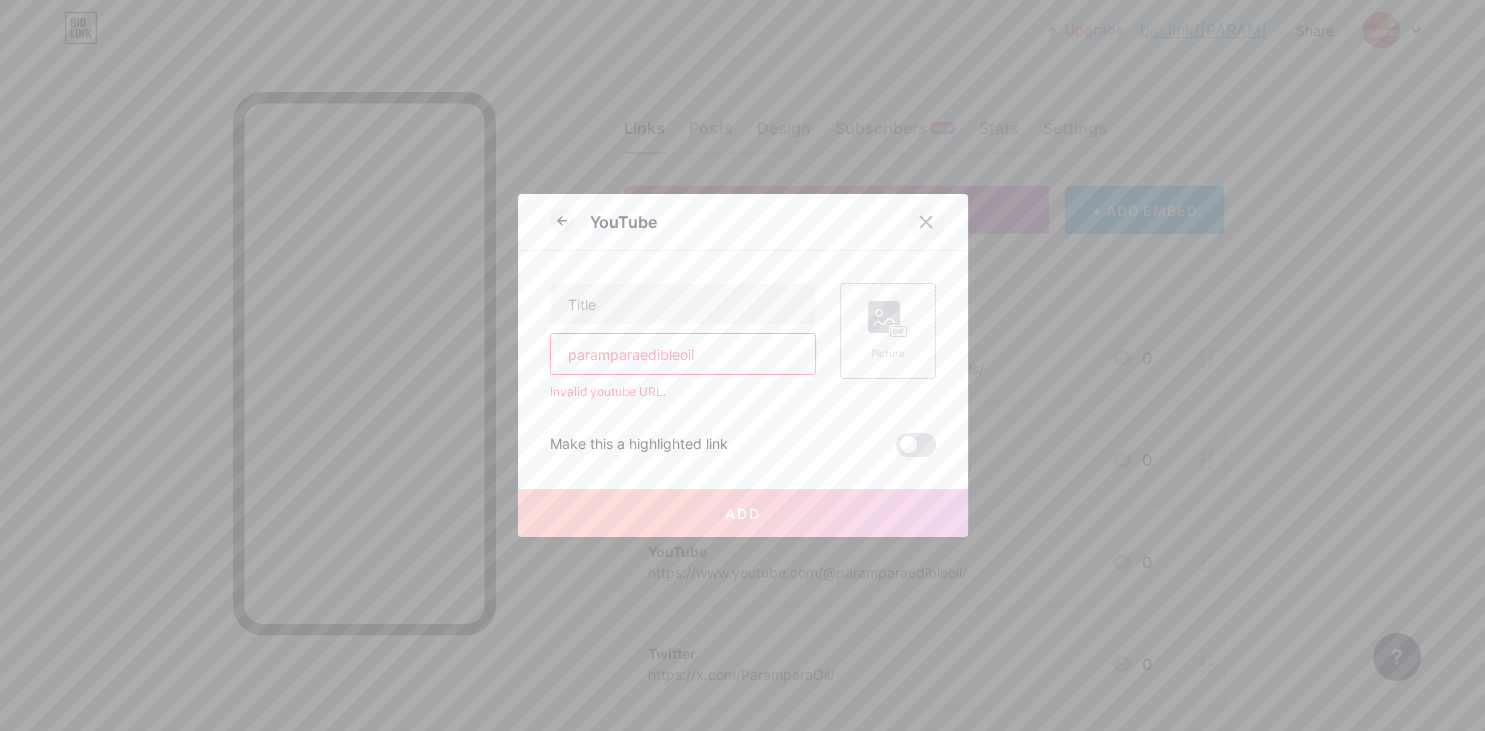 click 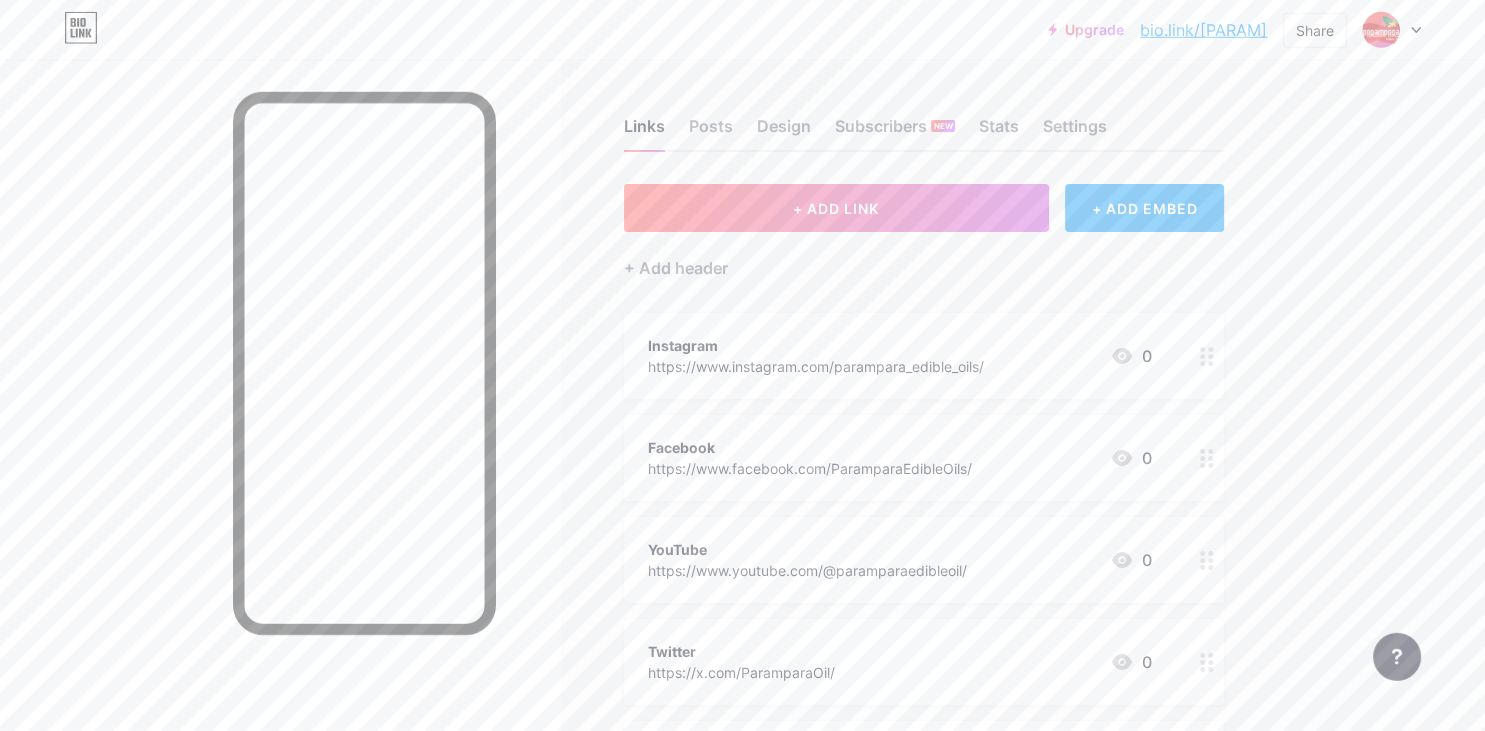 scroll, scrollTop: 0, scrollLeft: 0, axis: both 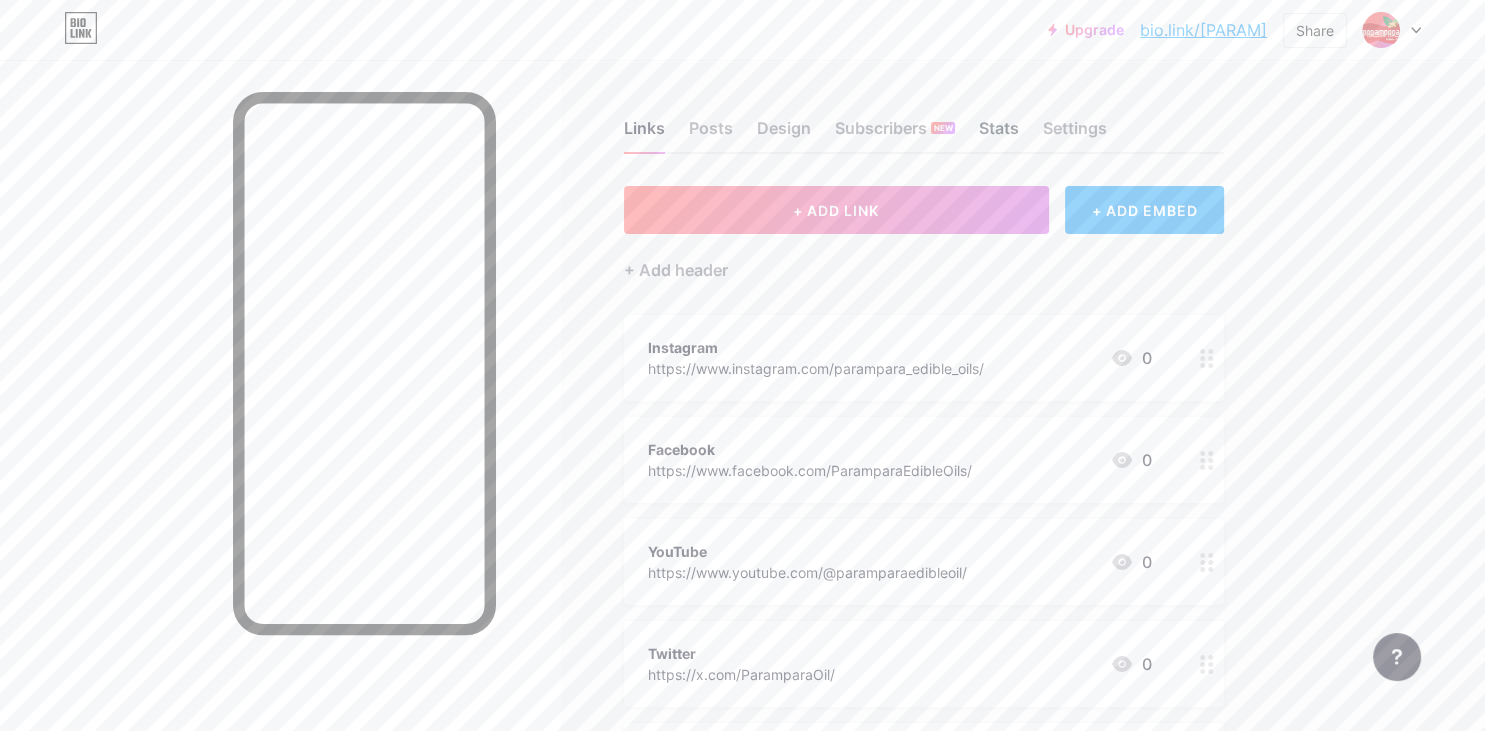 click on "Stats" at bounding box center (999, 134) 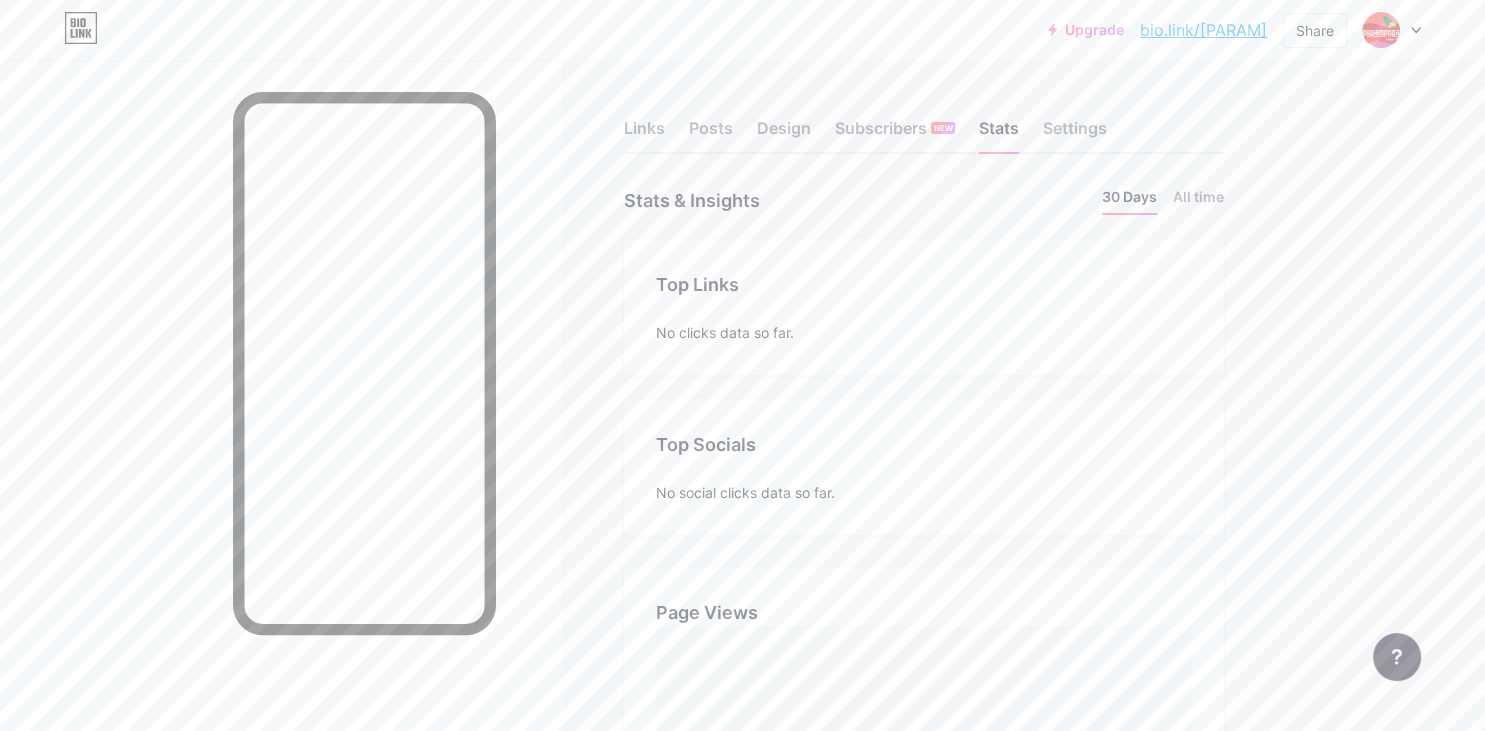 scroll, scrollTop: 999268, scrollLeft: 998515, axis: both 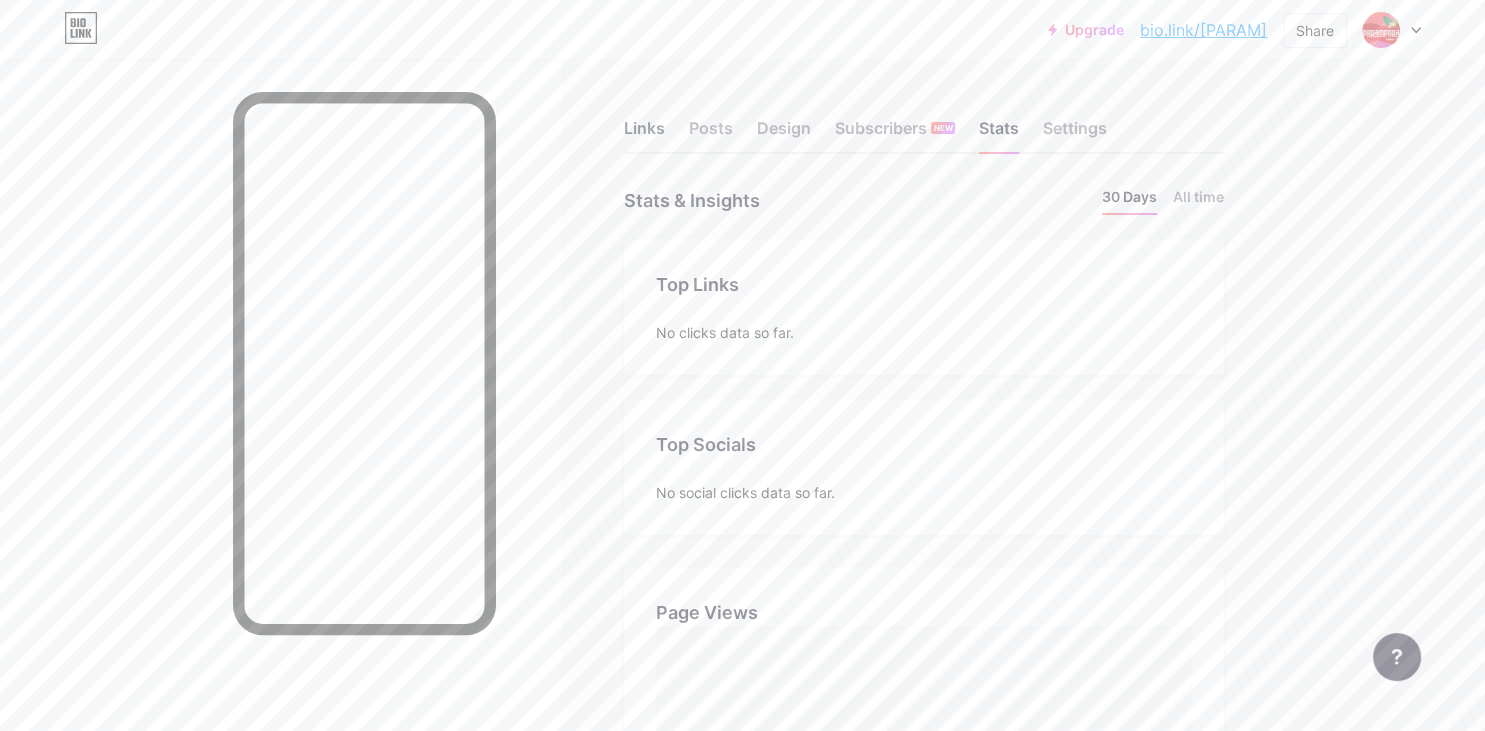 click on "Links" at bounding box center [644, 134] 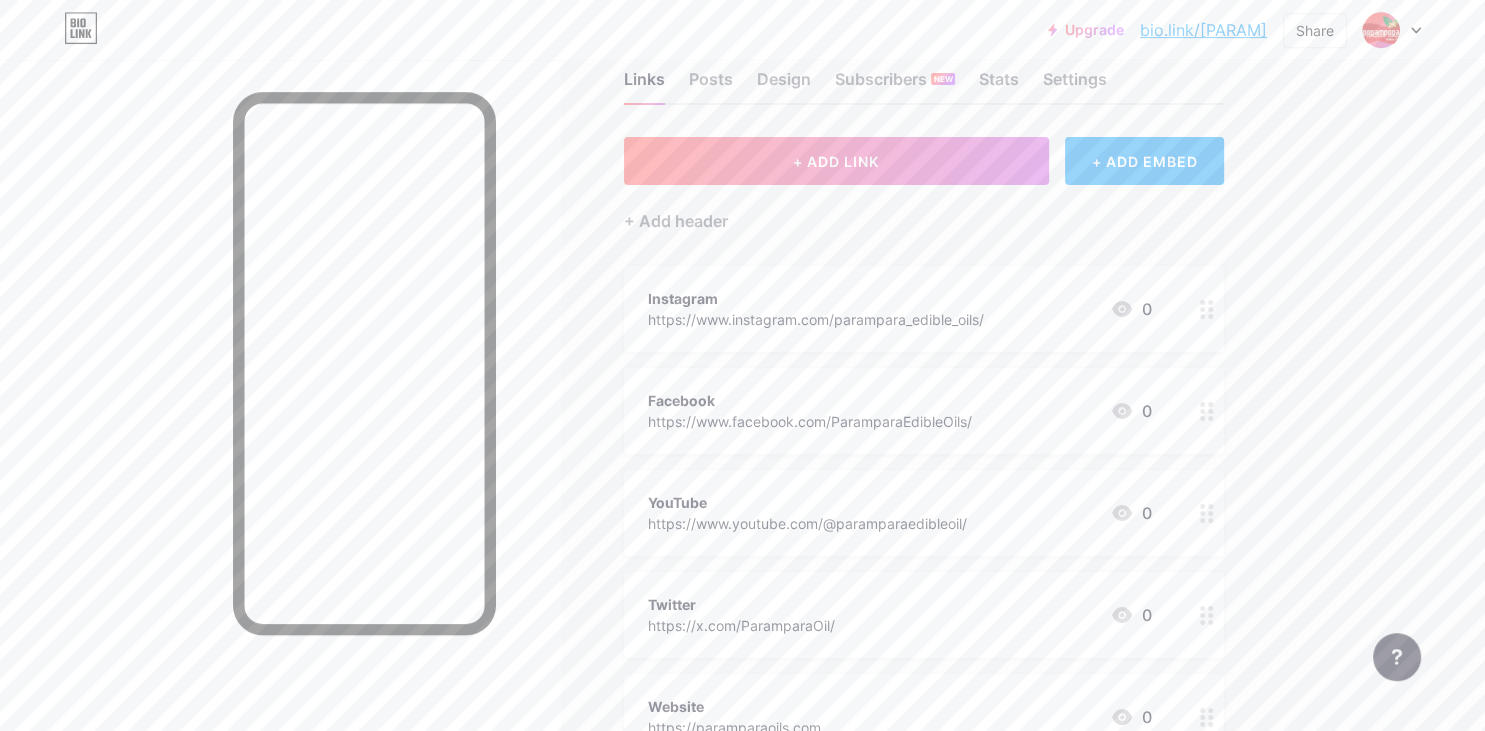 scroll, scrollTop: 0, scrollLeft: 0, axis: both 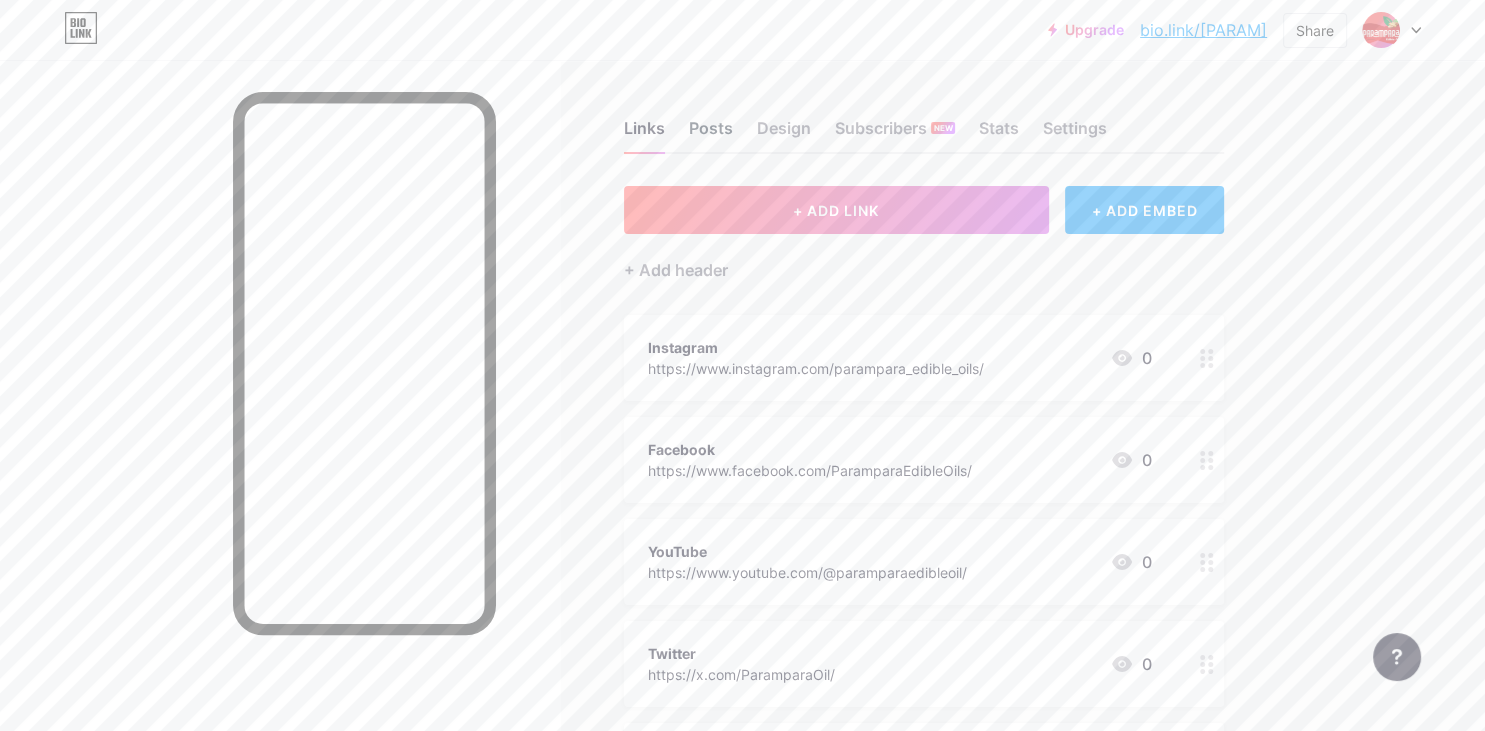 click on "Posts" at bounding box center [711, 134] 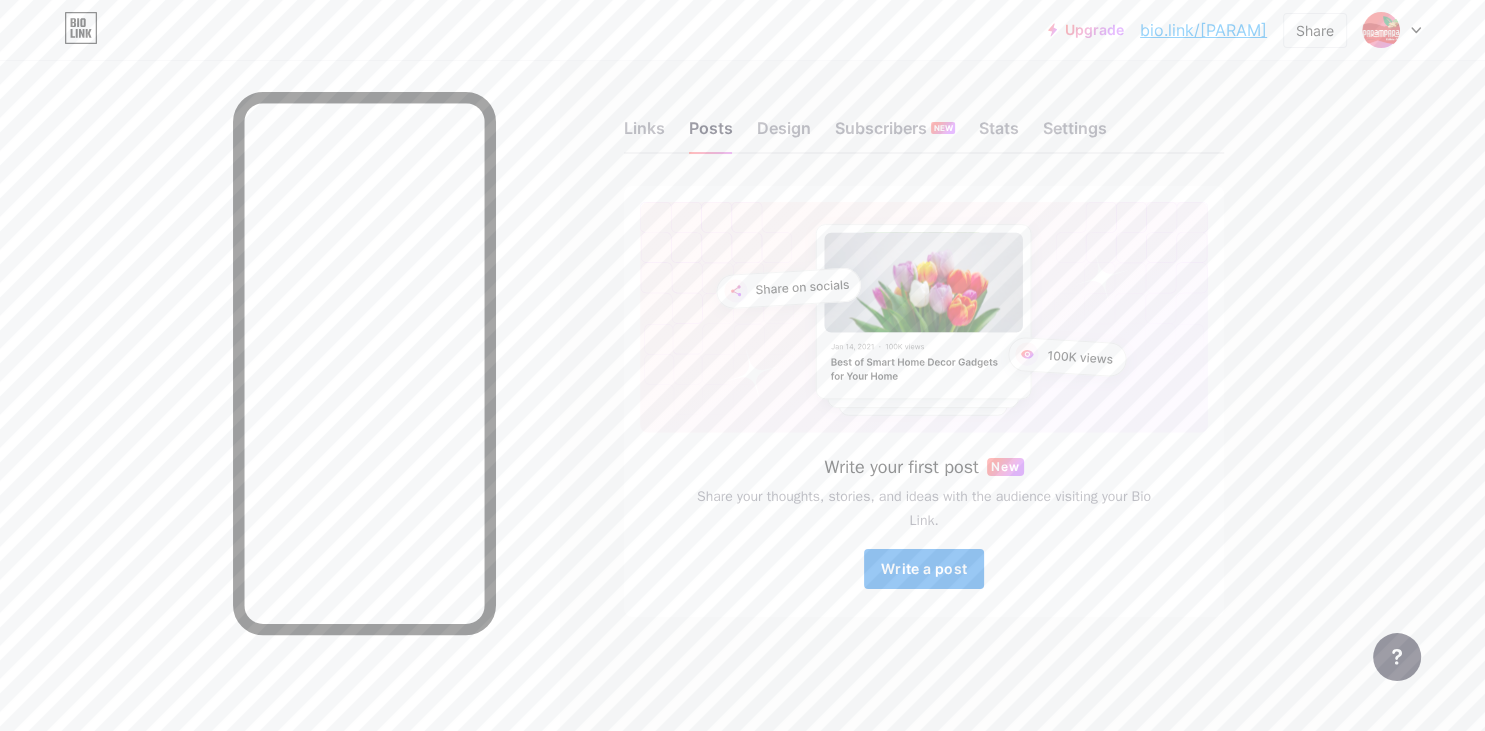 click on "Write a post" at bounding box center [924, 569] 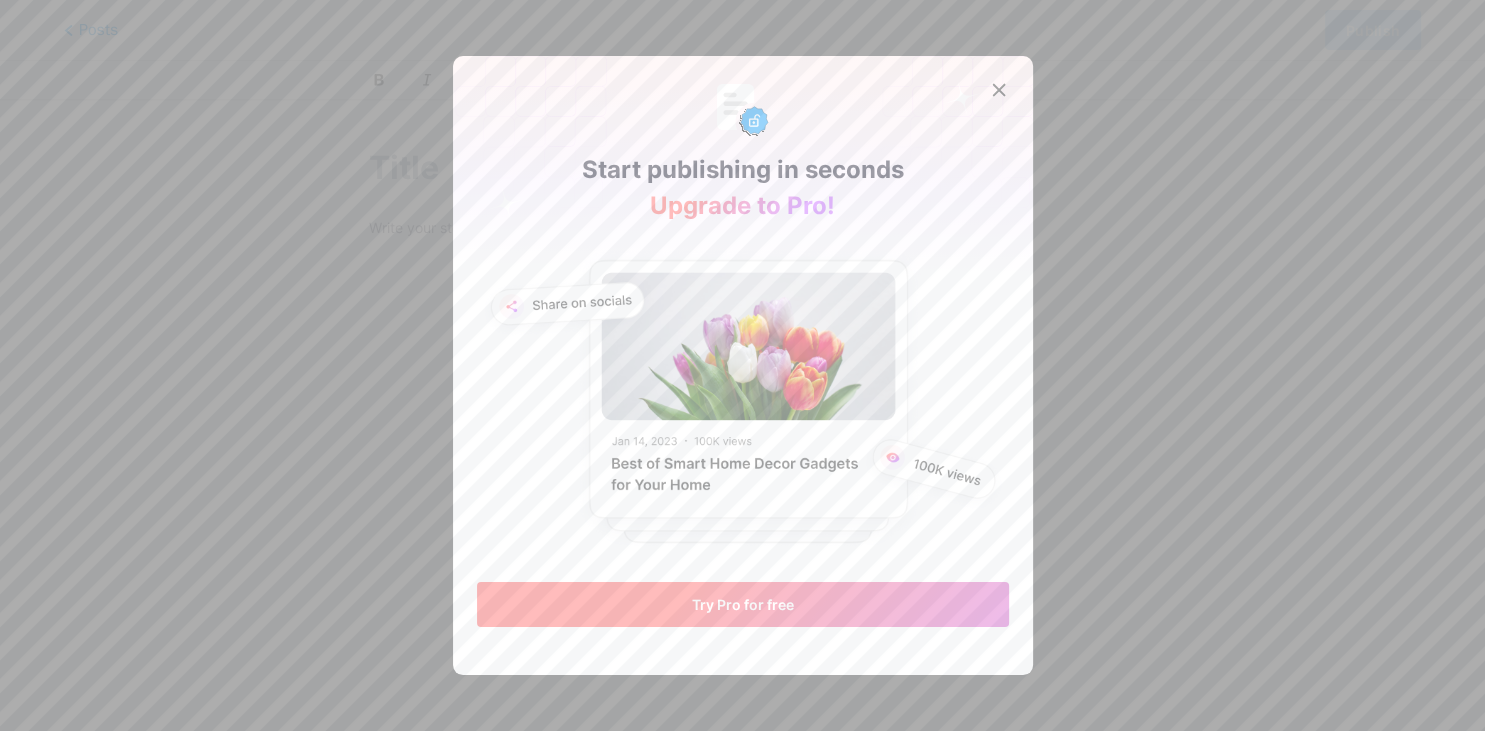 click on "Try Pro for free" at bounding box center [743, 604] 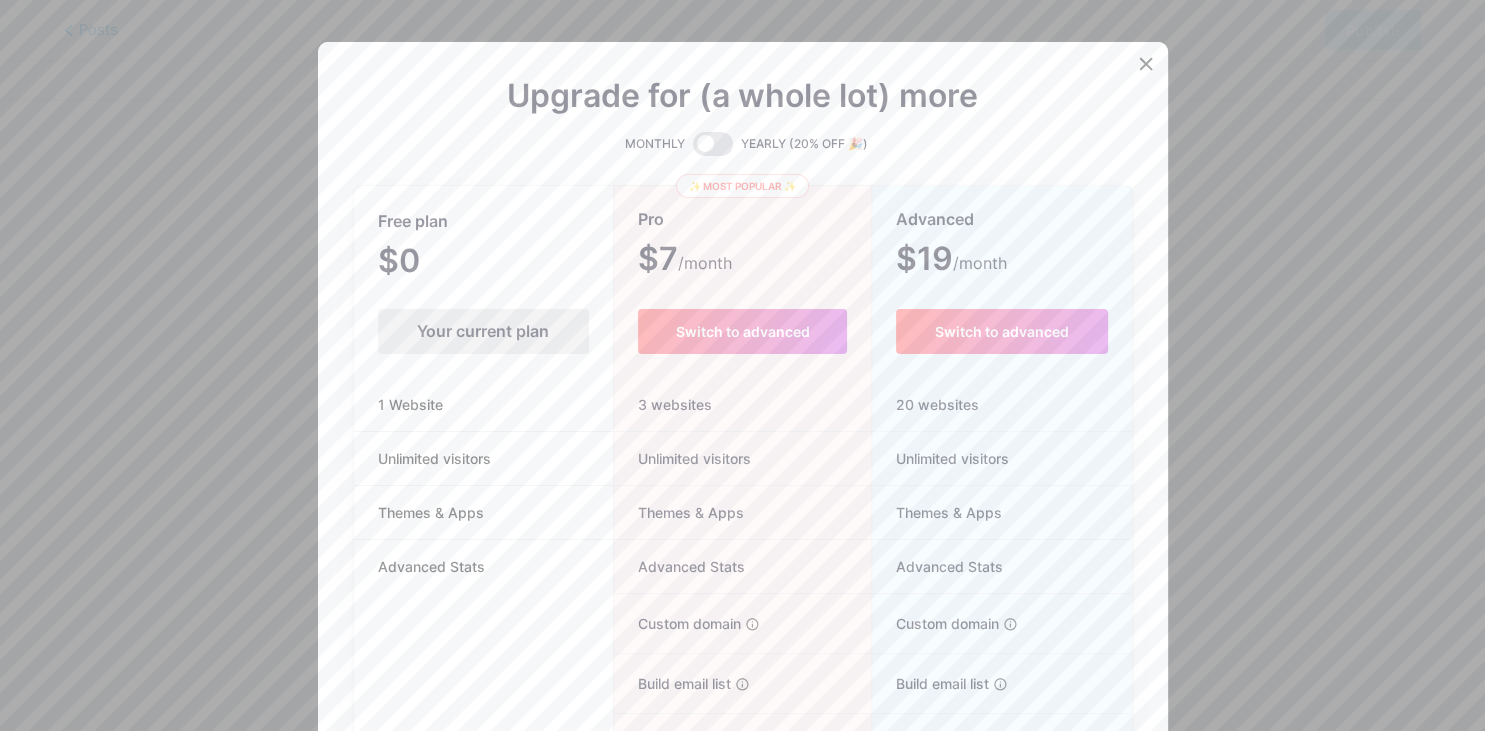click on "Your current plan" at bounding box center (483, 331) 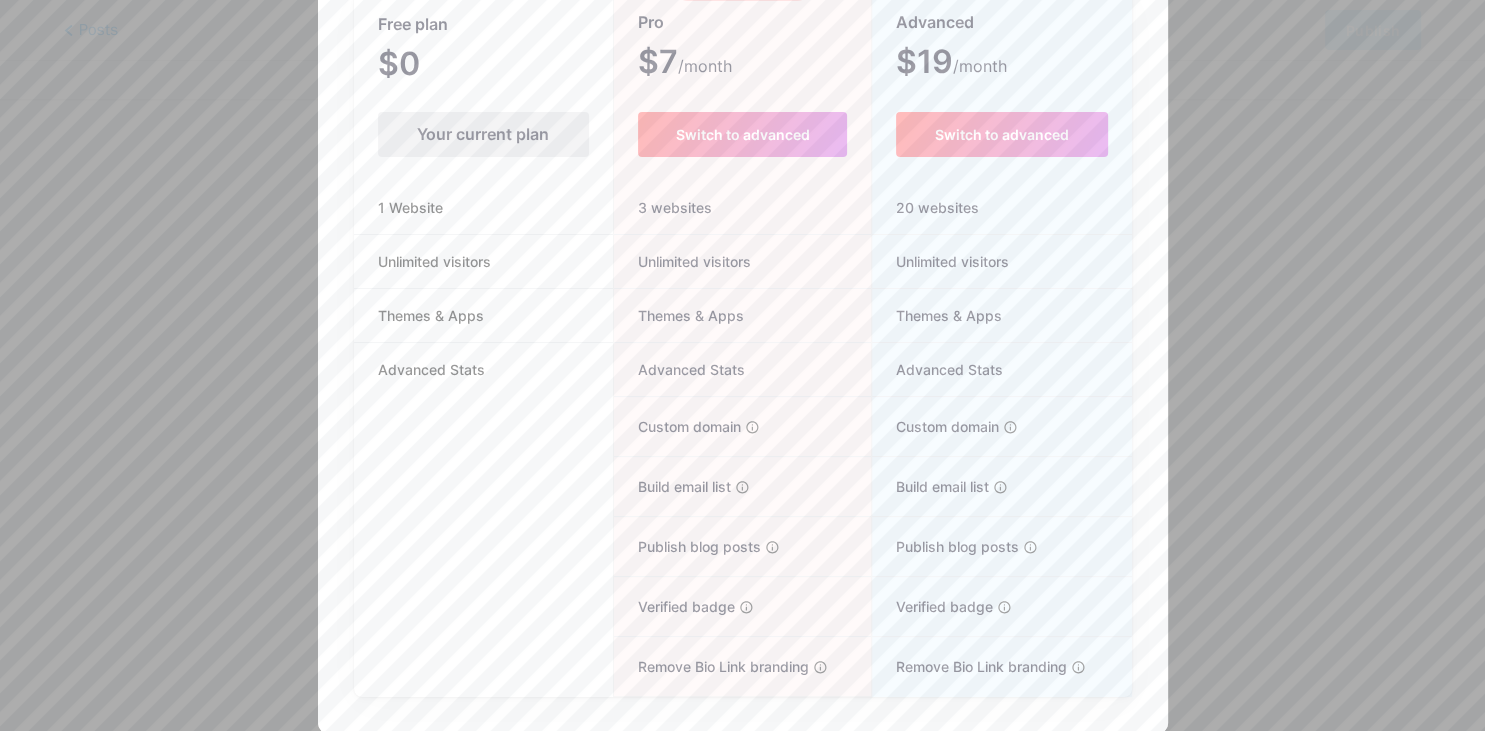 scroll, scrollTop: 0, scrollLeft: 0, axis: both 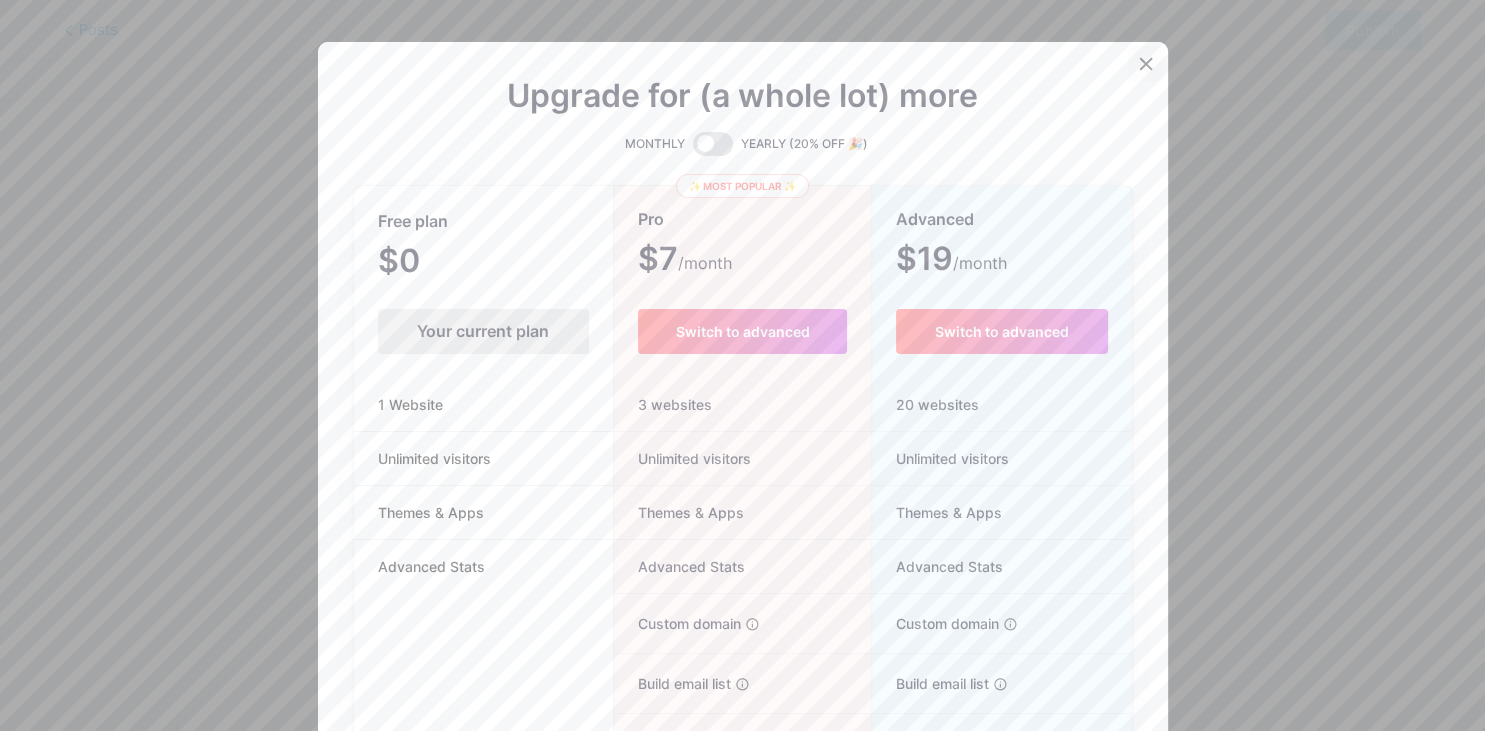 click 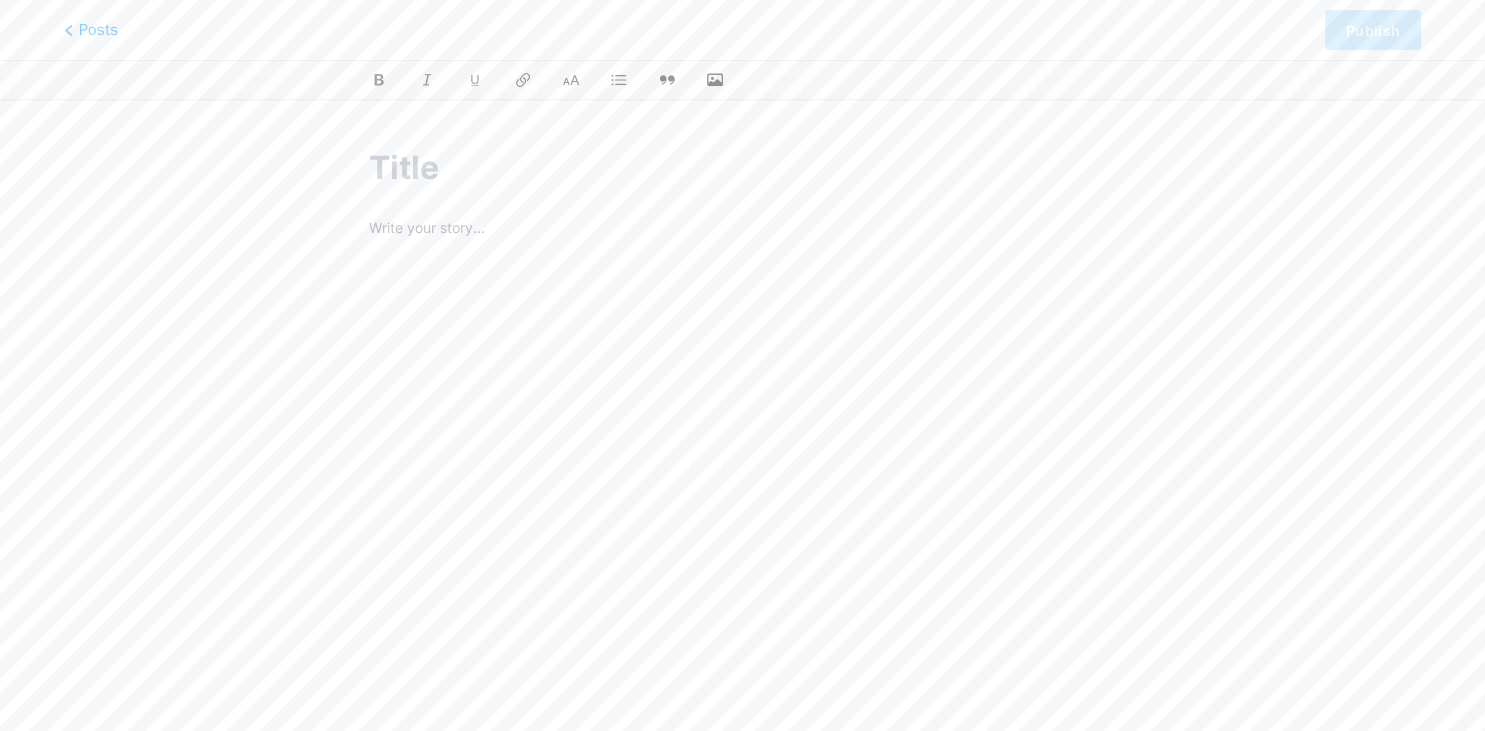 click at bounding box center (742, 434) 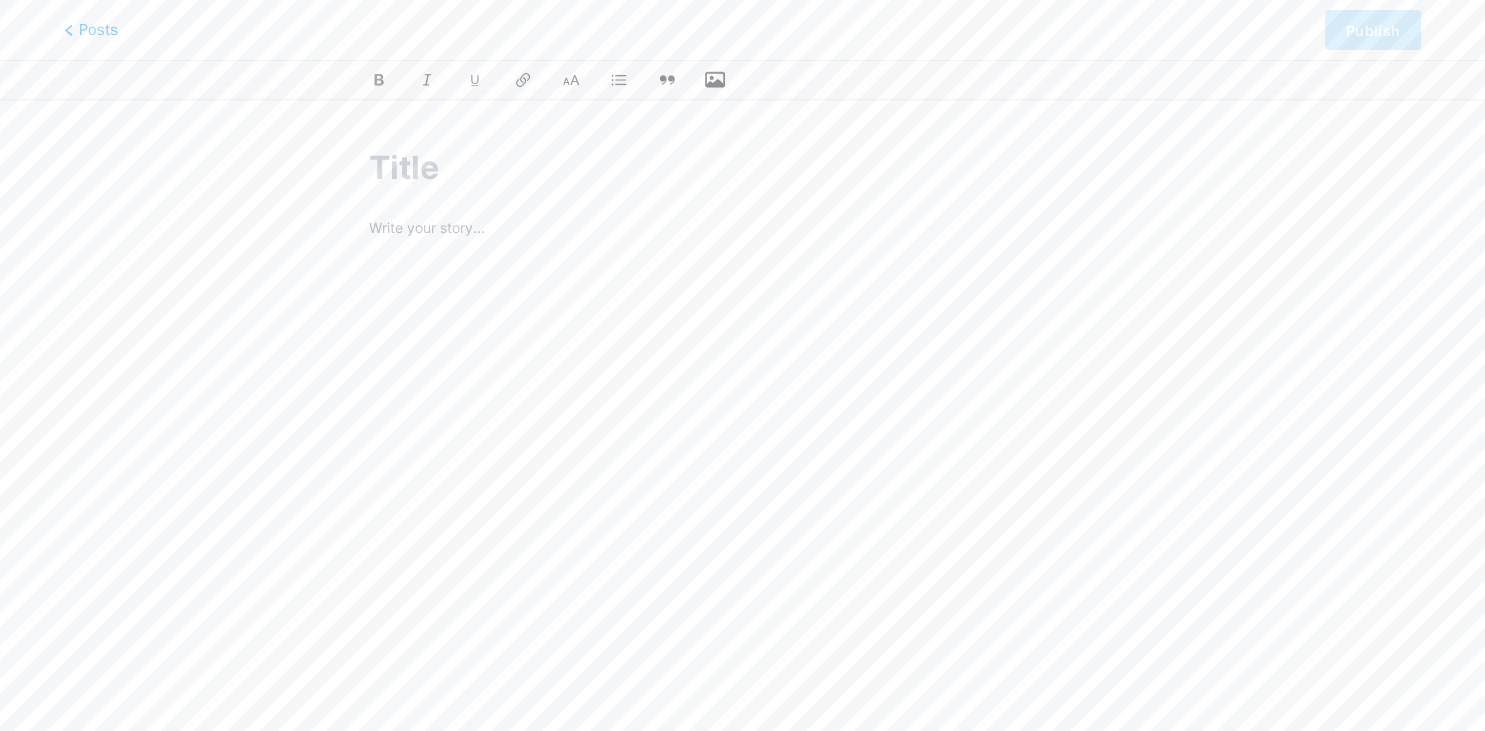 click 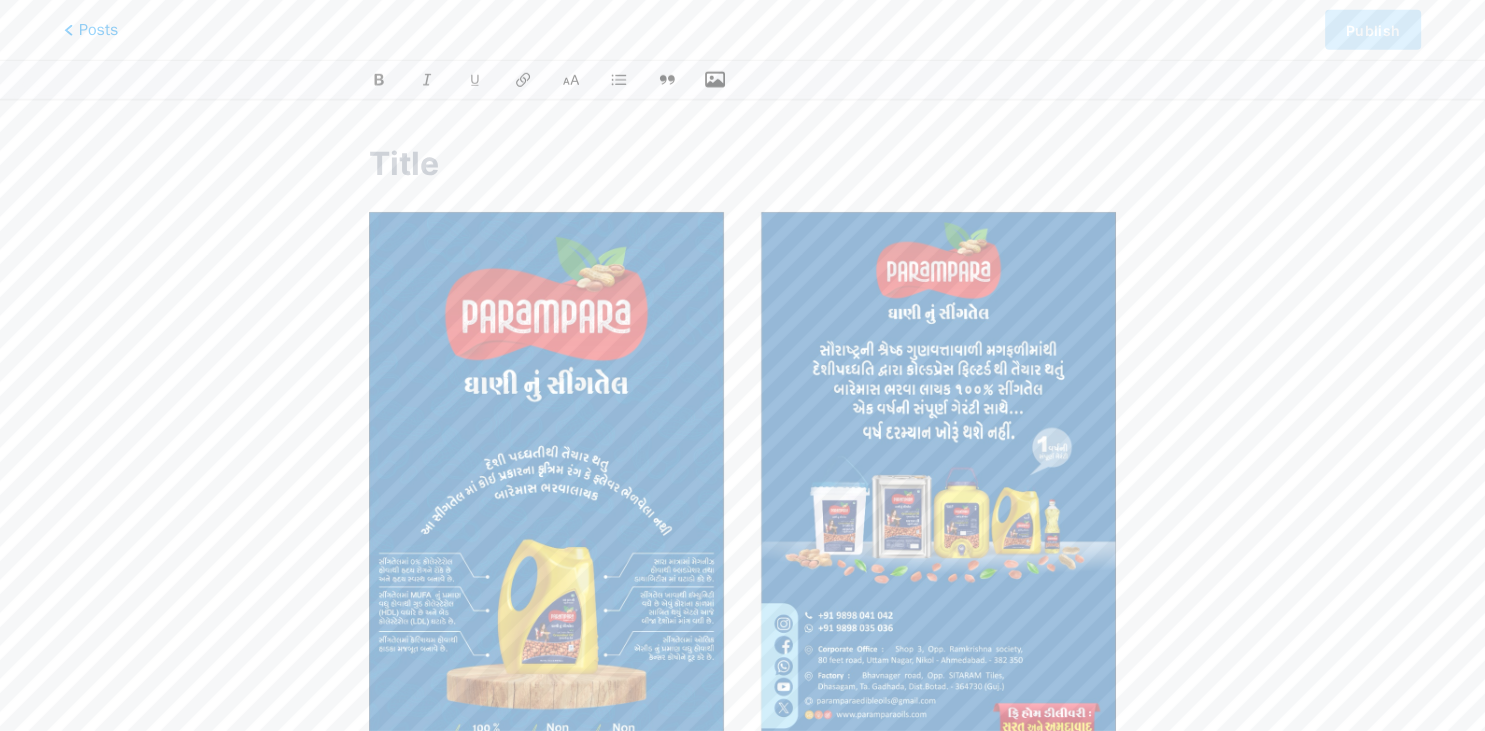 scroll, scrollTop: 0, scrollLeft: 0, axis: both 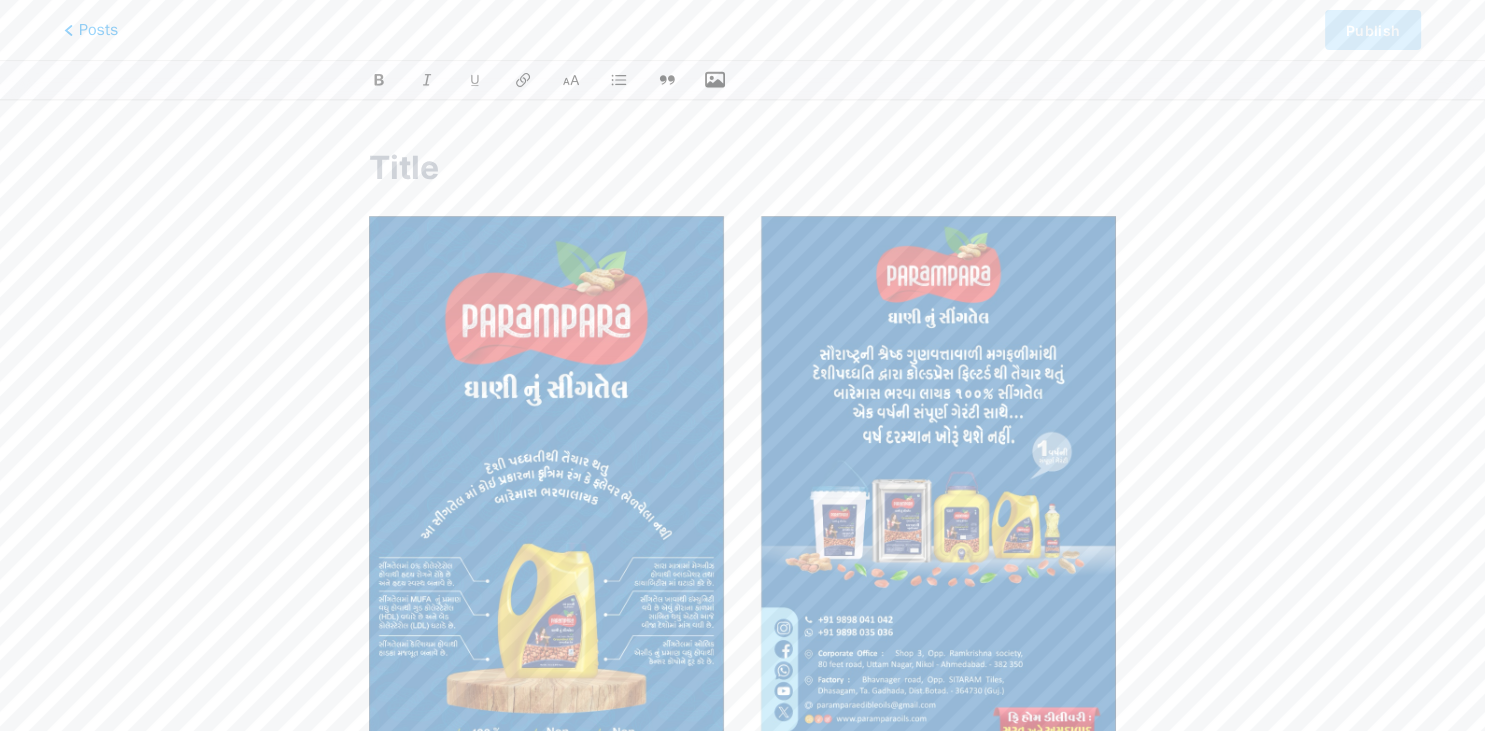 click at bounding box center (742, 168) 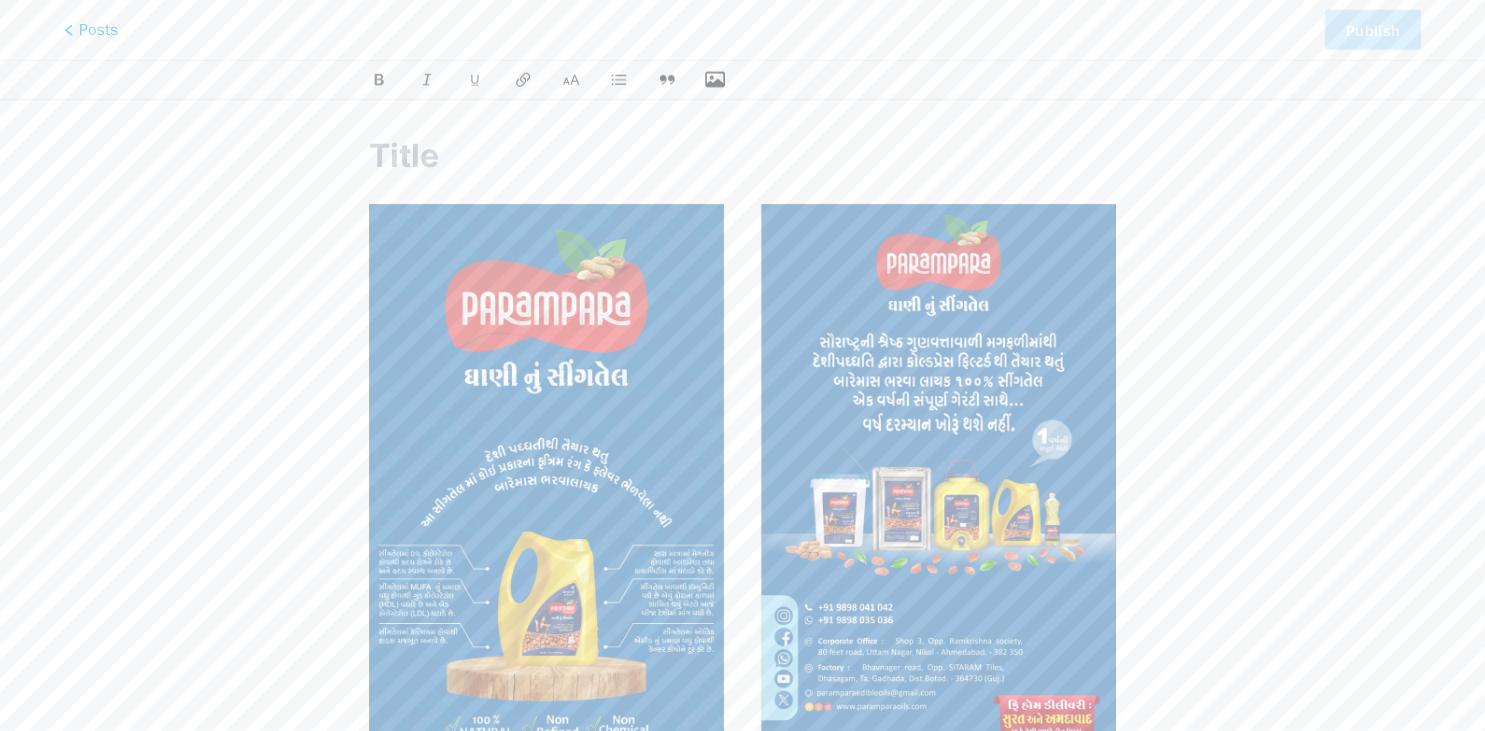 scroll, scrollTop: 0, scrollLeft: 0, axis: both 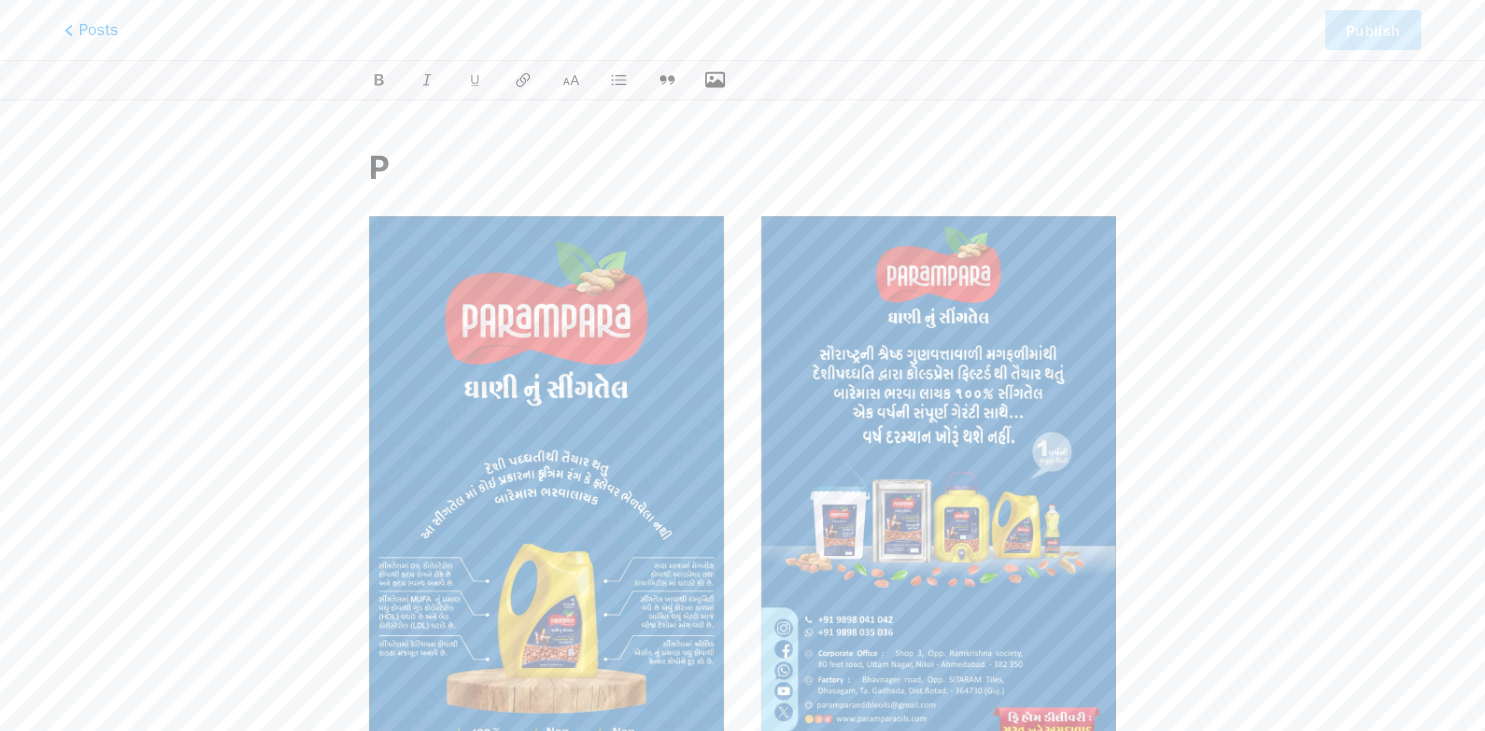 type on "Pa" 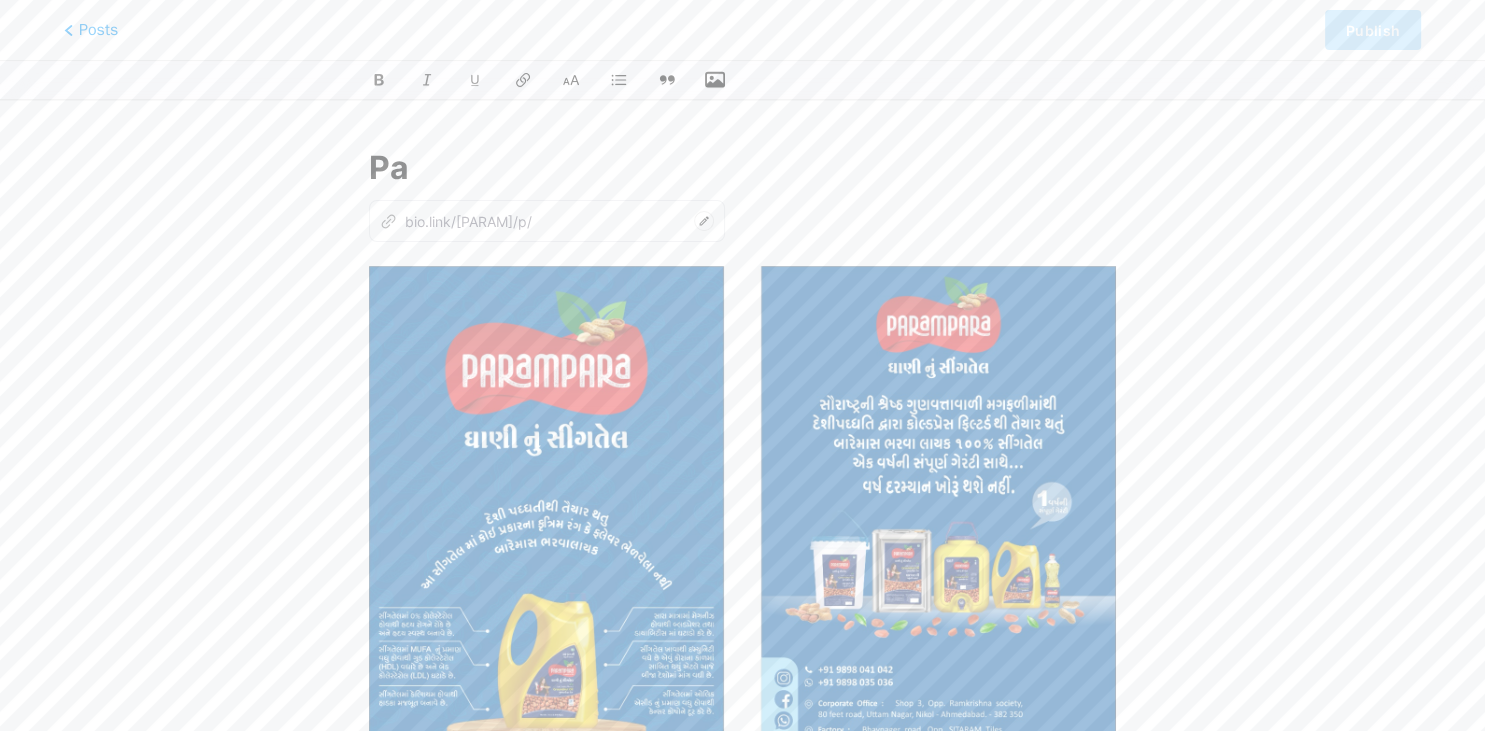type on "pa" 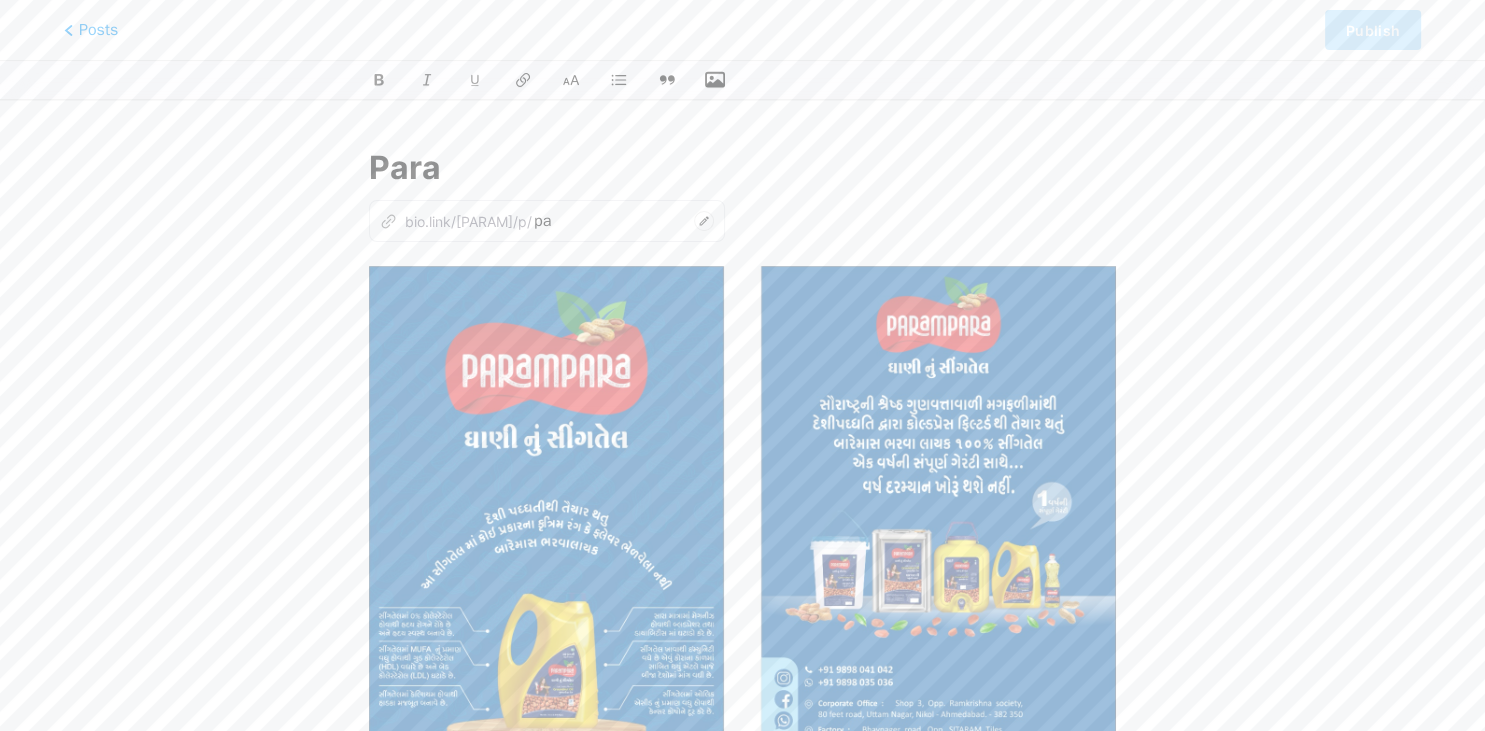 type on "Param" 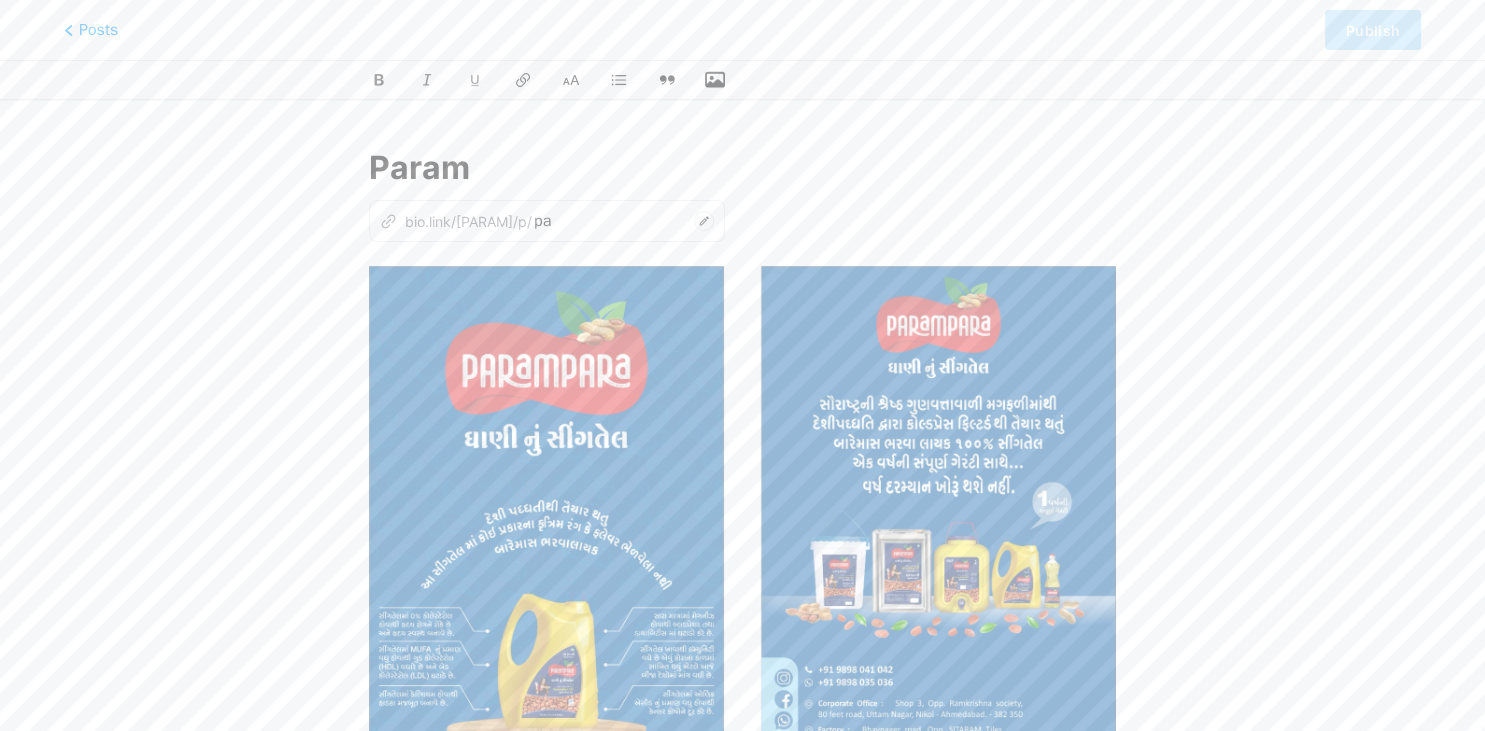 type on "param" 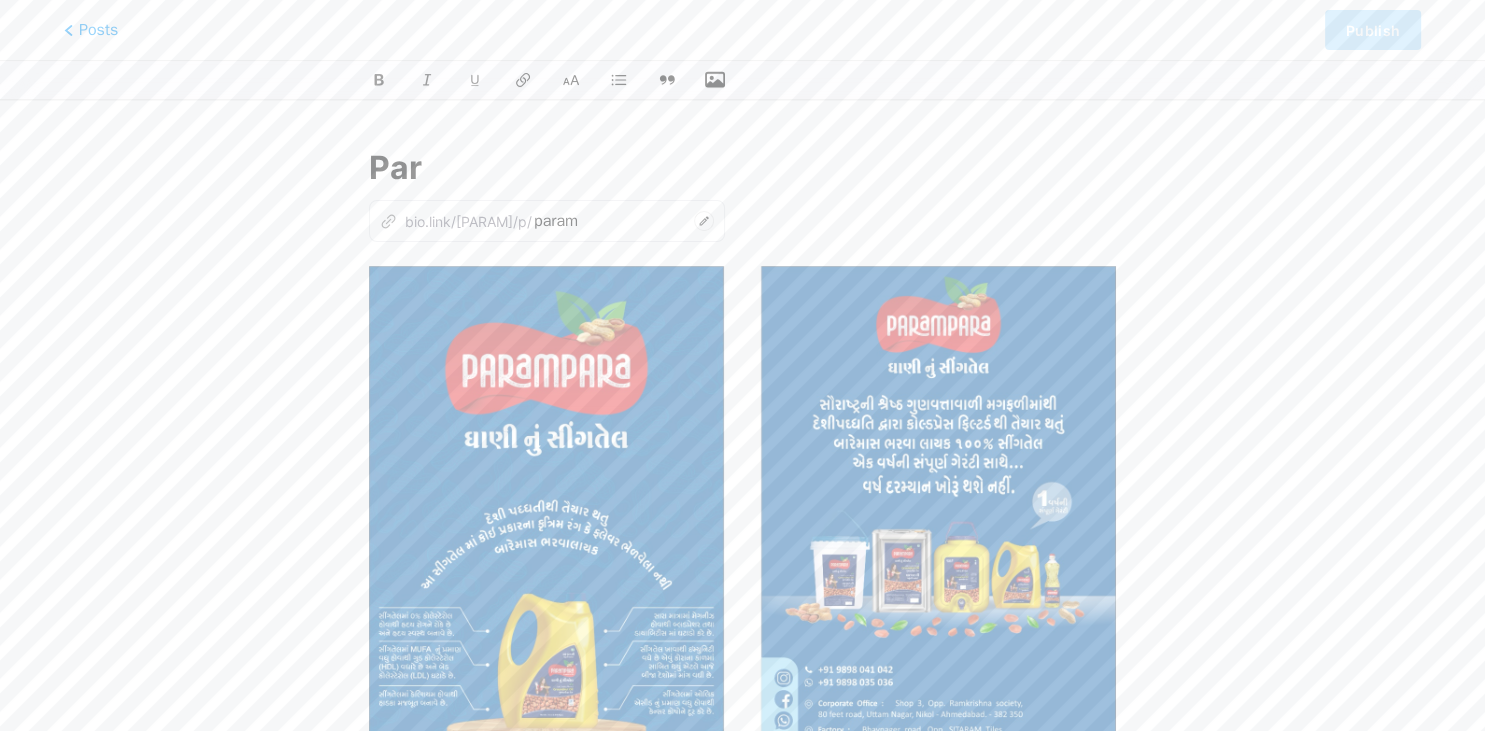 type on "Pa" 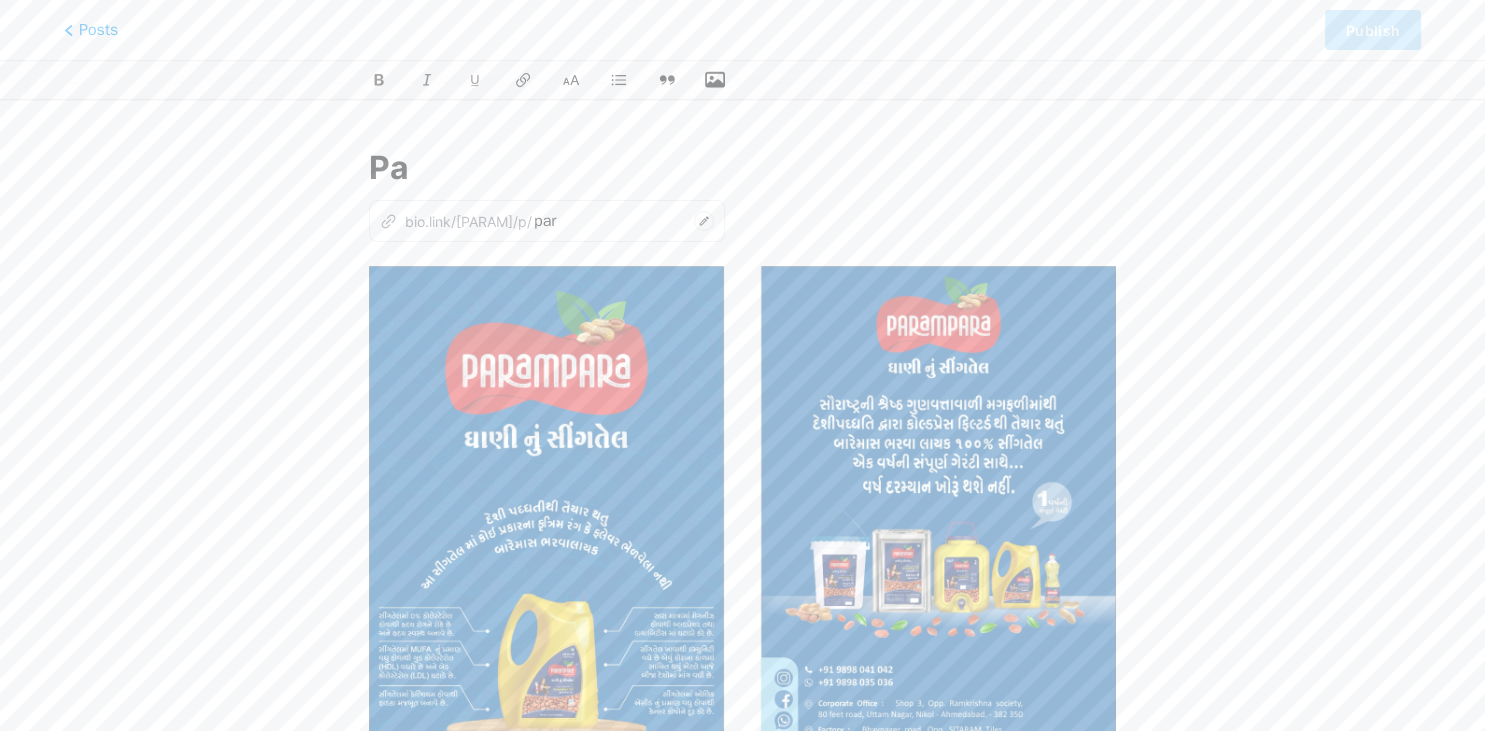 type on "pa" 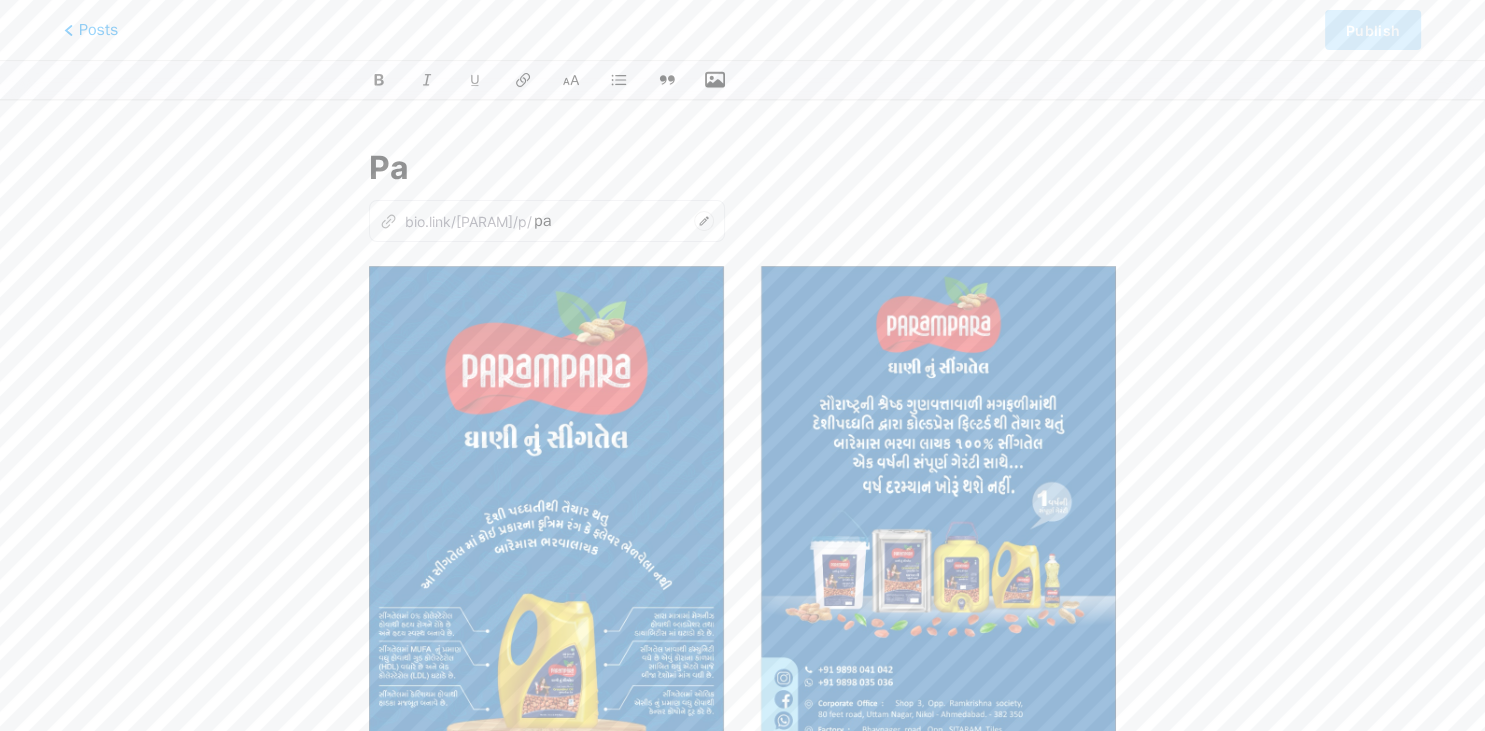 type on "P" 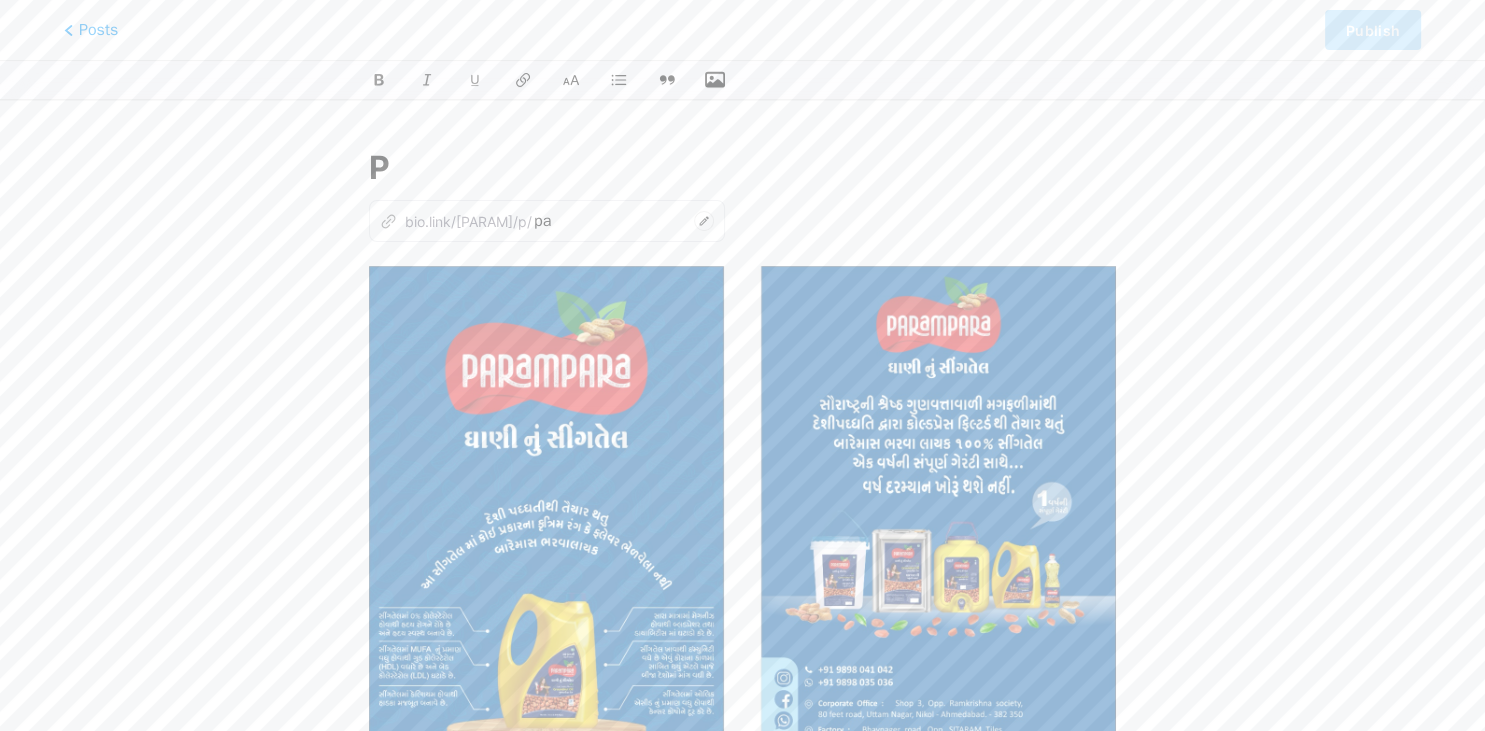 type 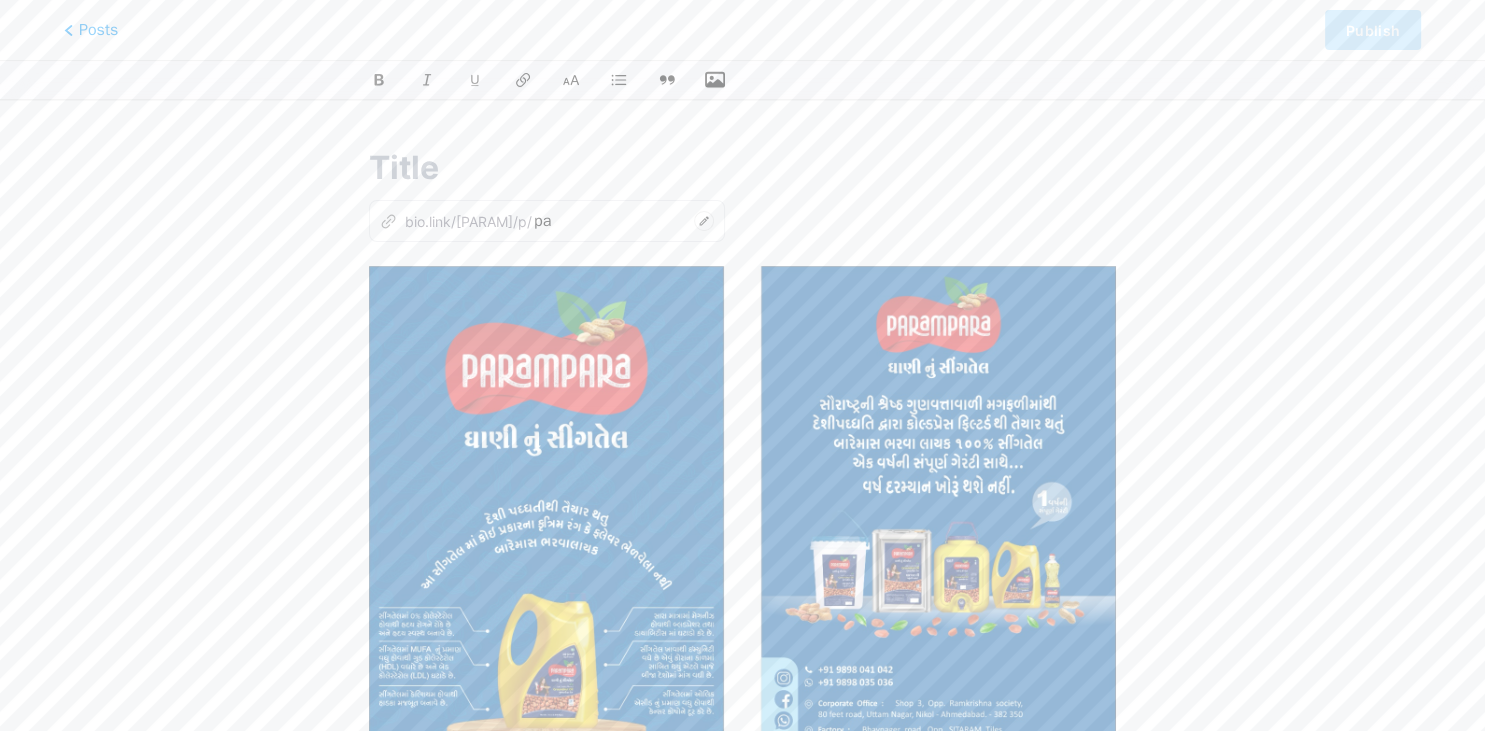 type 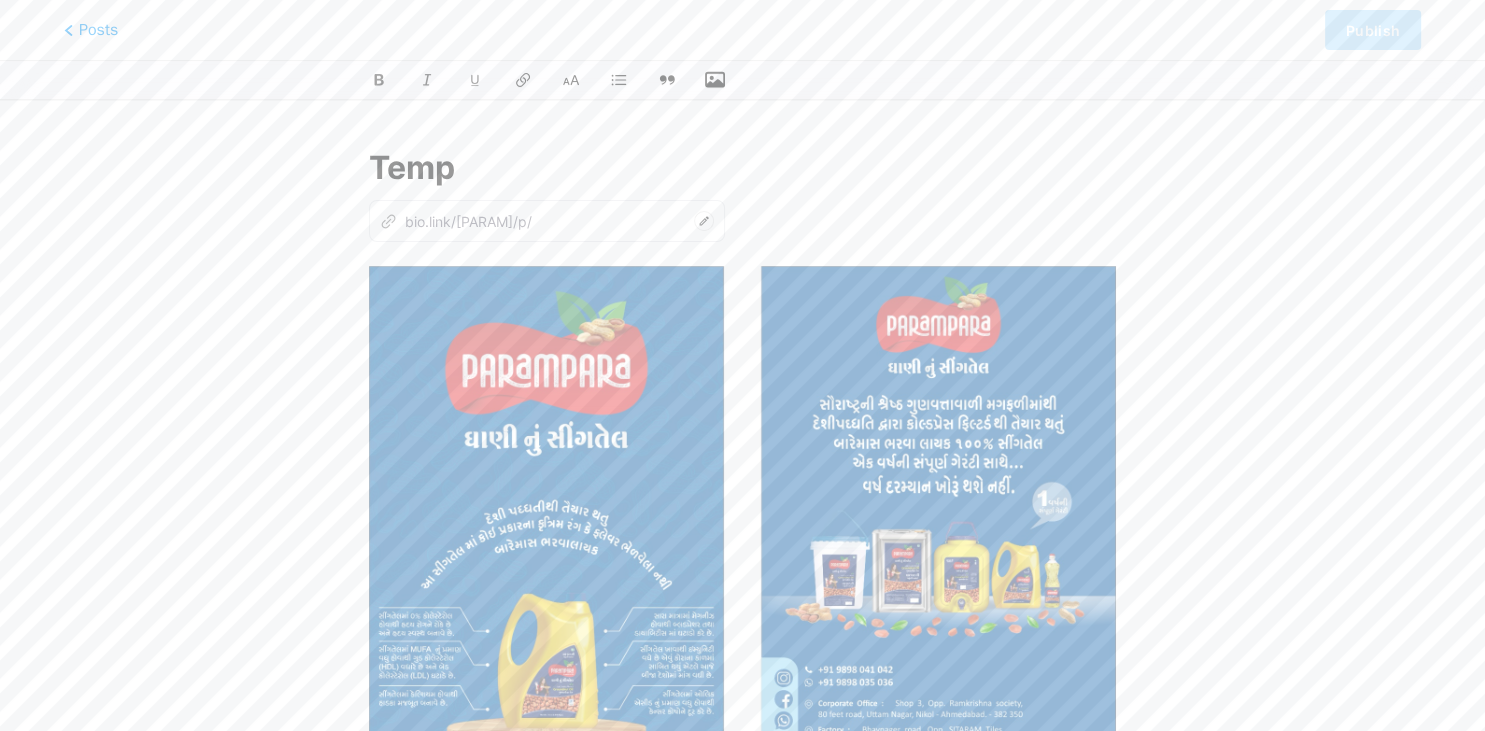 type on "Templ" 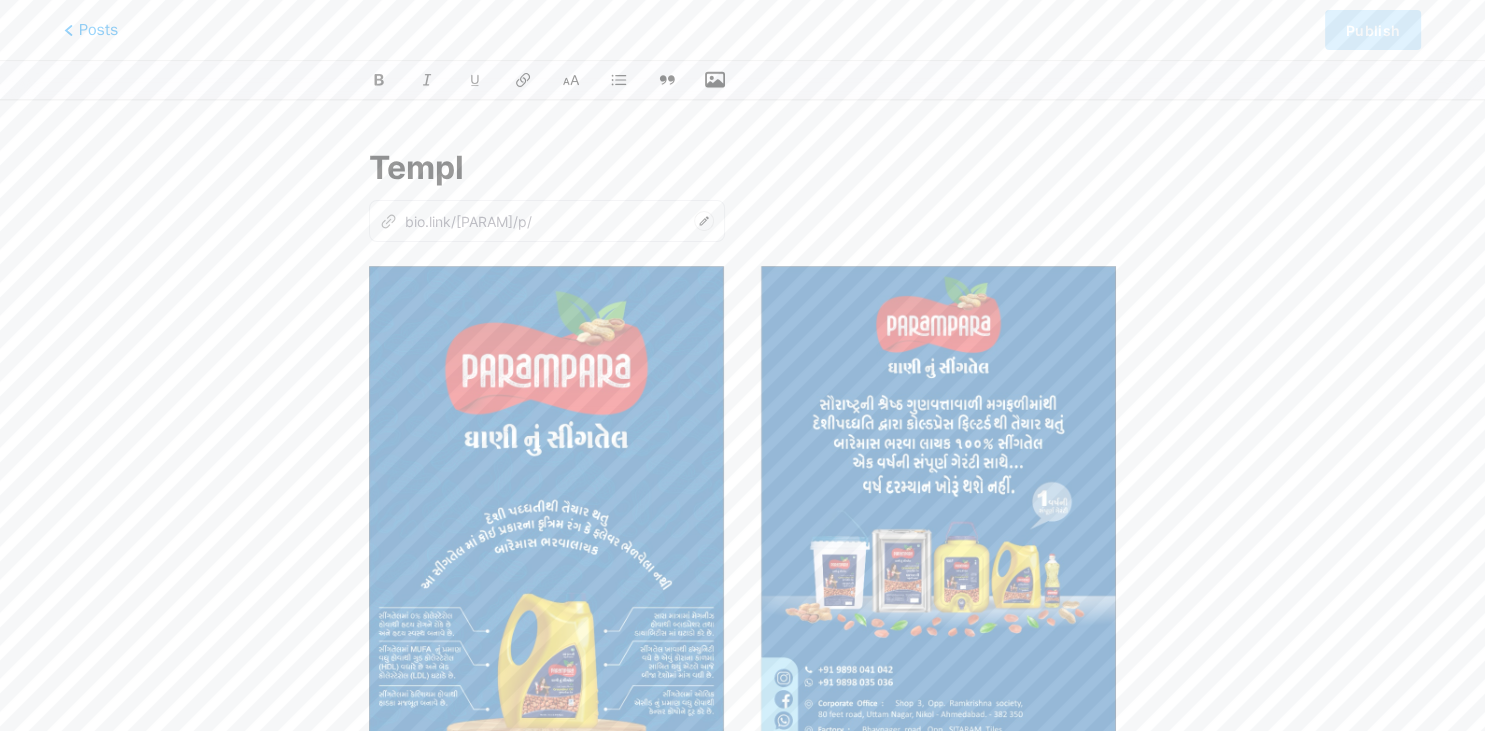 type on "te" 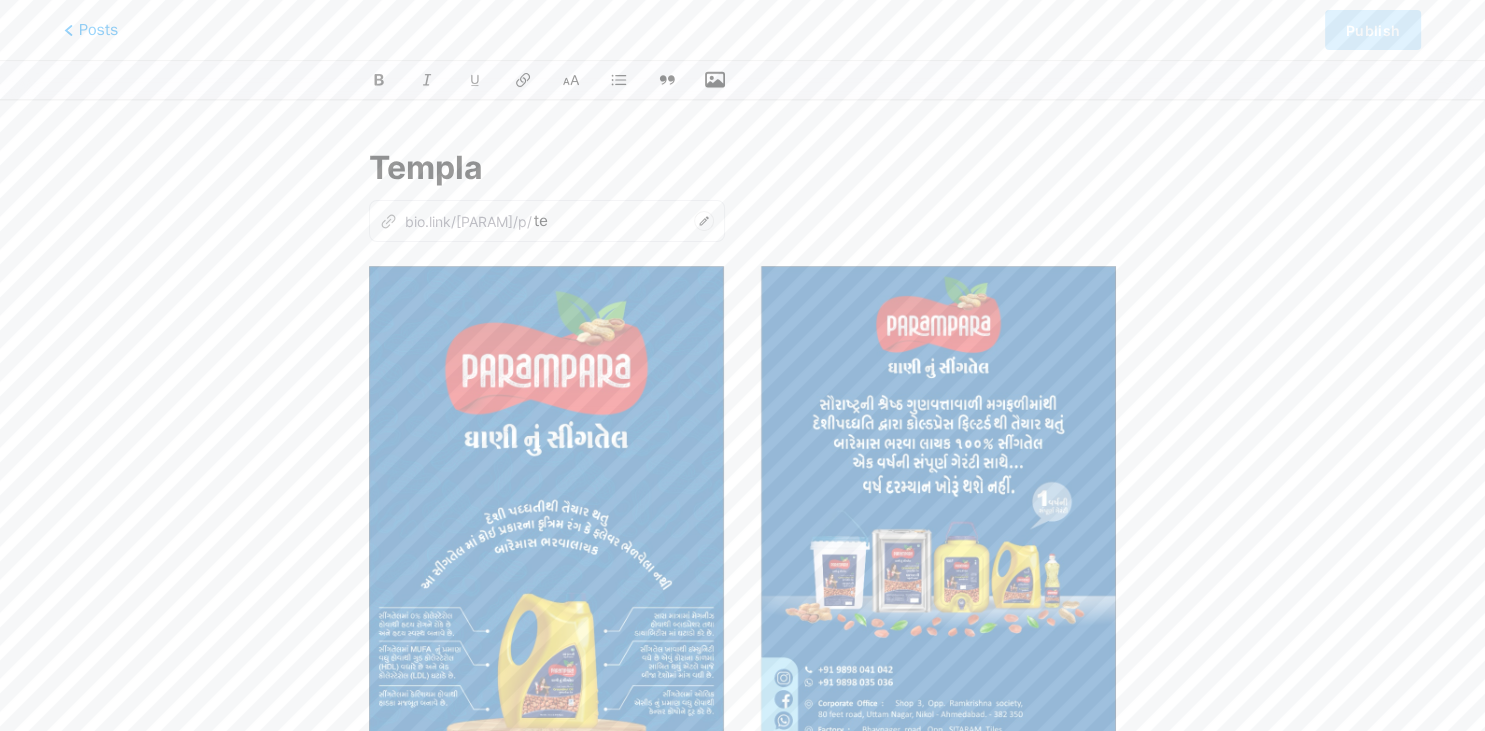 type on "Templat" 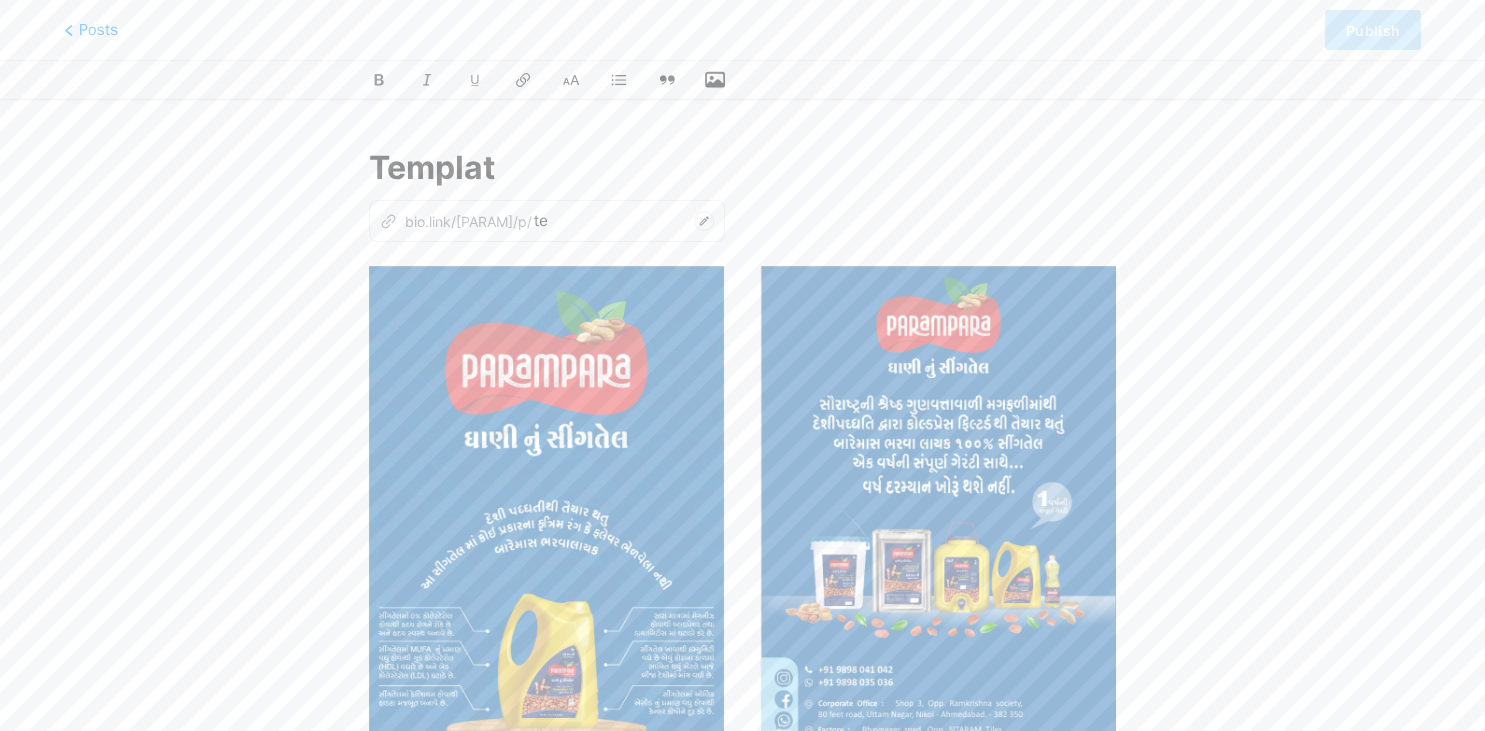 type on "templ" 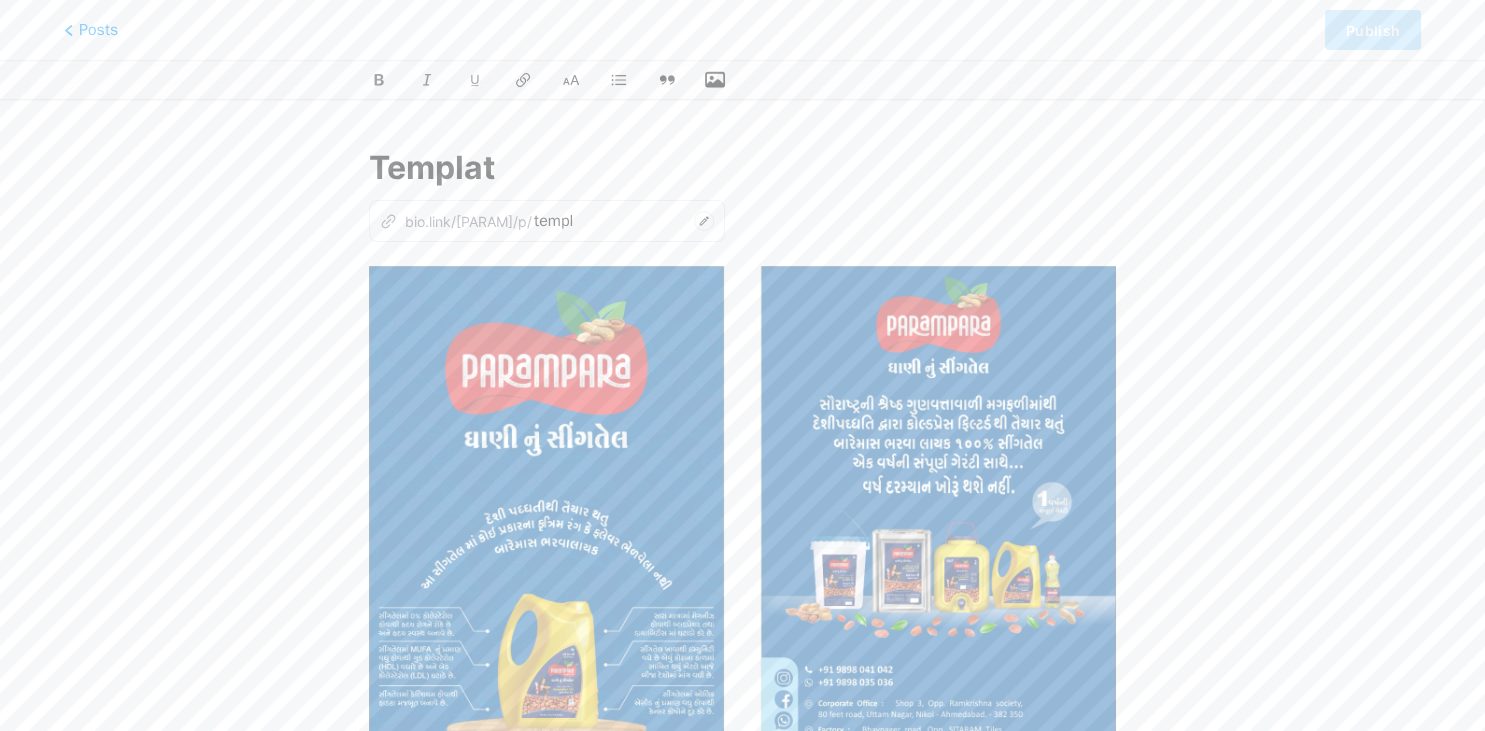 type on "Template" 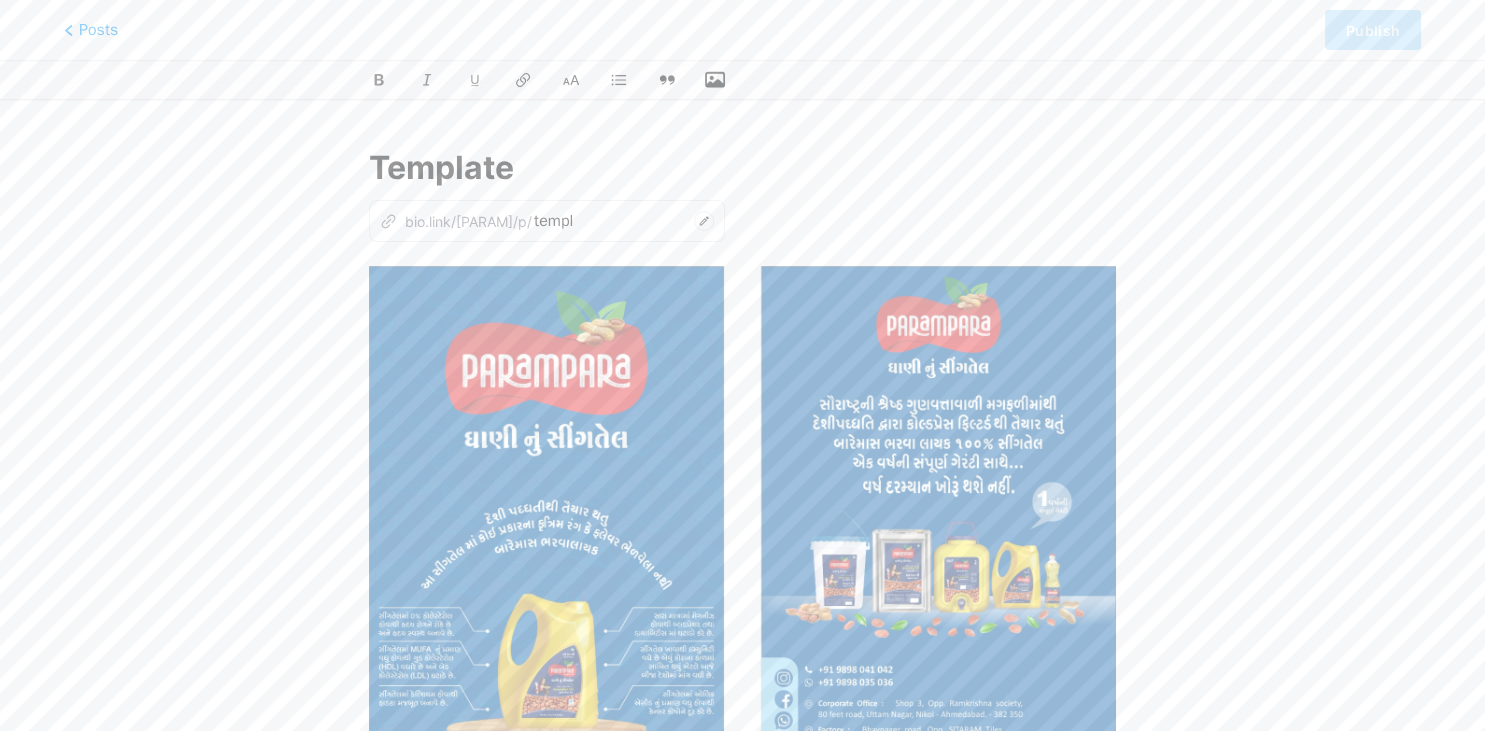 type on "template" 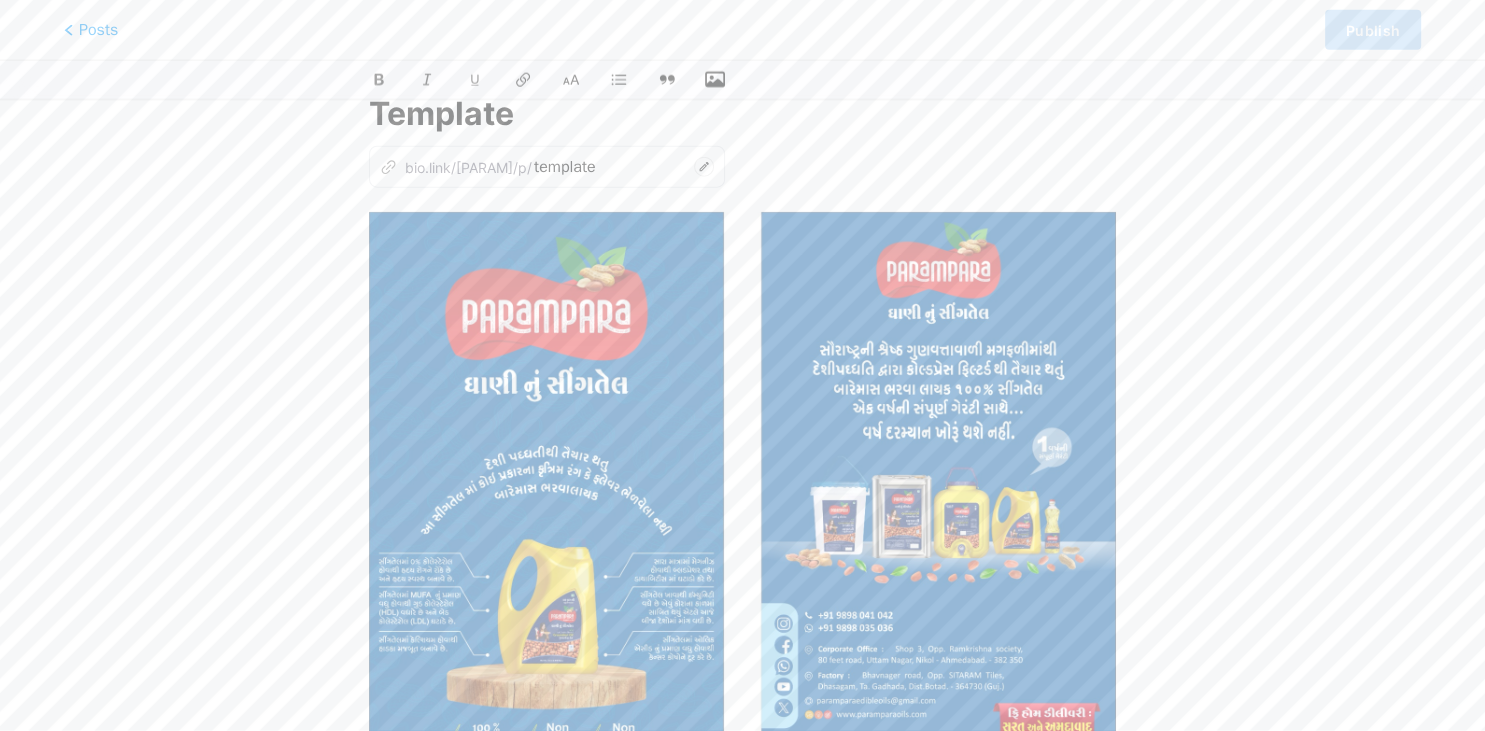 scroll, scrollTop: 0, scrollLeft: 0, axis: both 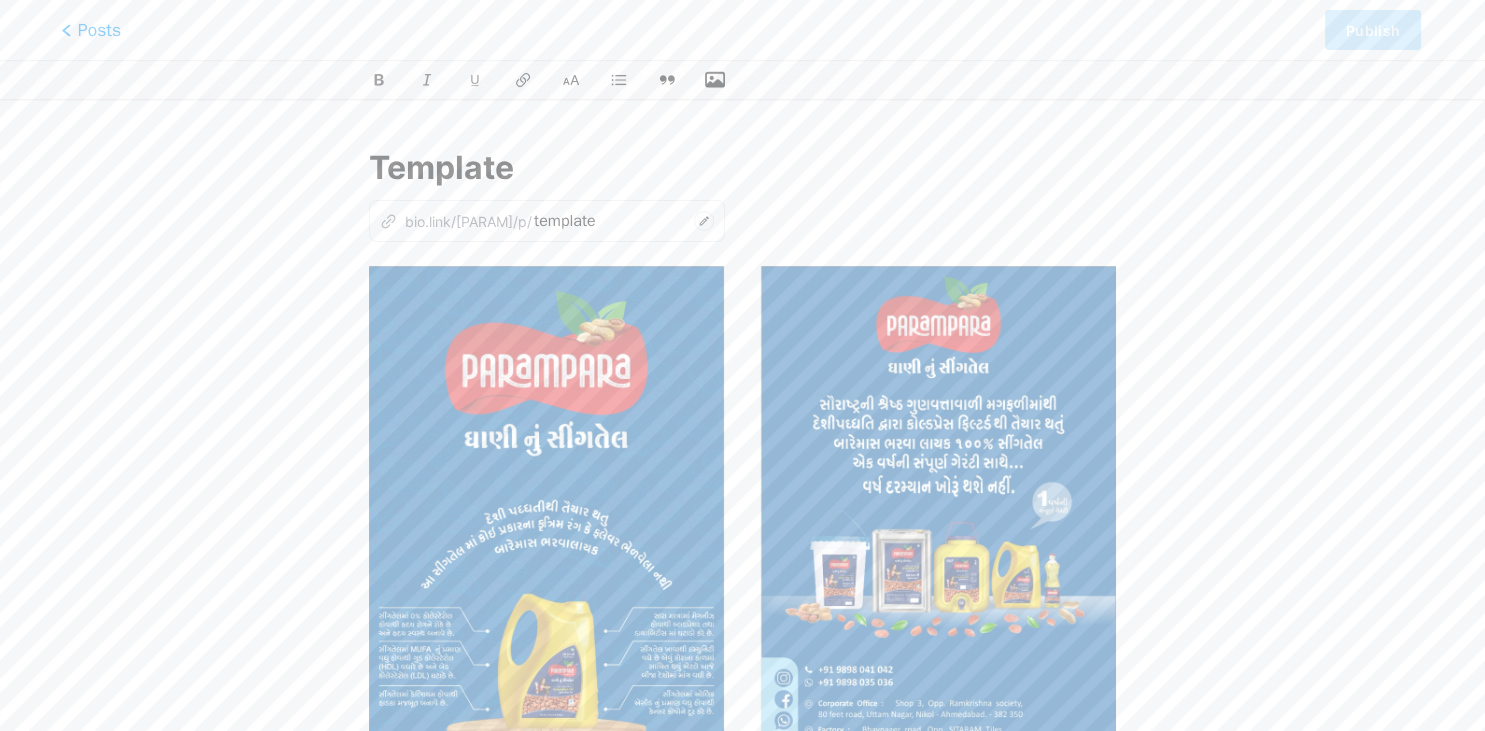 type on "Template" 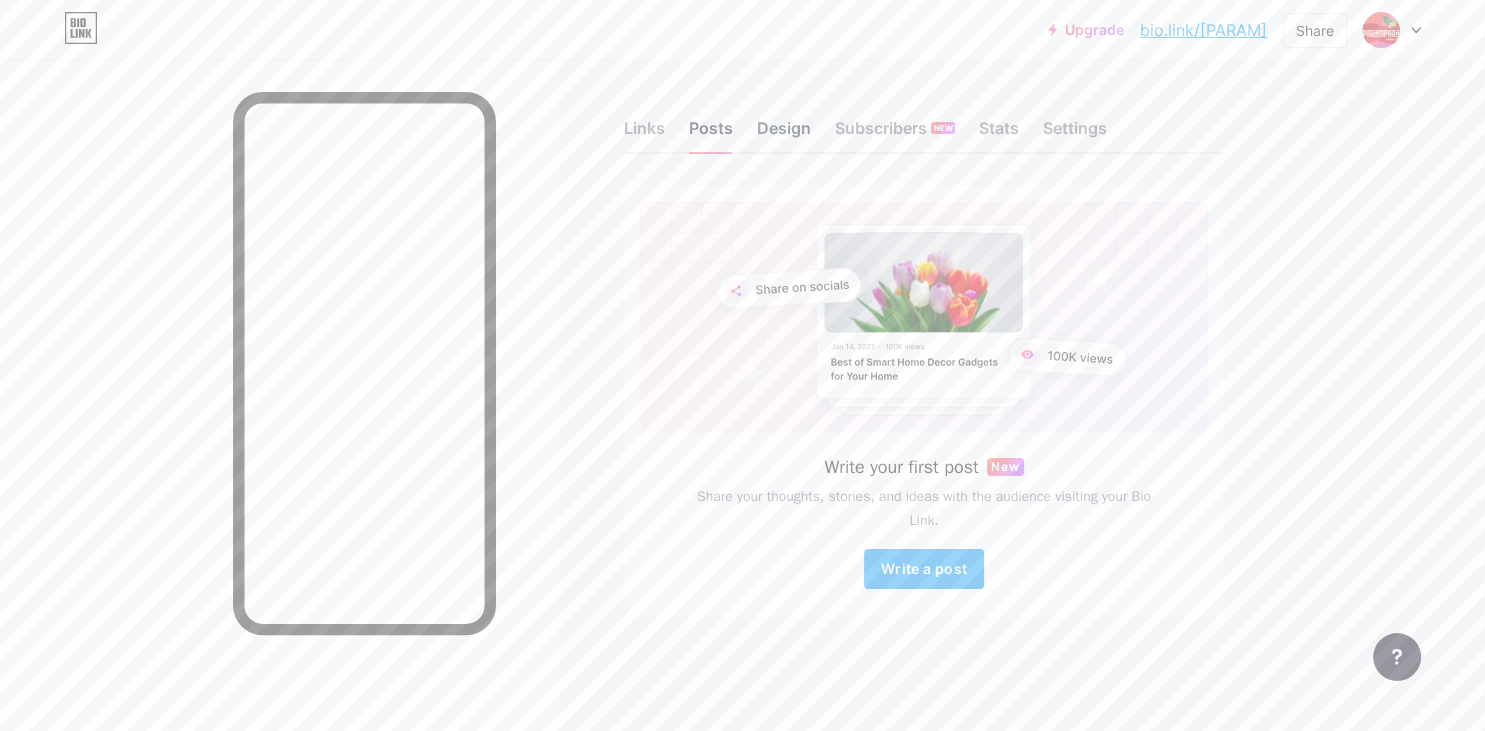 click on "Design" at bounding box center [784, 134] 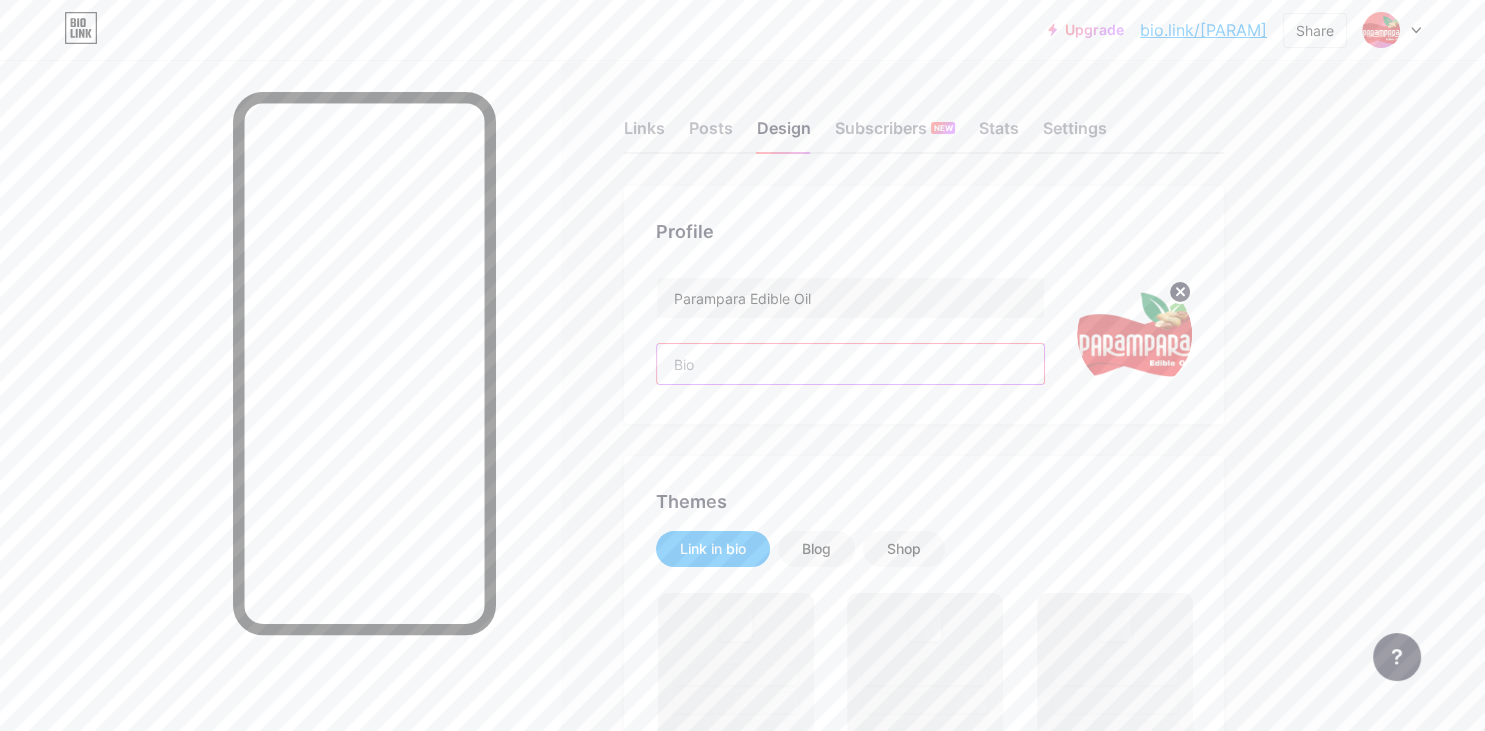 click at bounding box center [850, 364] 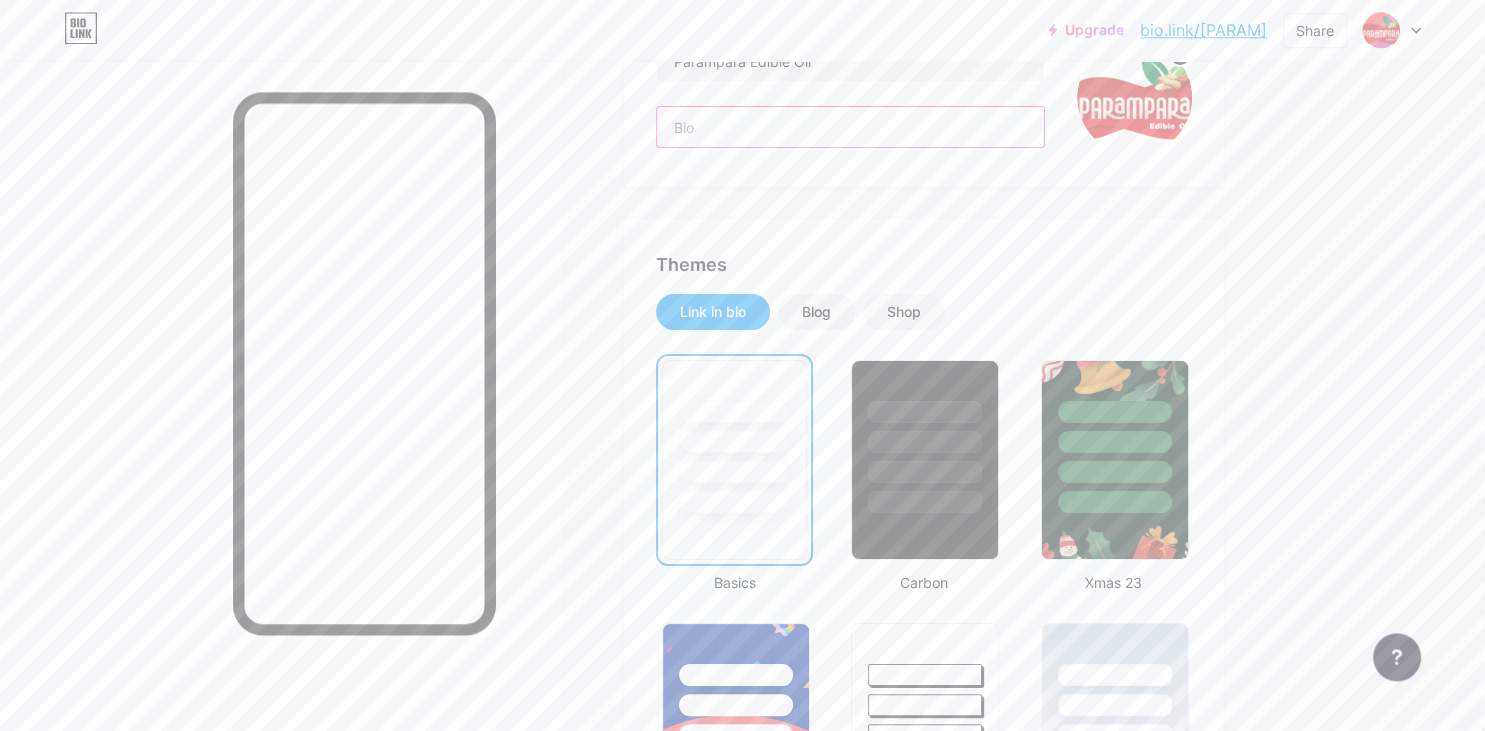 scroll, scrollTop: 211, scrollLeft: 0, axis: vertical 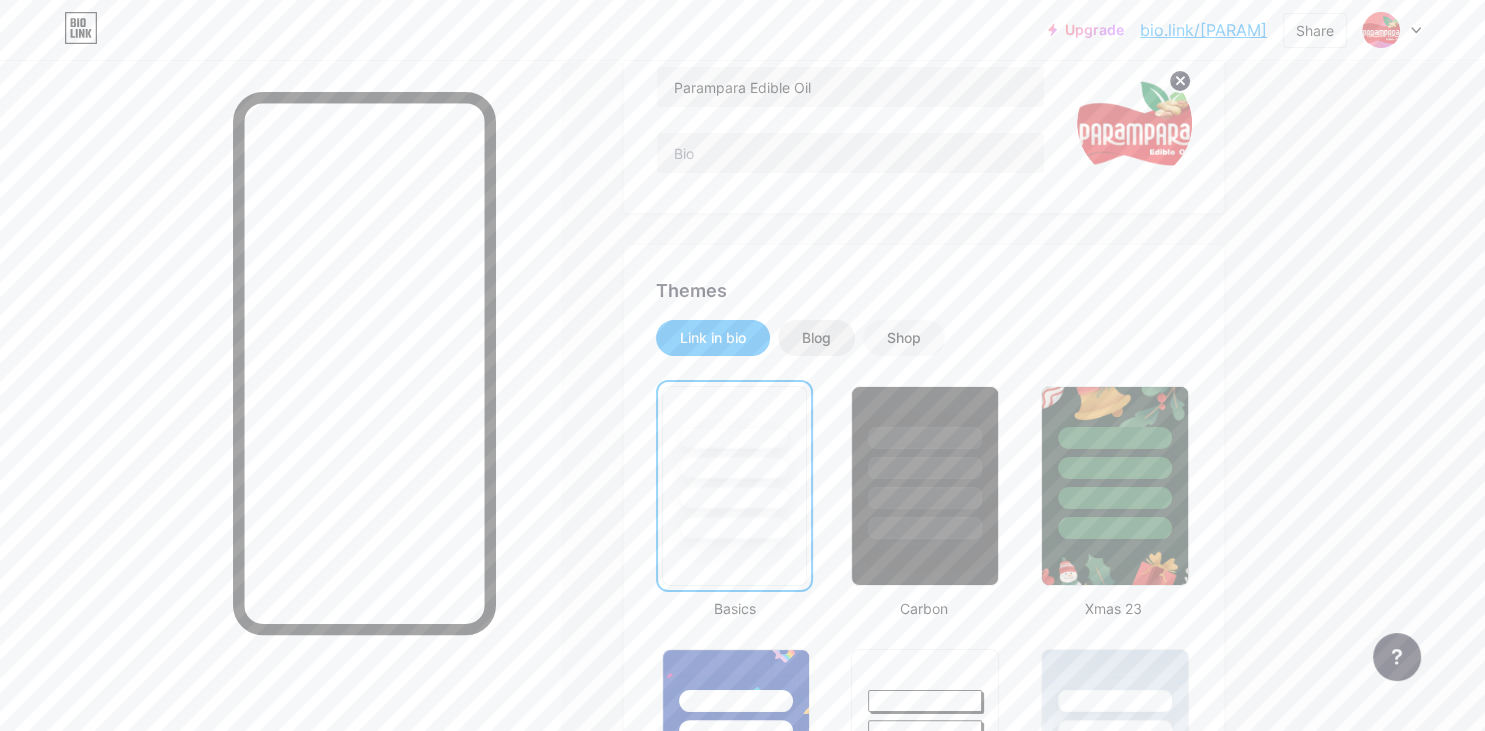 click on "Blog" at bounding box center (816, 338) 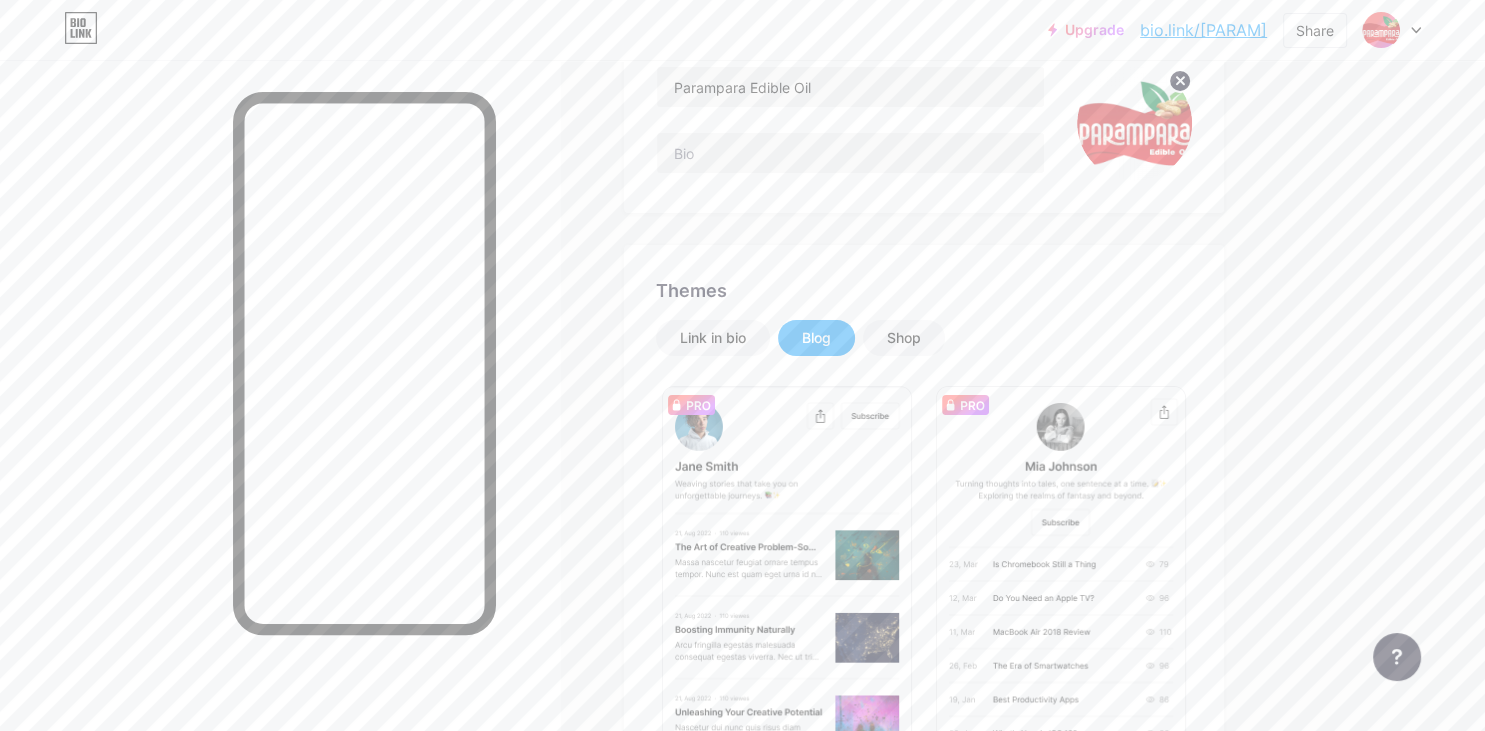 scroll, scrollTop: 316, scrollLeft: 0, axis: vertical 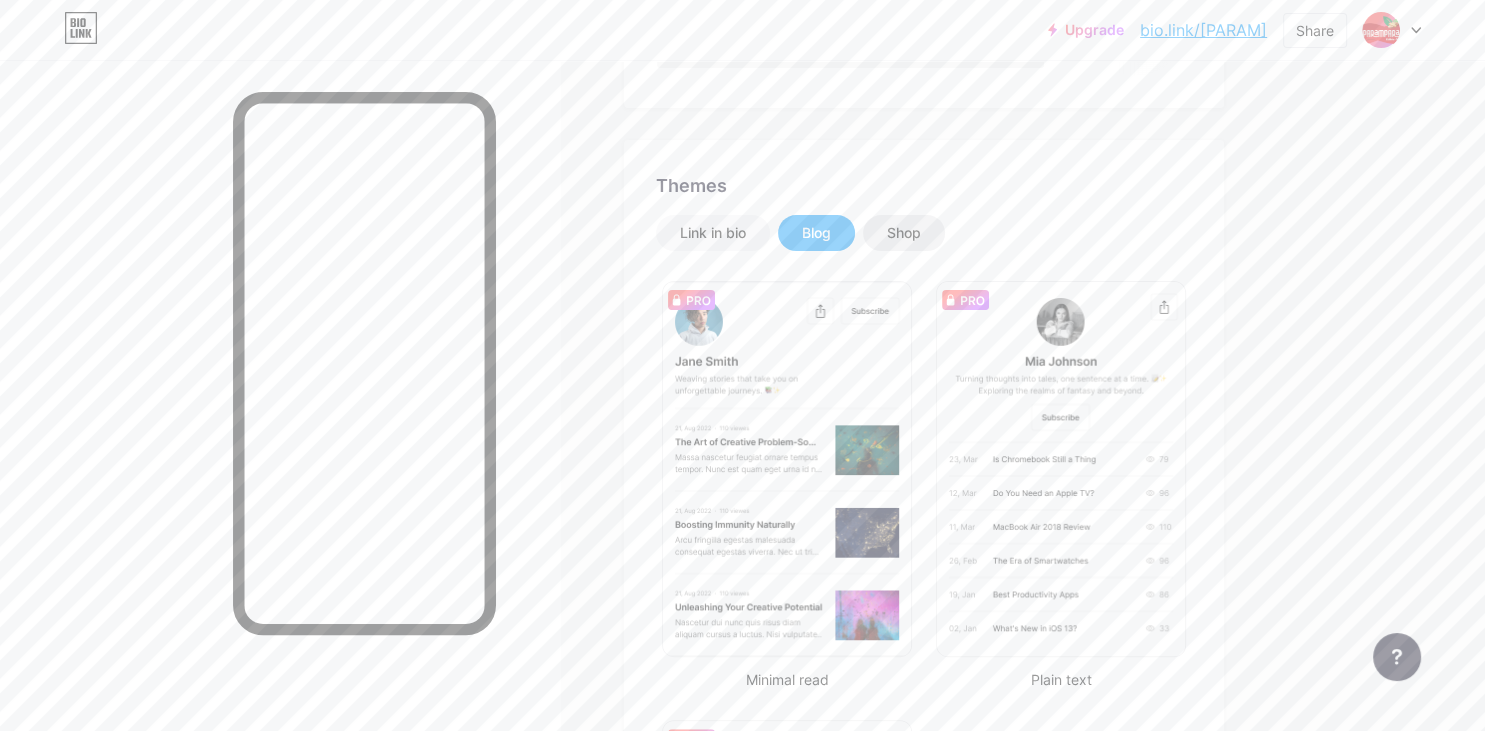 click on "Shop" at bounding box center [904, 233] 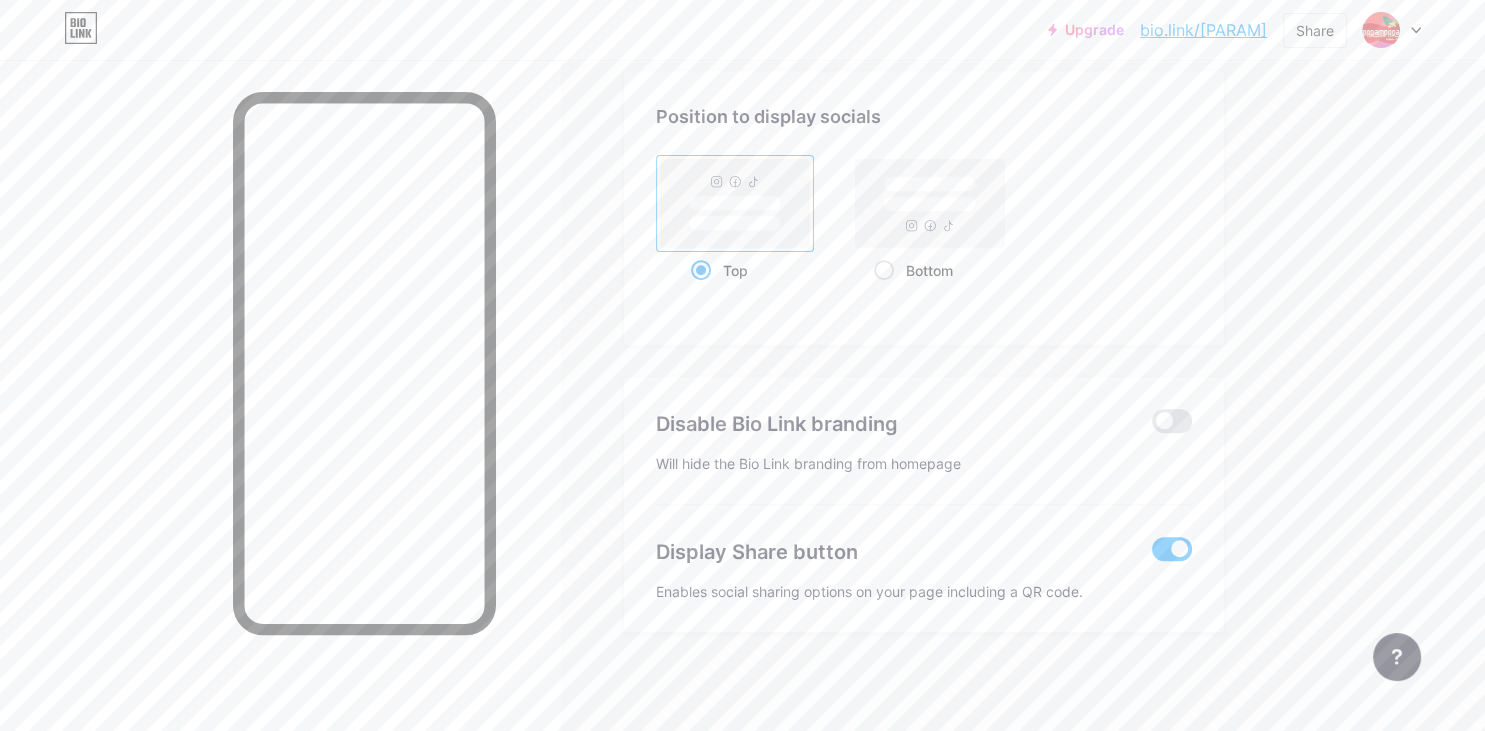 scroll, scrollTop: 282, scrollLeft: 0, axis: vertical 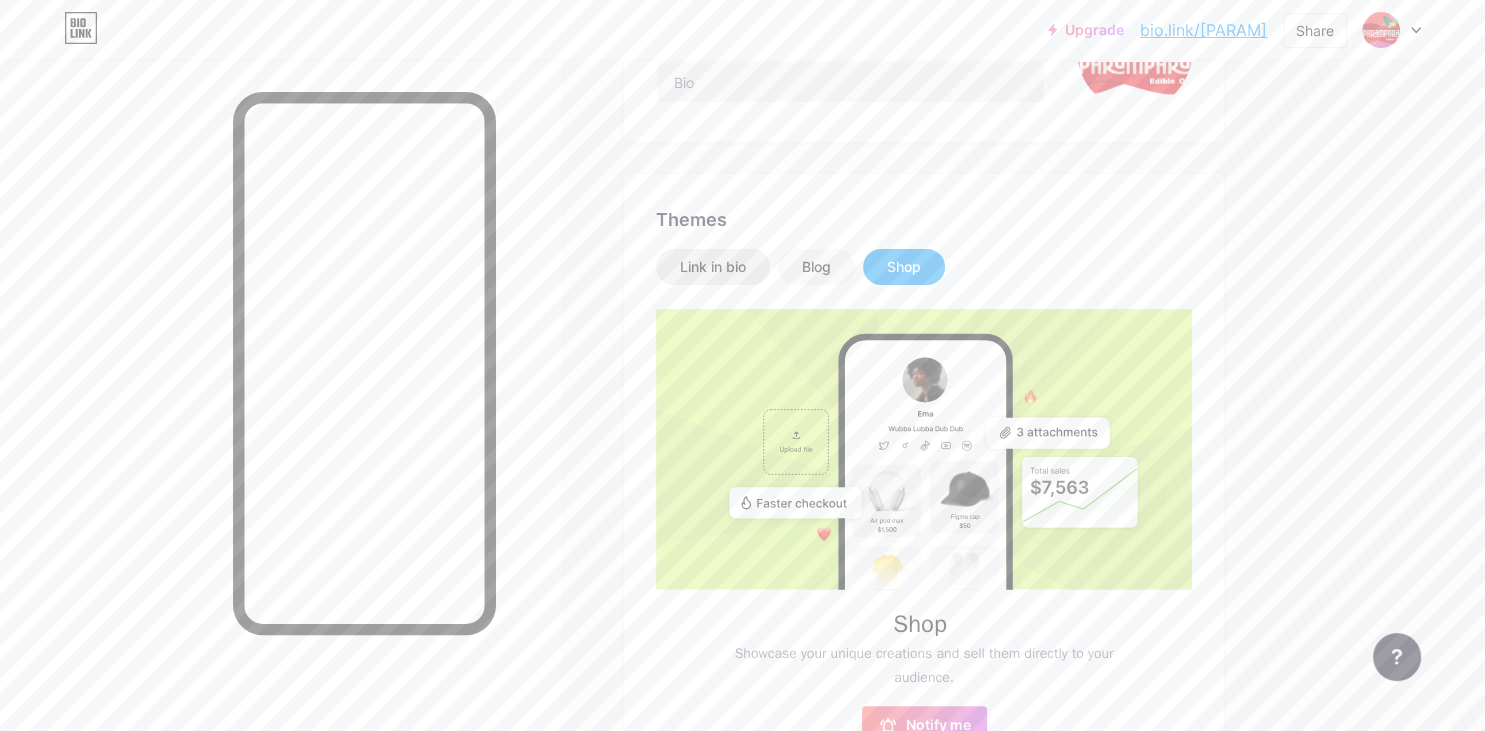 click on "Link in bio" at bounding box center [713, 267] 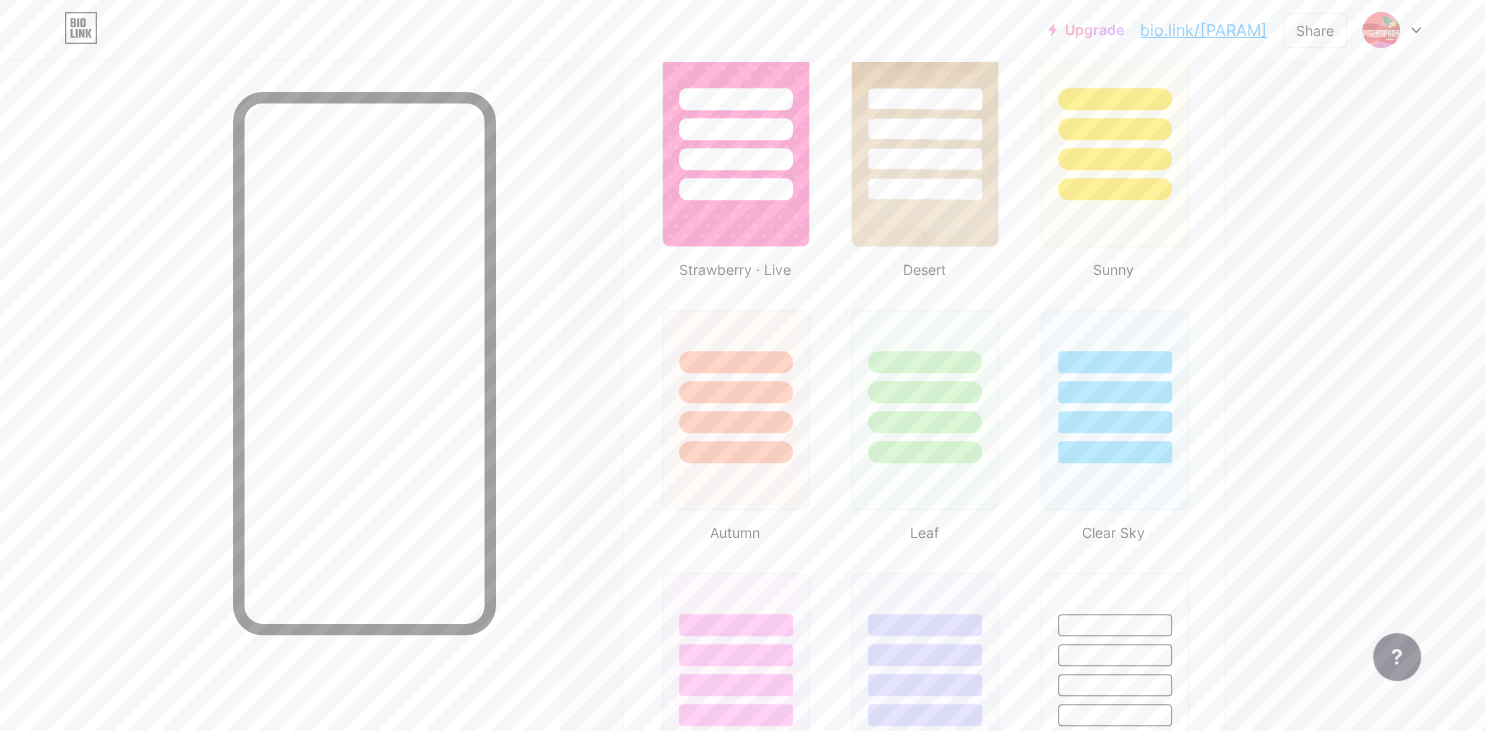 scroll, scrollTop: 1496, scrollLeft: 0, axis: vertical 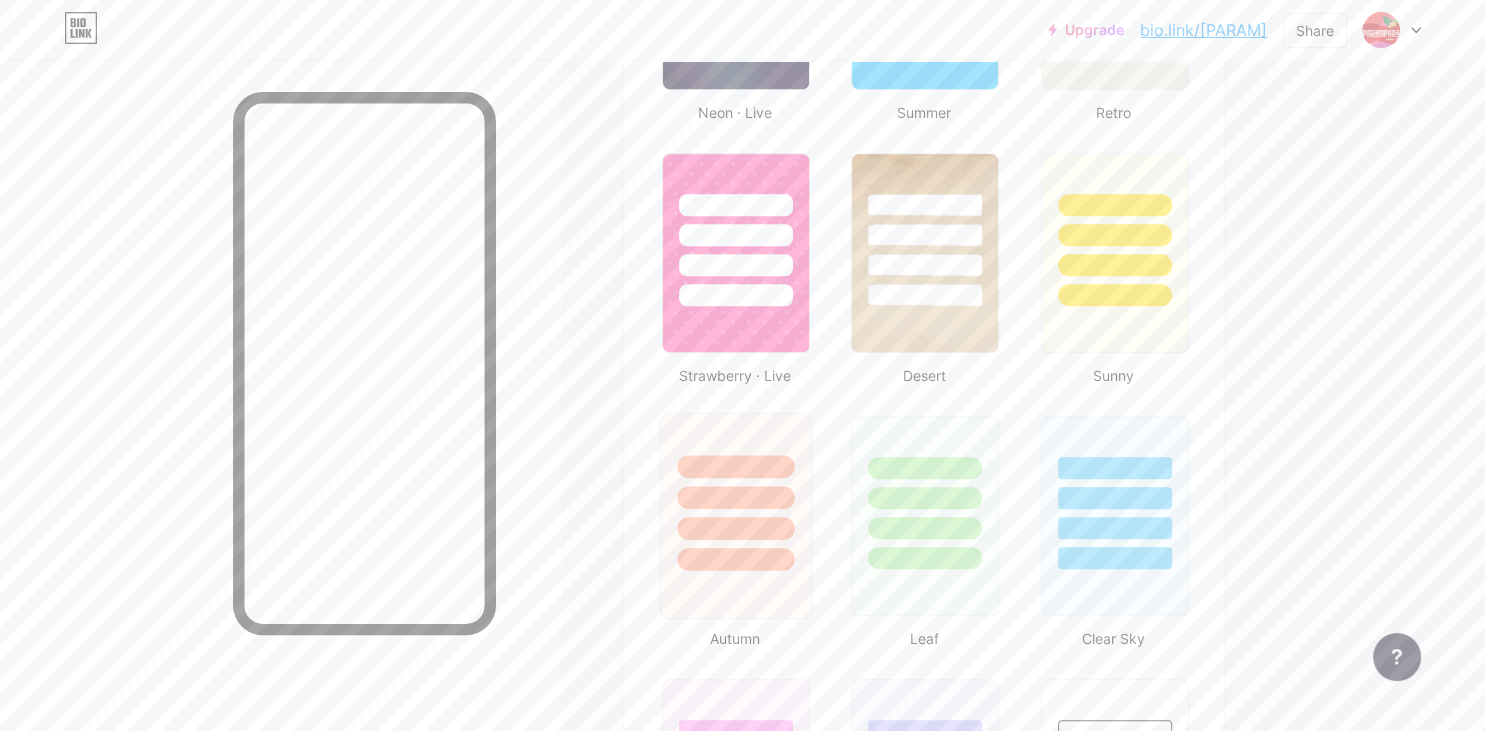 click at bounding box center (736, 492) 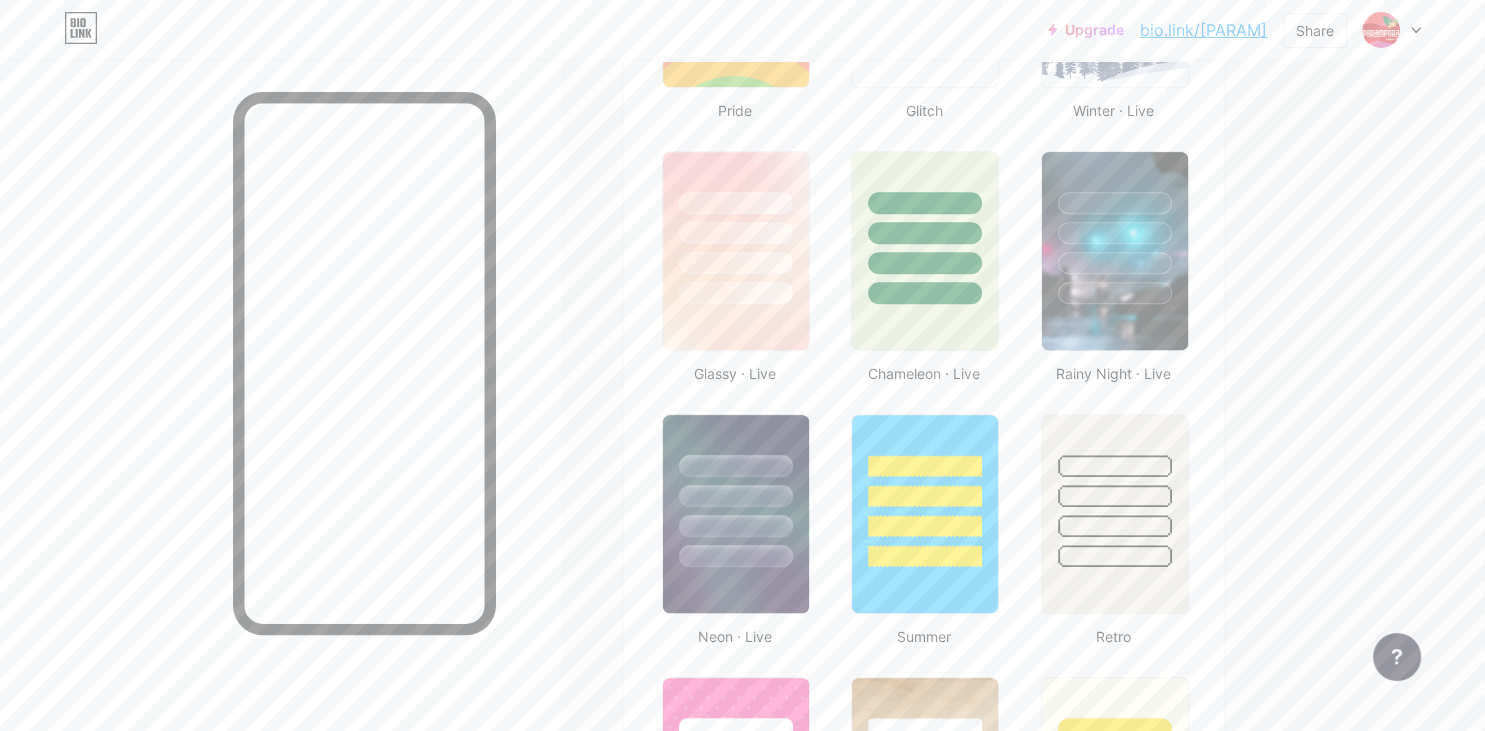scroll, scrollTop: 968, scrollLeft: 0, axis: vertical 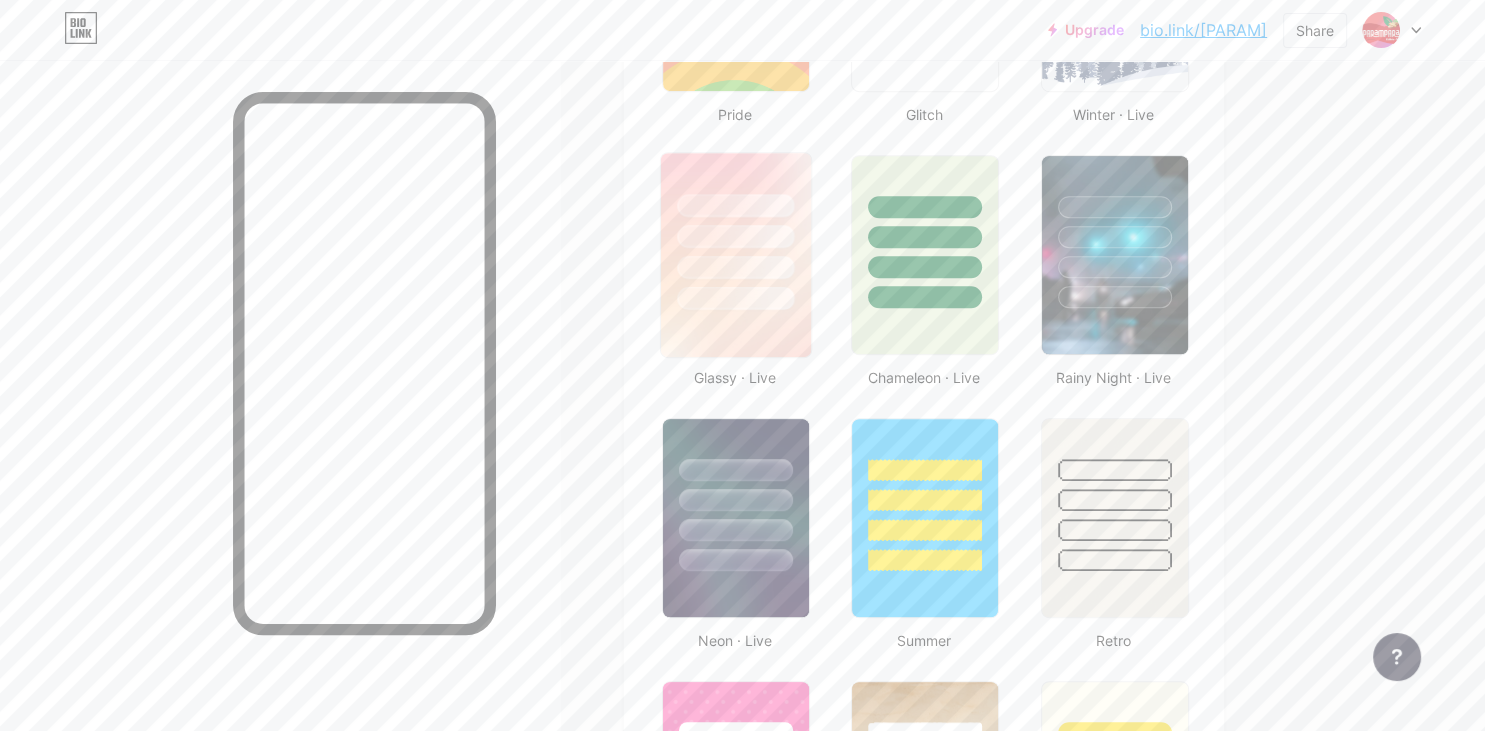 click at bounding box center (735, 298) 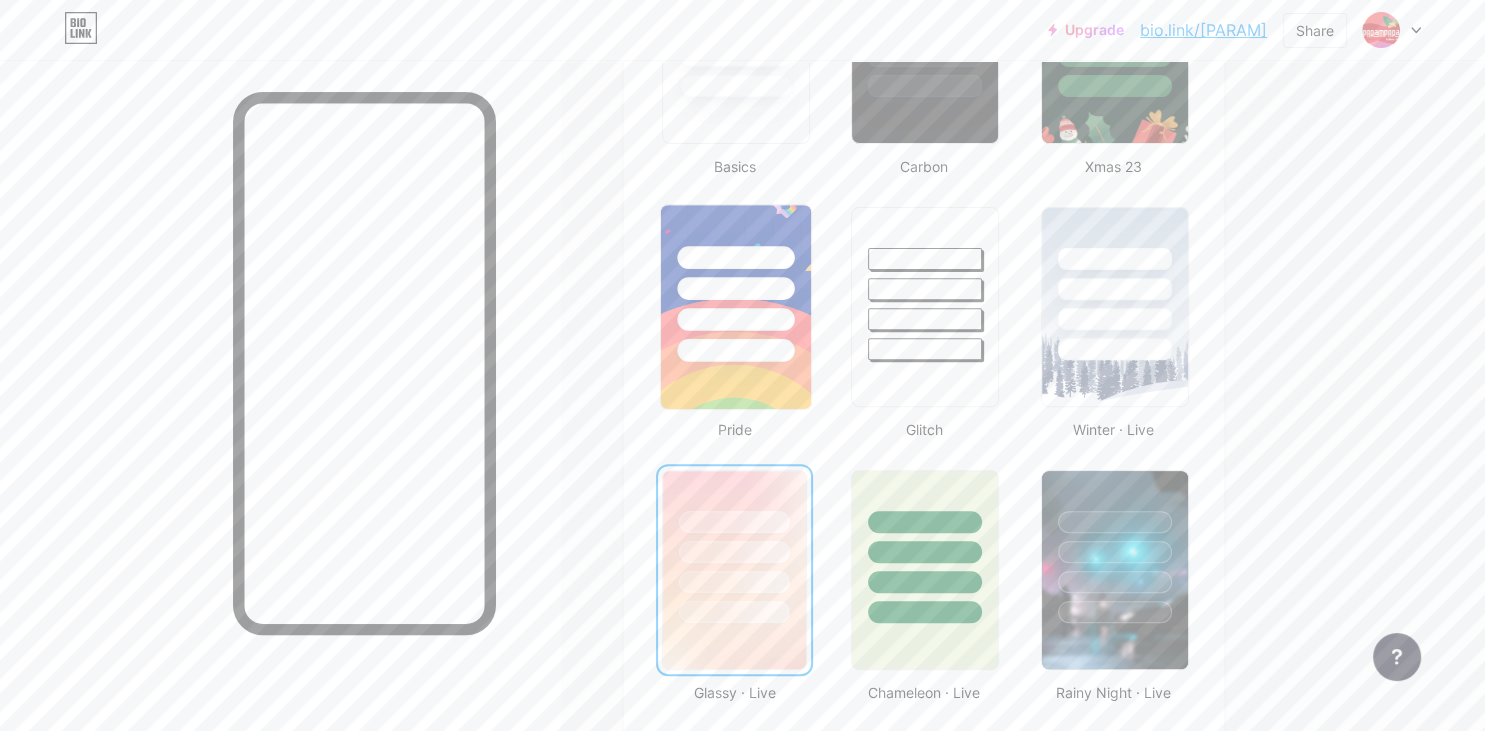 scroll, scrollTop: 652, scrollLeft: 0, axis: vertical 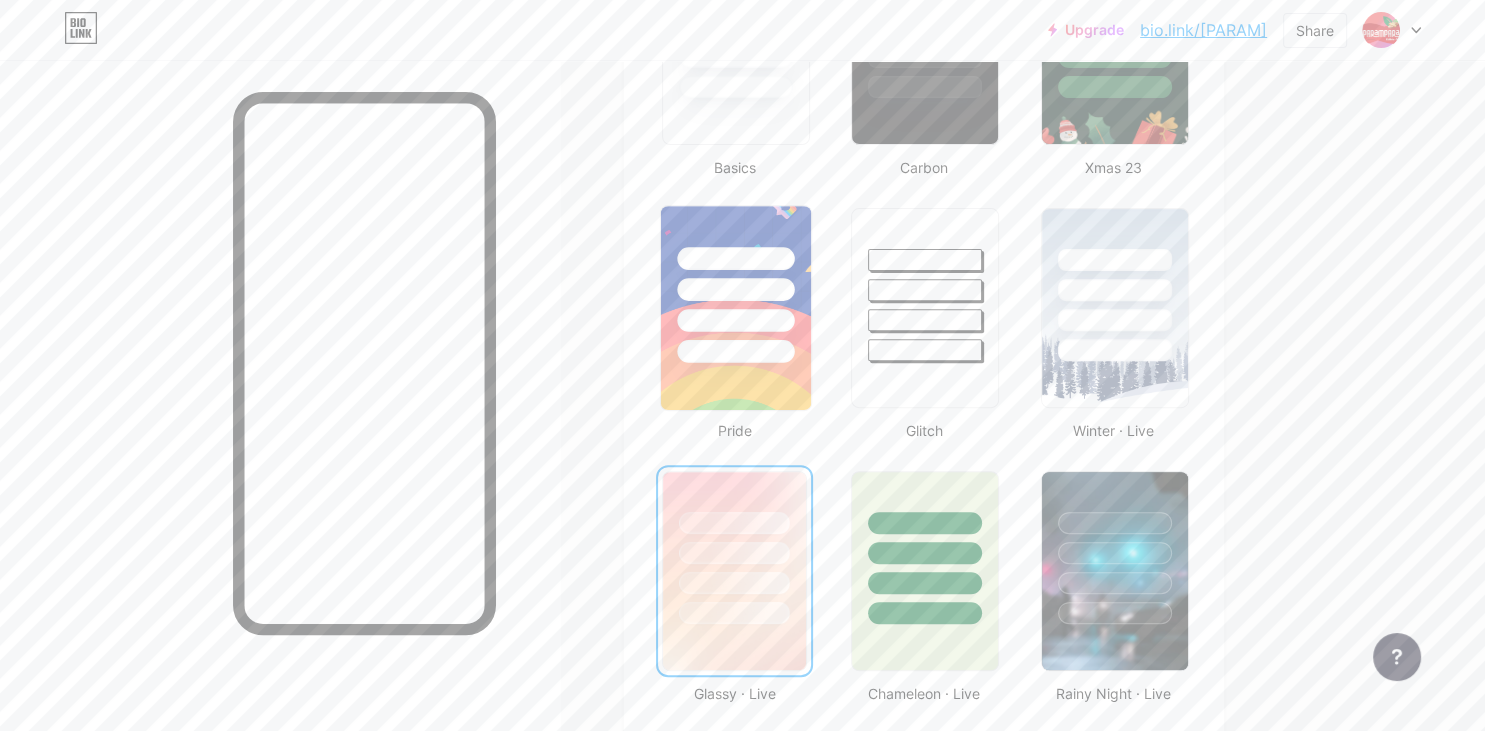 click at bounding box center [735, 258] 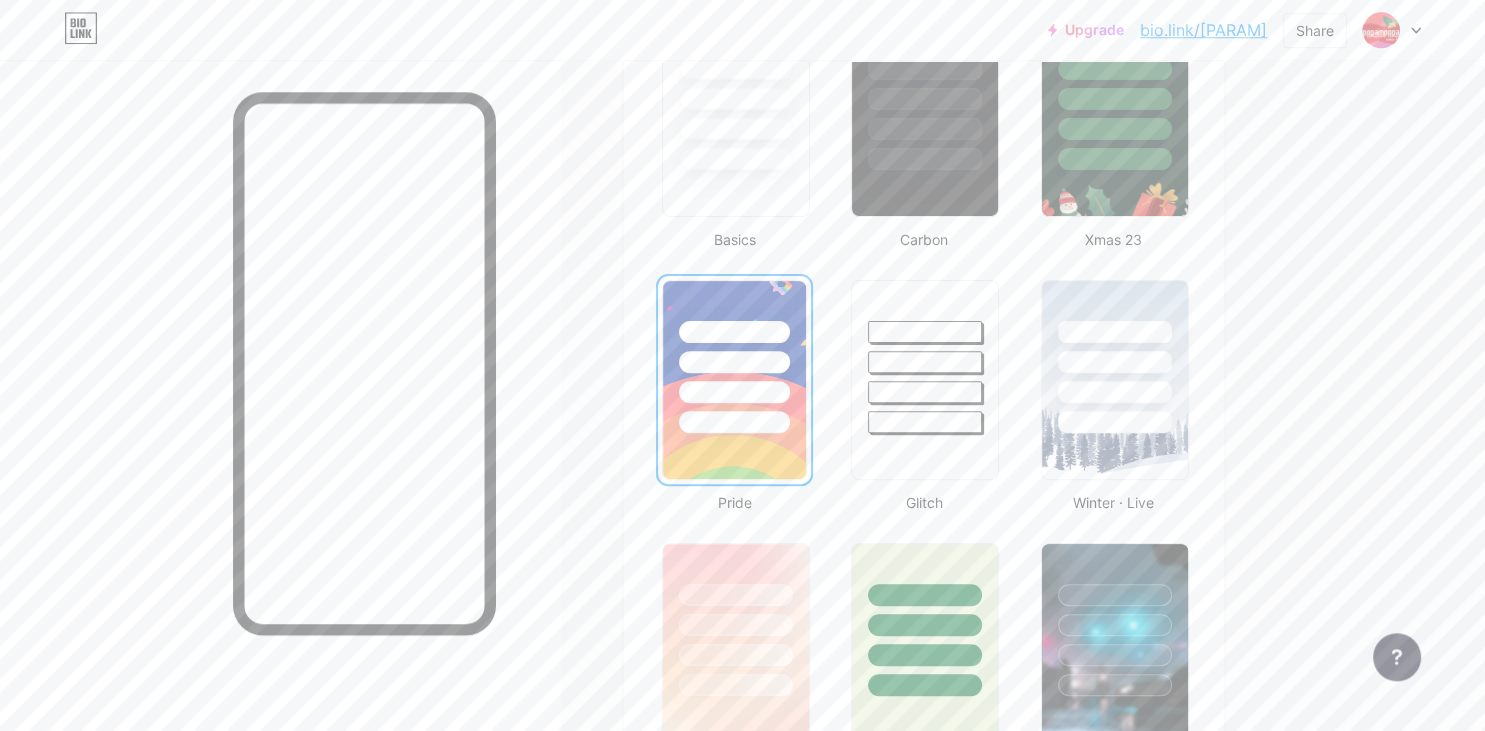 scroll, scrollTop: 335, scrollLeft: 0, axis: vertical 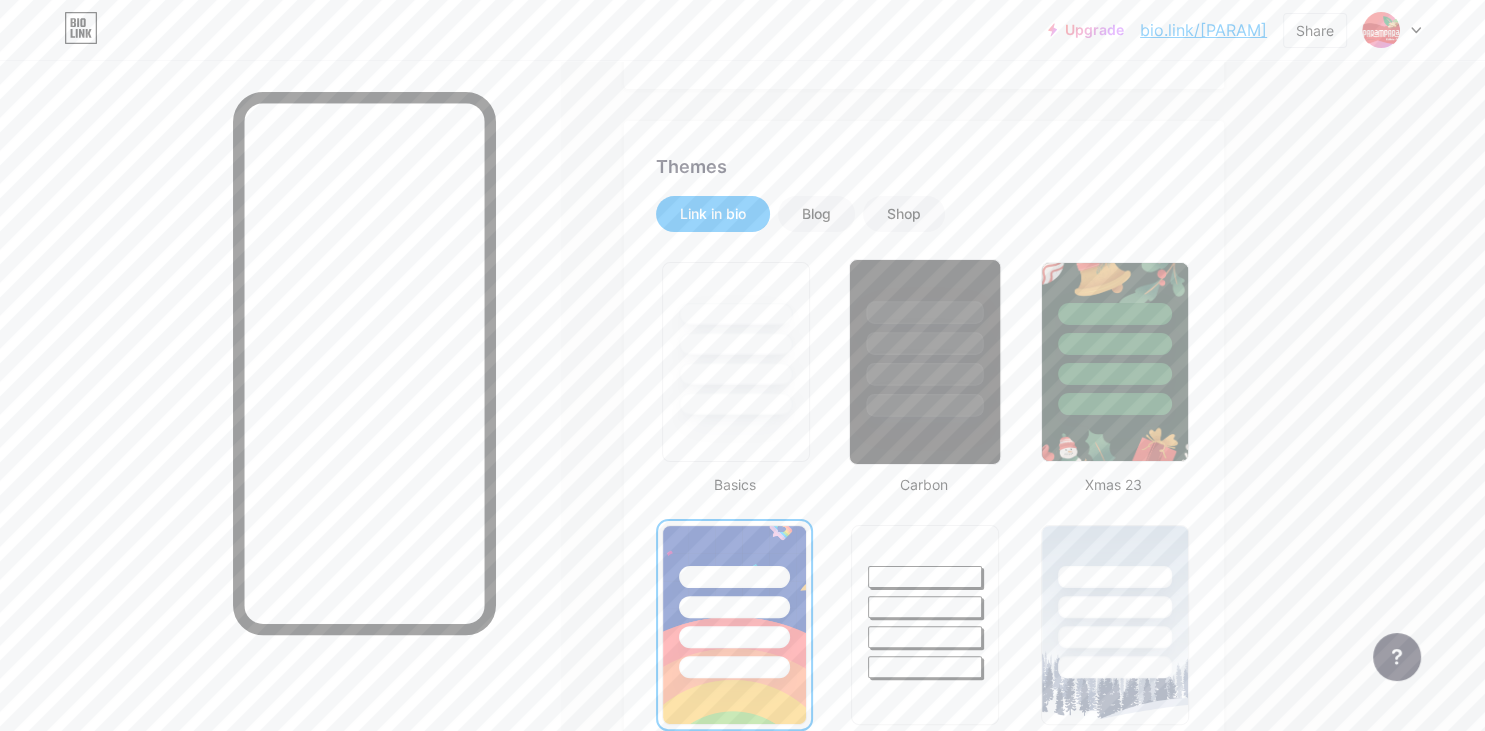 click at bounding box center (925, 338) 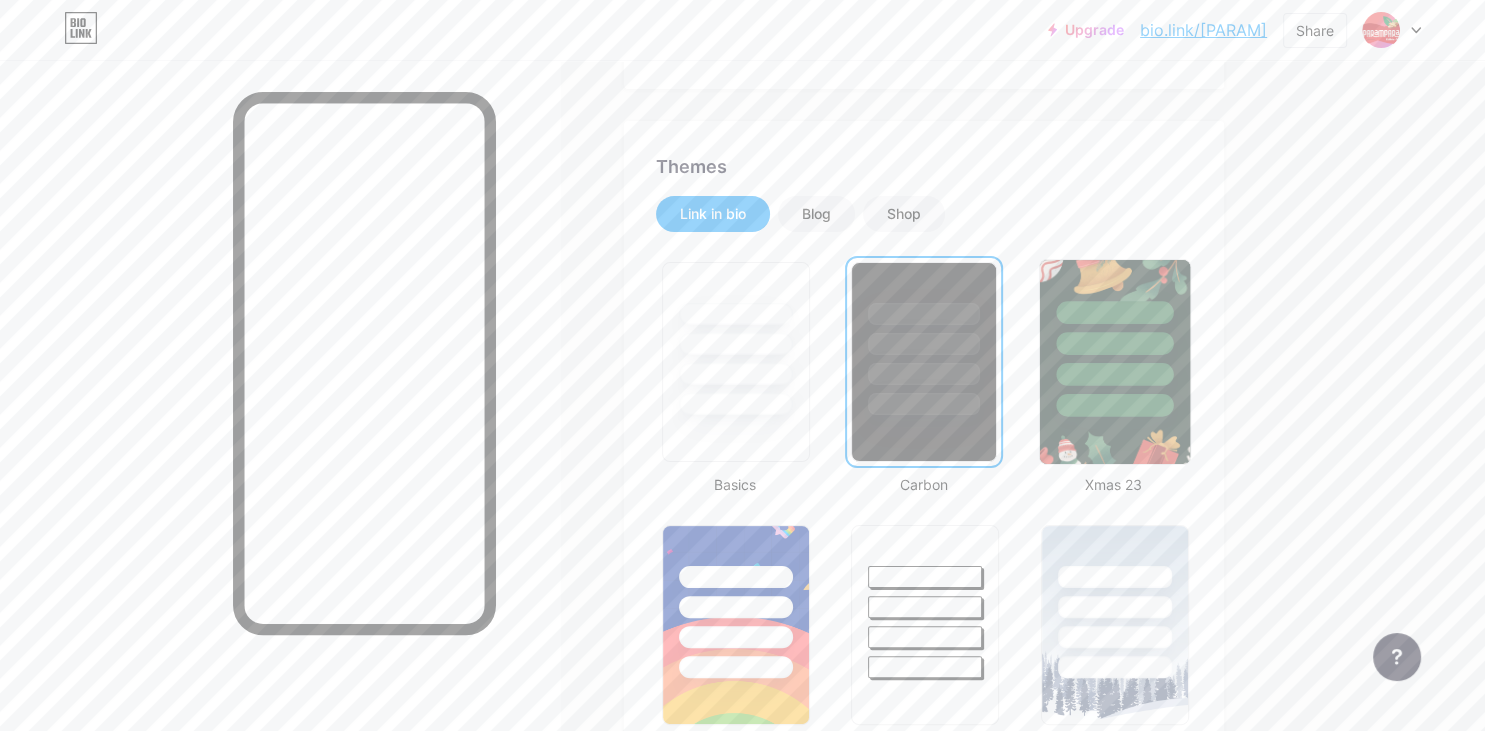 click at bounding box center (1114, 374) 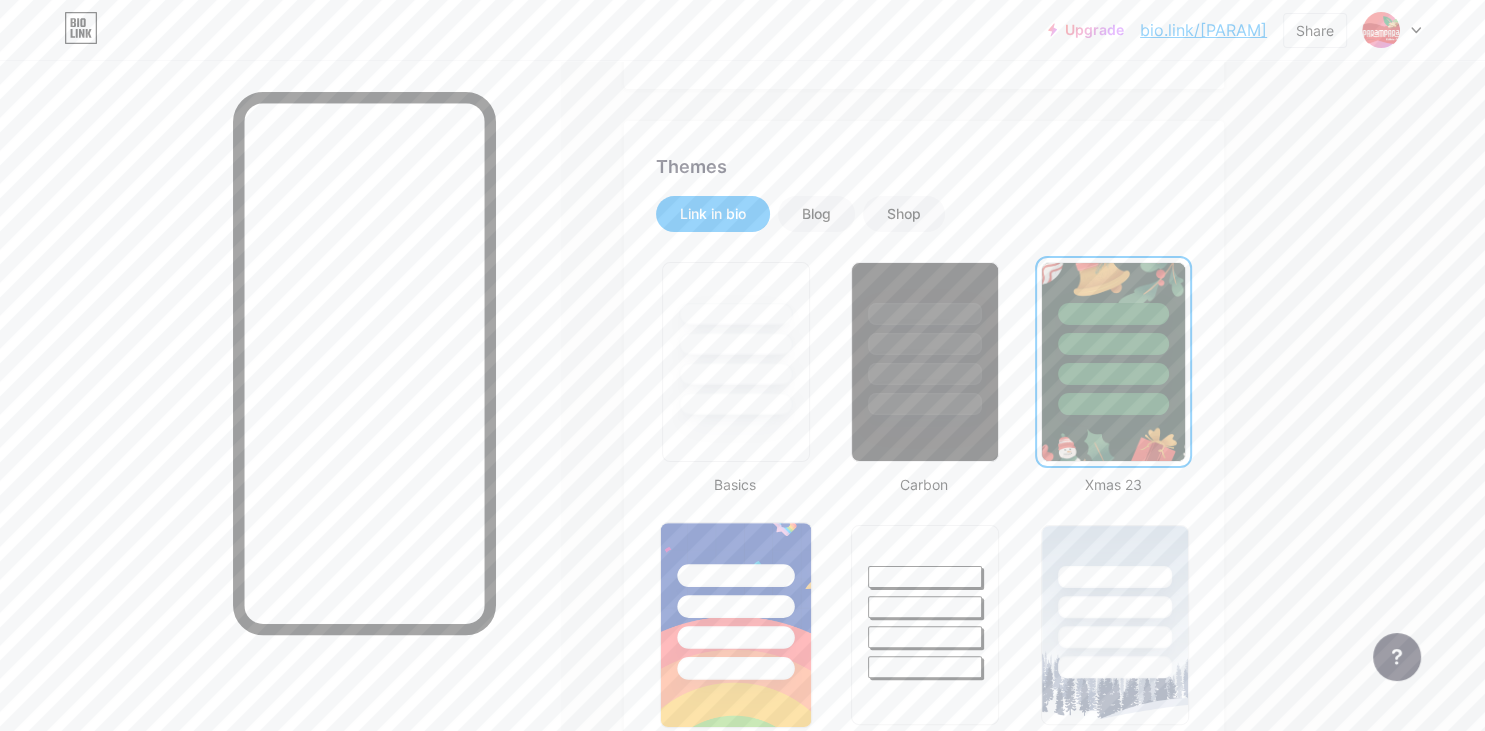 click at bounding box center (735, 606) 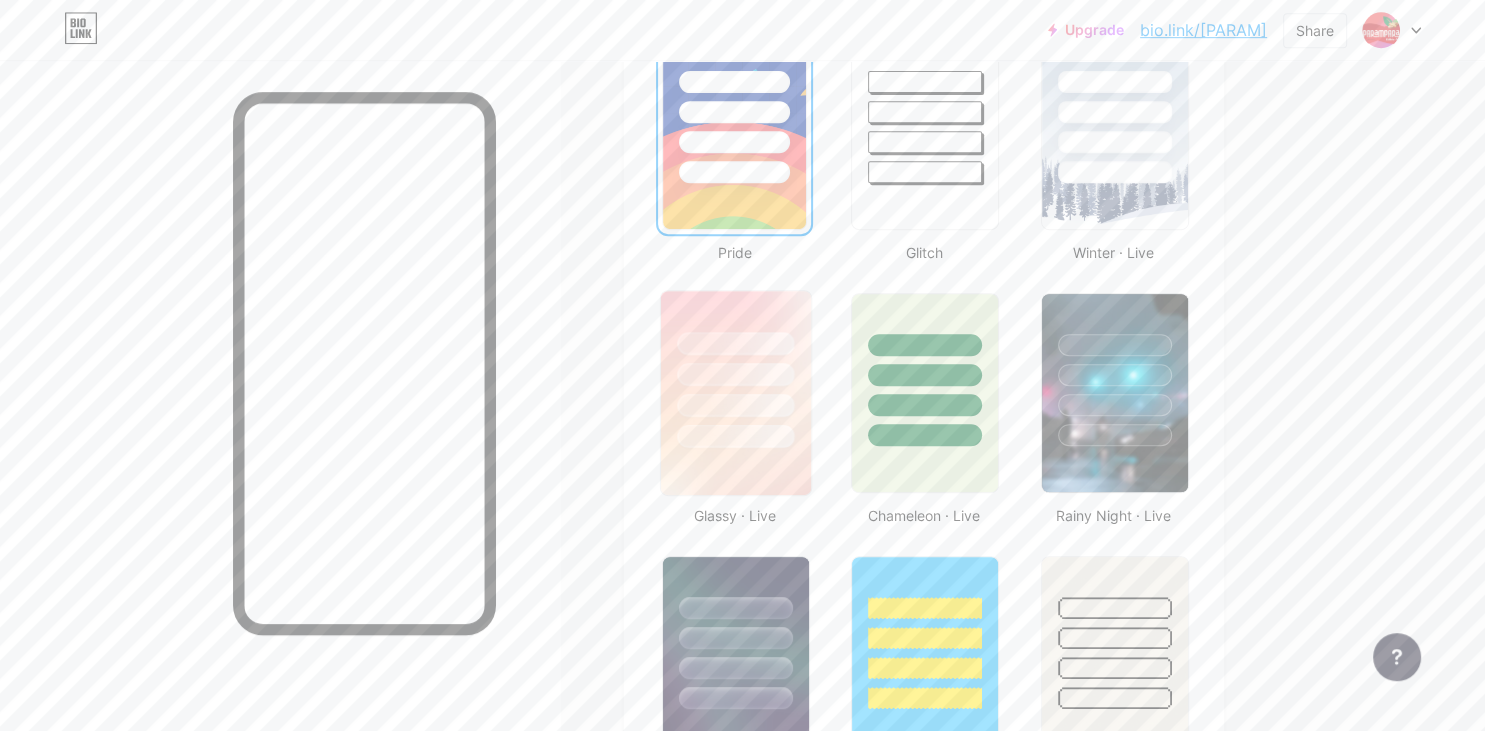 scroll, scrollTop: 863, scrollLeft: 0, axis: vertical 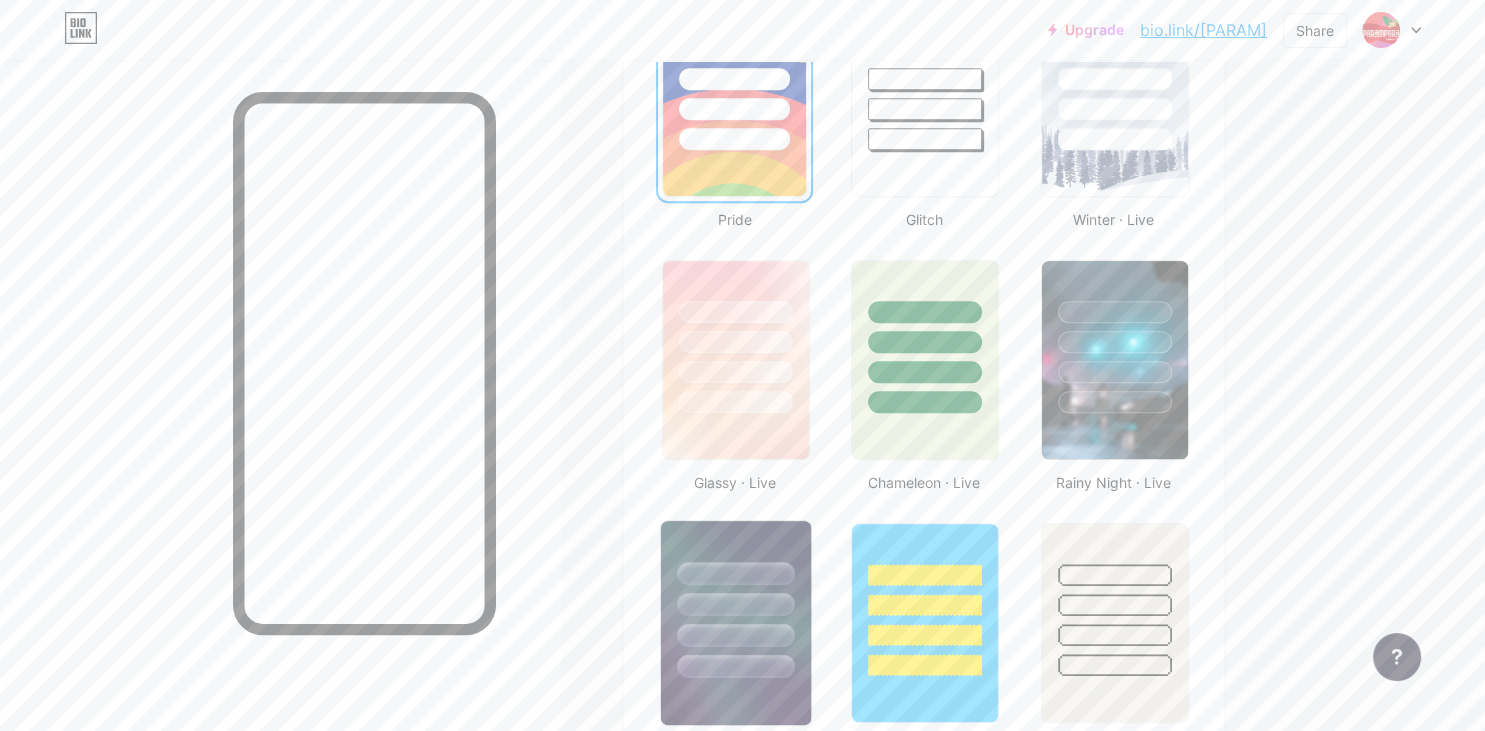 click at bounding box center (735, 573) 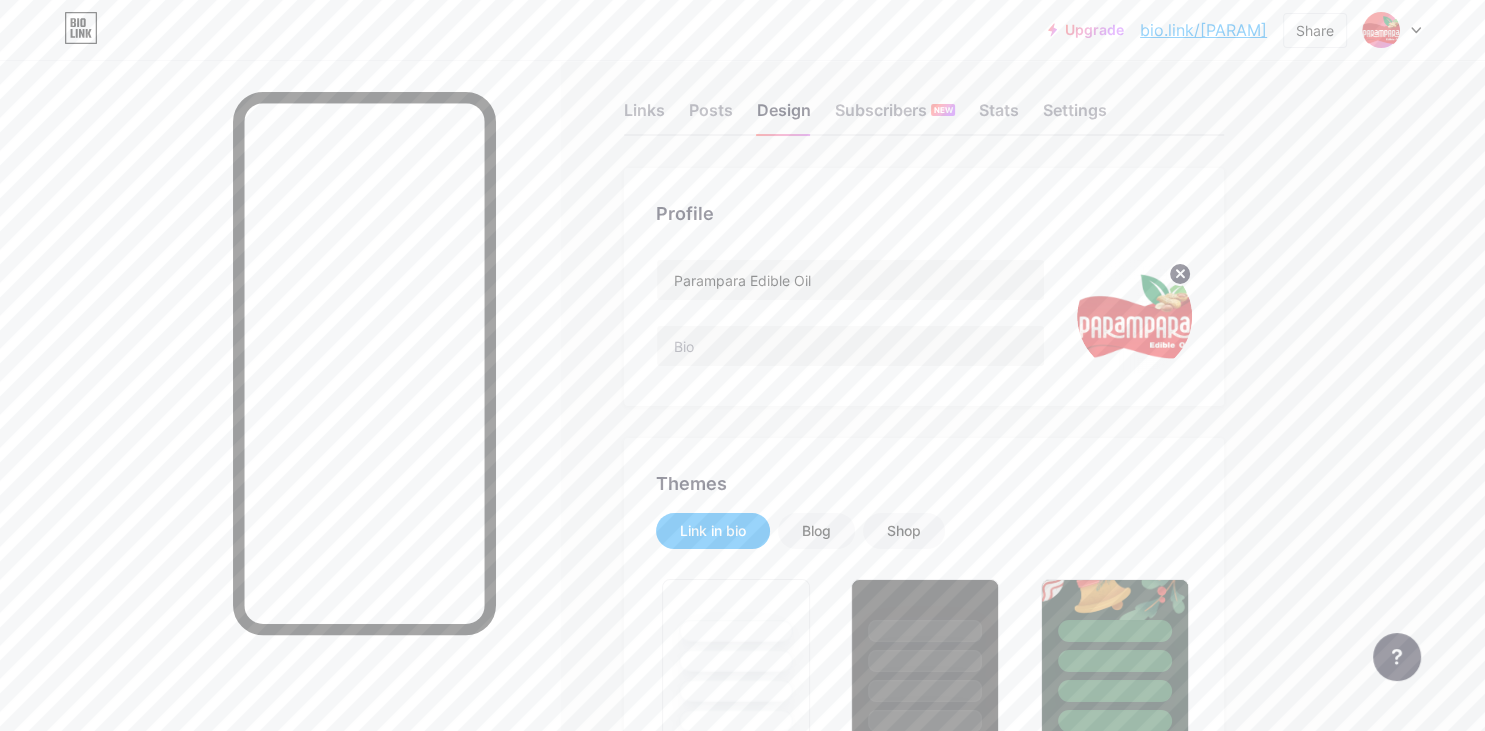 scroll, scrollTop: 0, scrollLeft: 0, axis: both 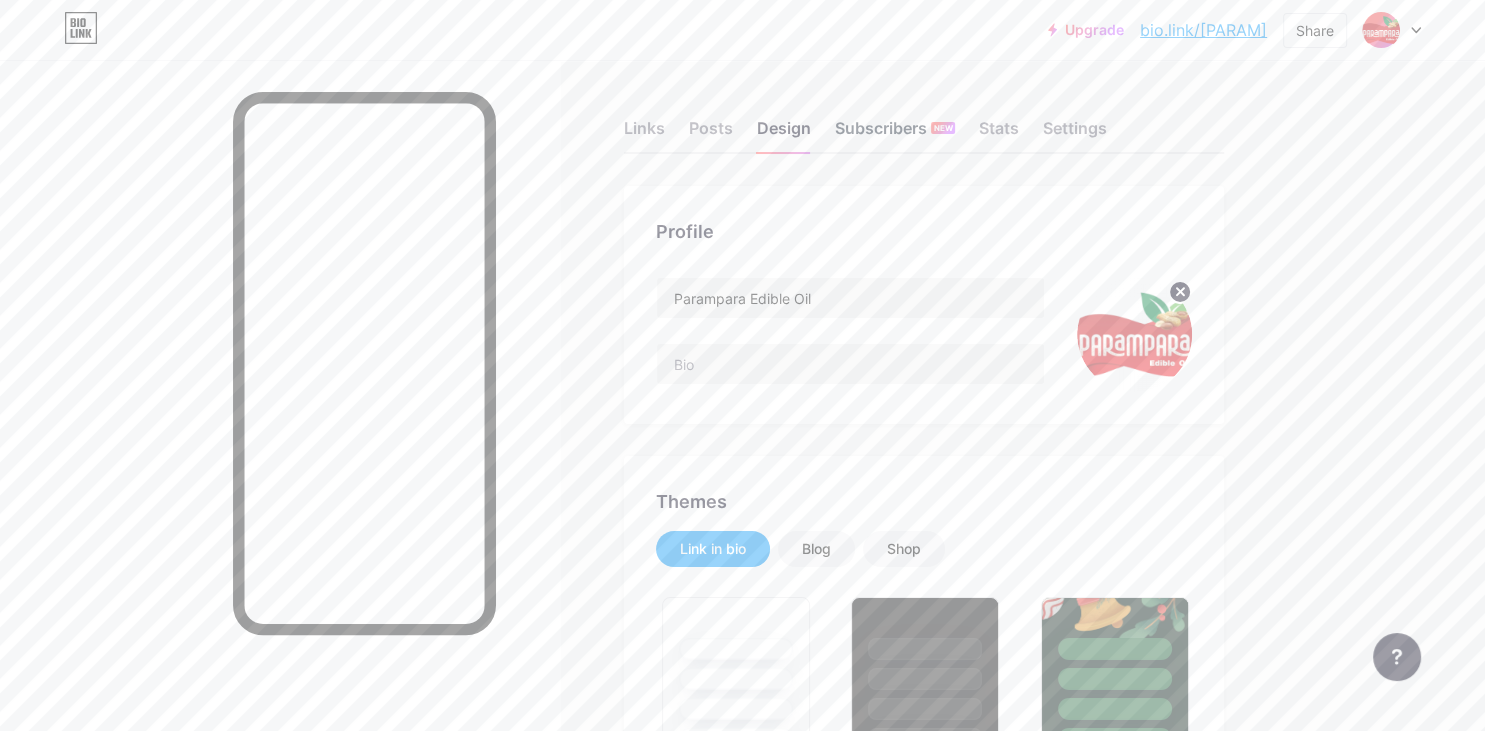 click on "Subscribers
NEW" at bounding box center [895, 134] 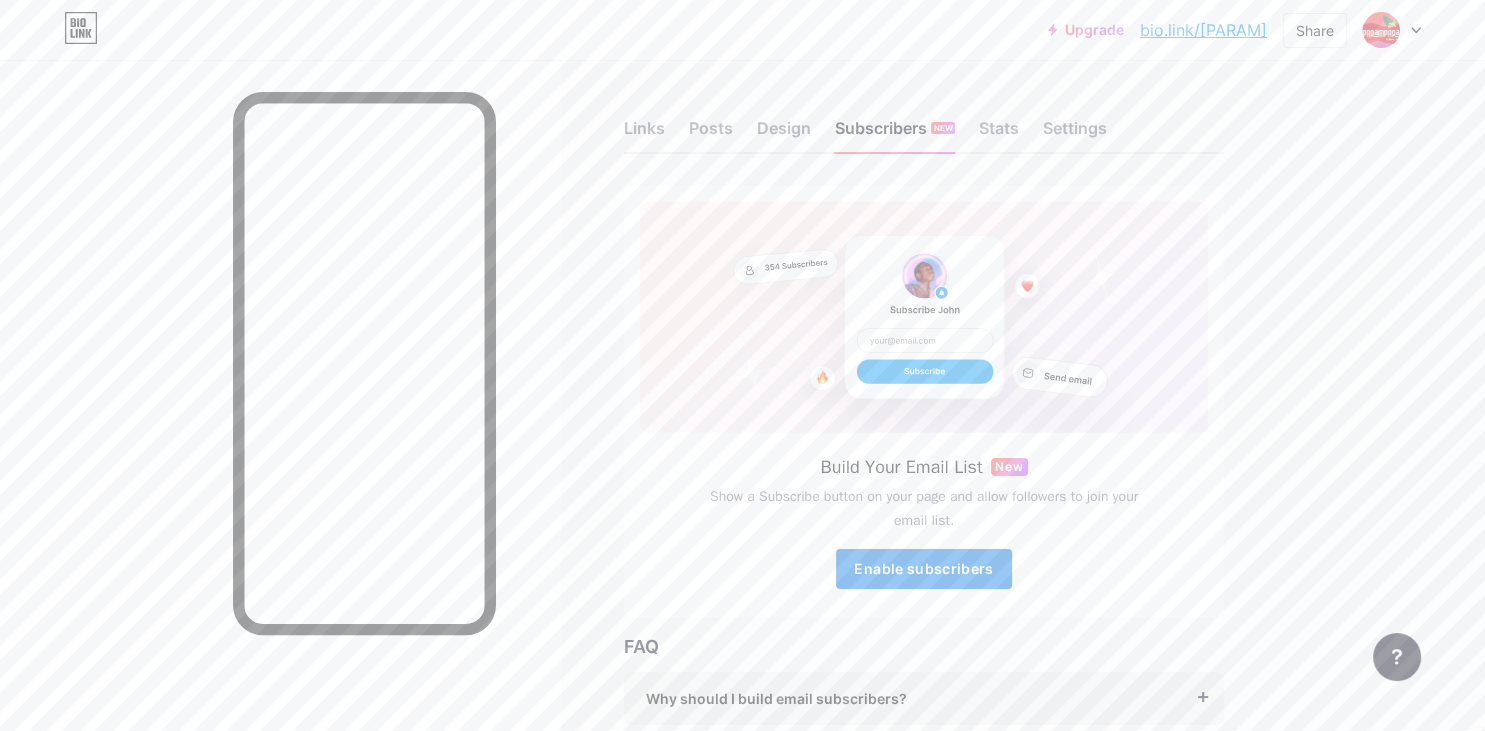 click on "Enable subscribers" at bounding box center [924, 569] 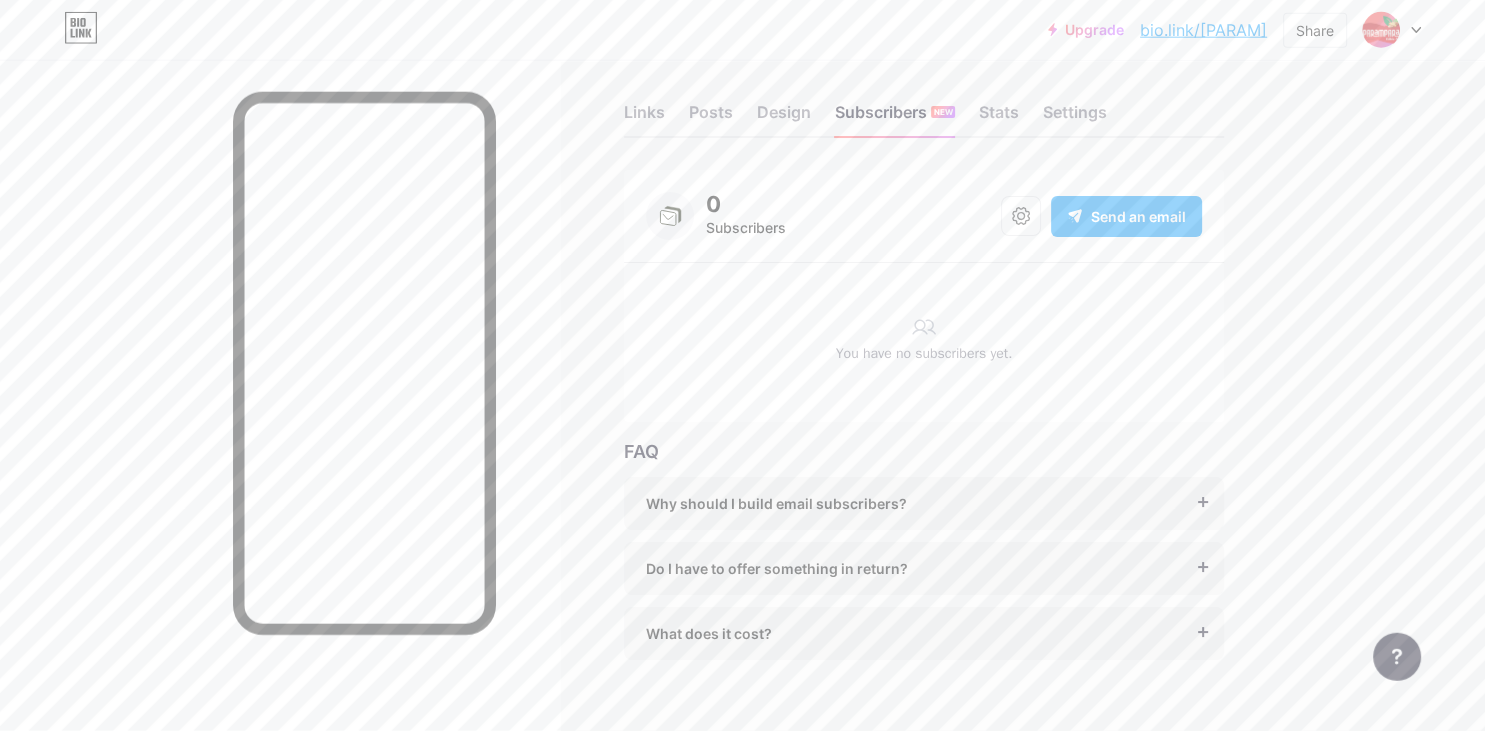 scroll, scrollTop: 0, scrollLeft: 0, axis: both 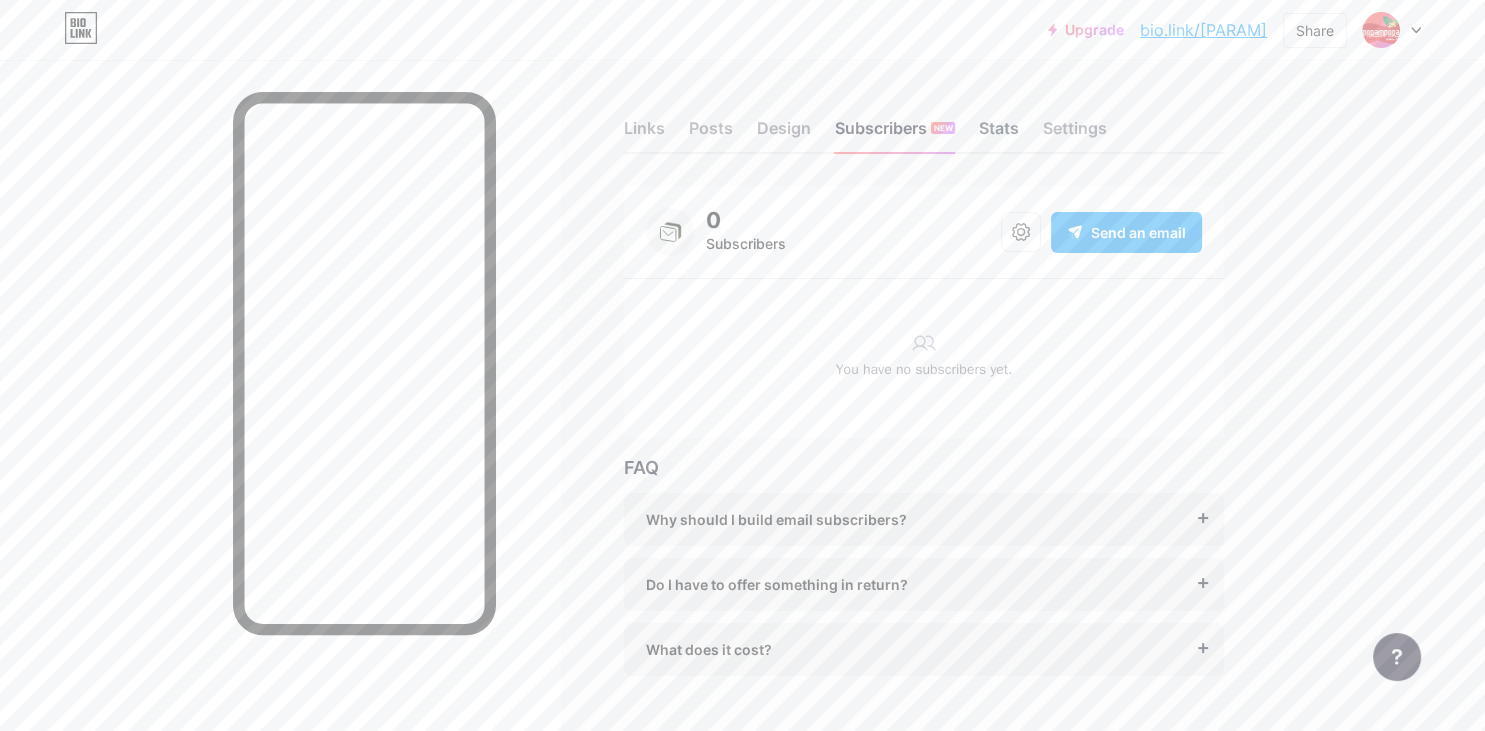 click on "Stats" at bounding box center (999, 134) 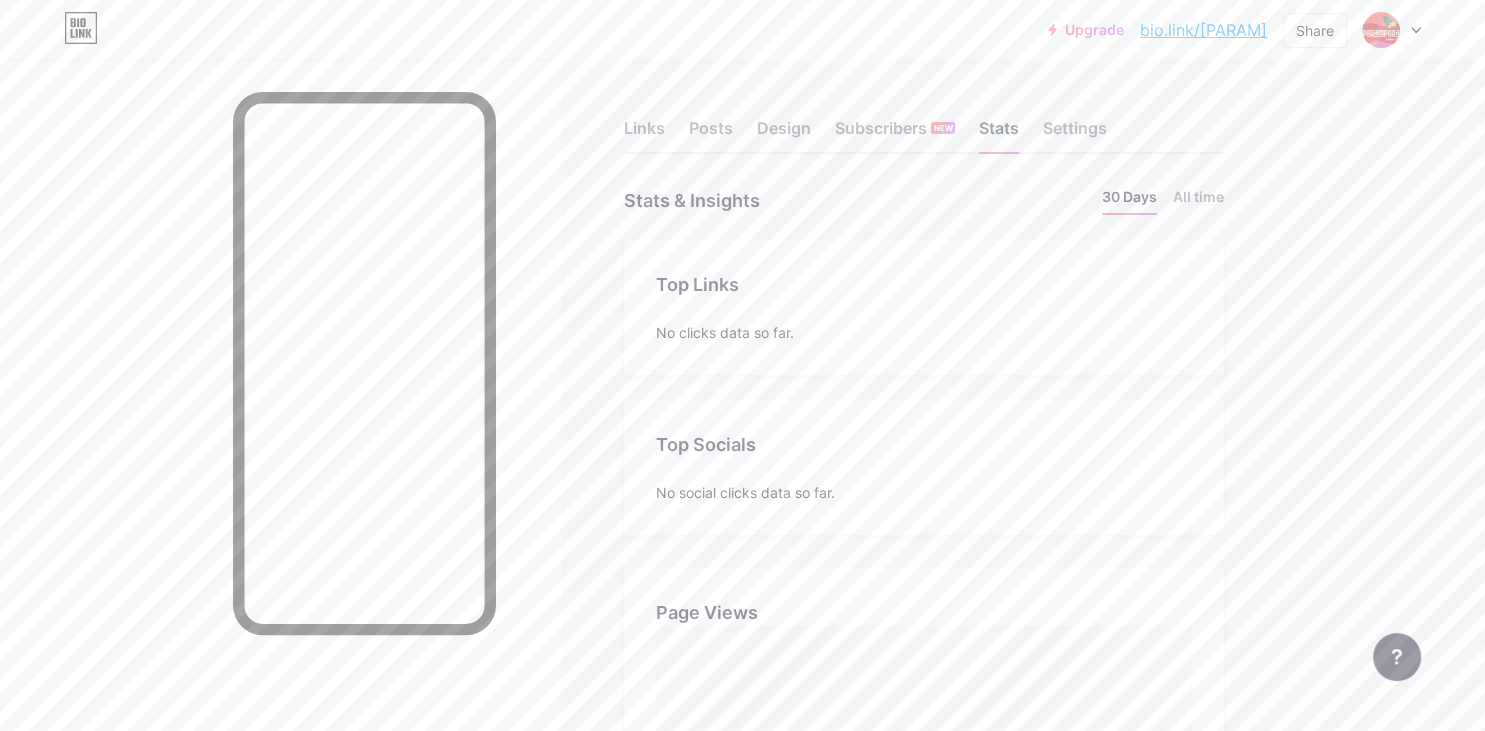 scroll, scrollTop: 999268, scrollLeft: 998515, axis: both 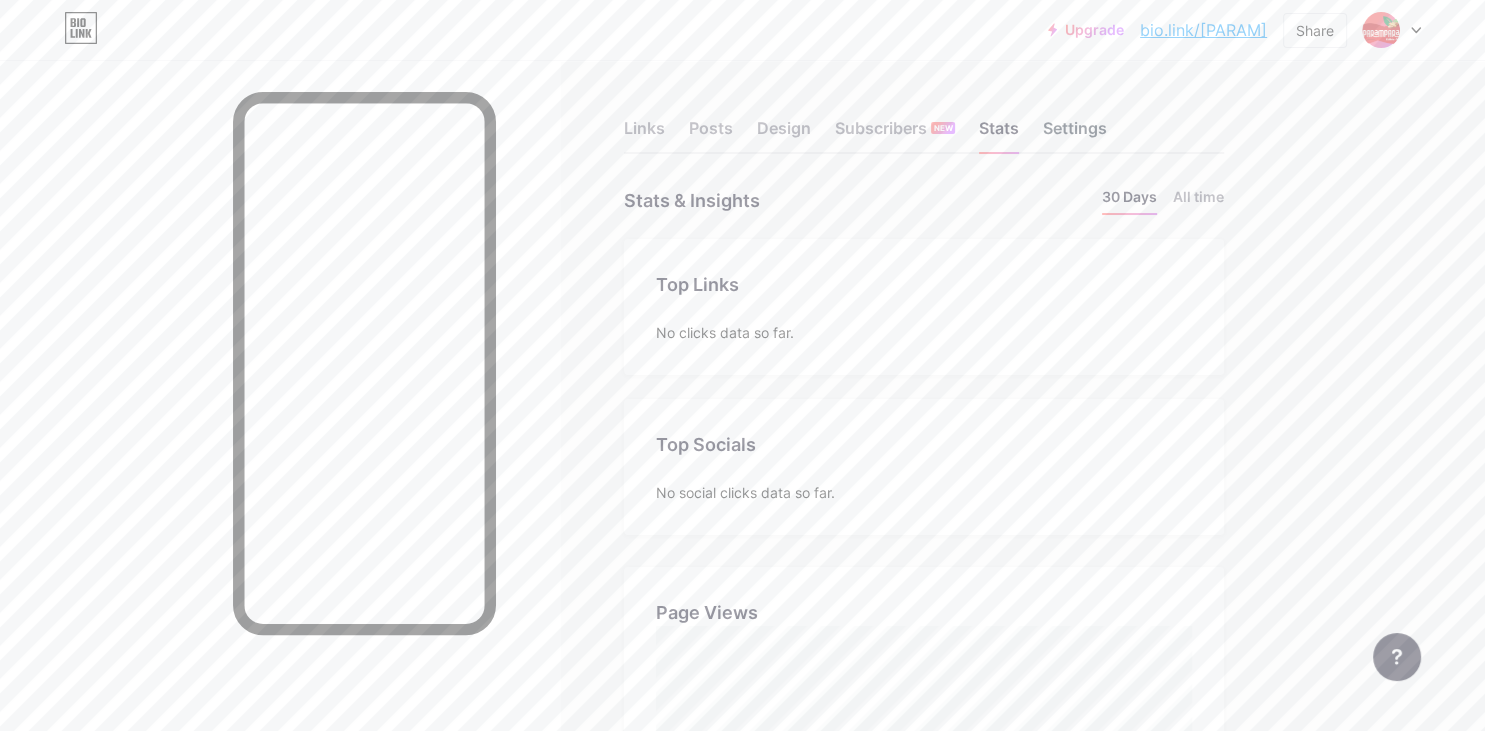 click on "Settings" at bounding box center [1075, 134] 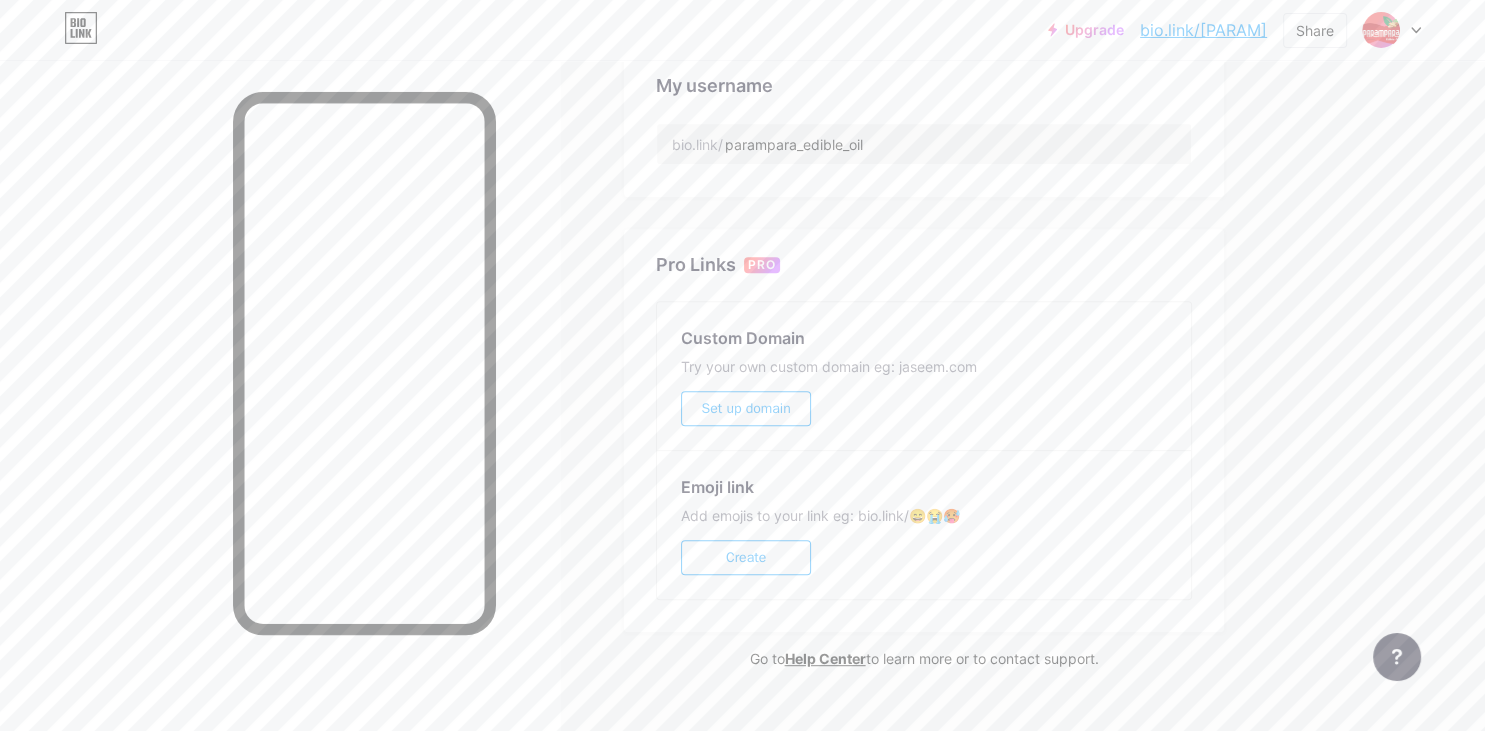 scroll, scrollTop: 831, scrollLeft: 0, axis: vertical 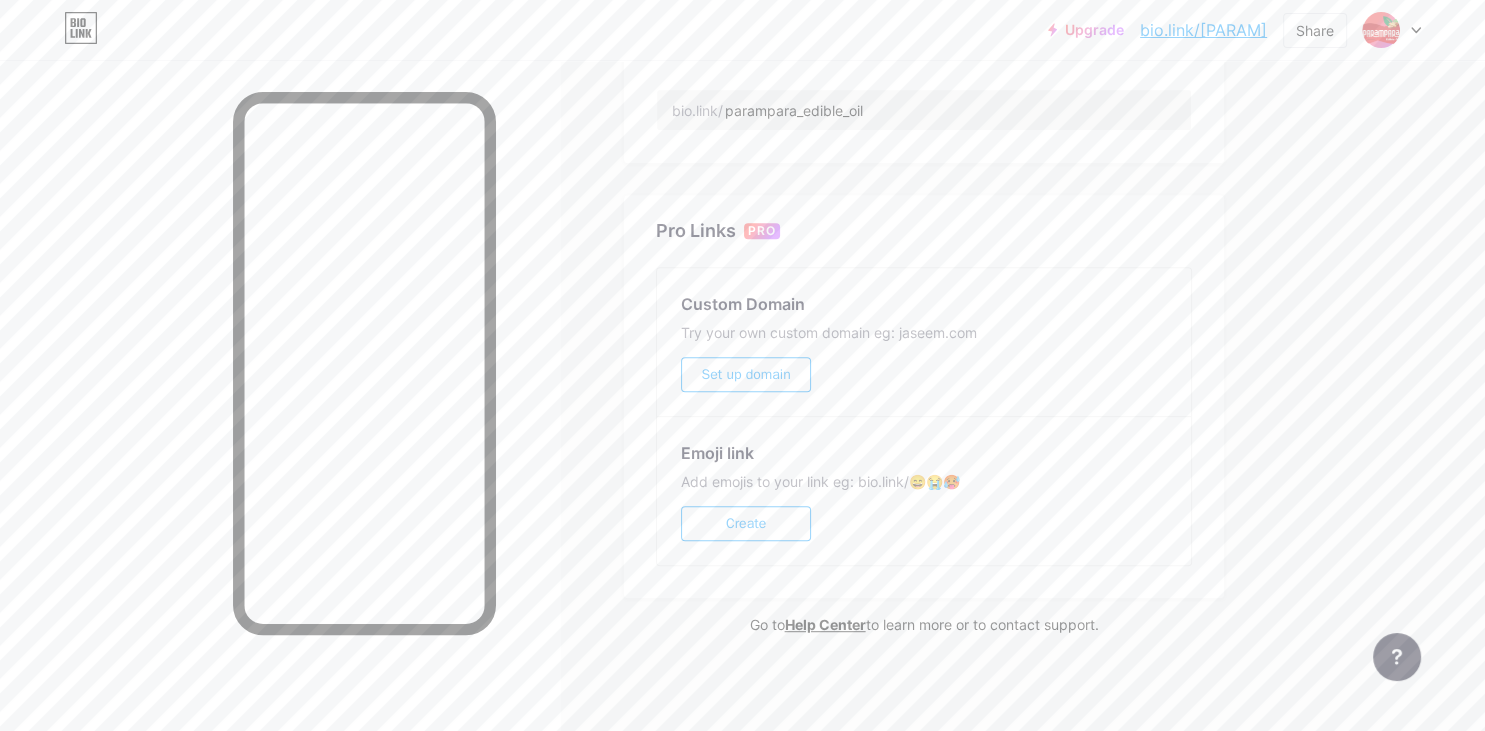 click on "Set
up domain" at bounding box center [745, 374] 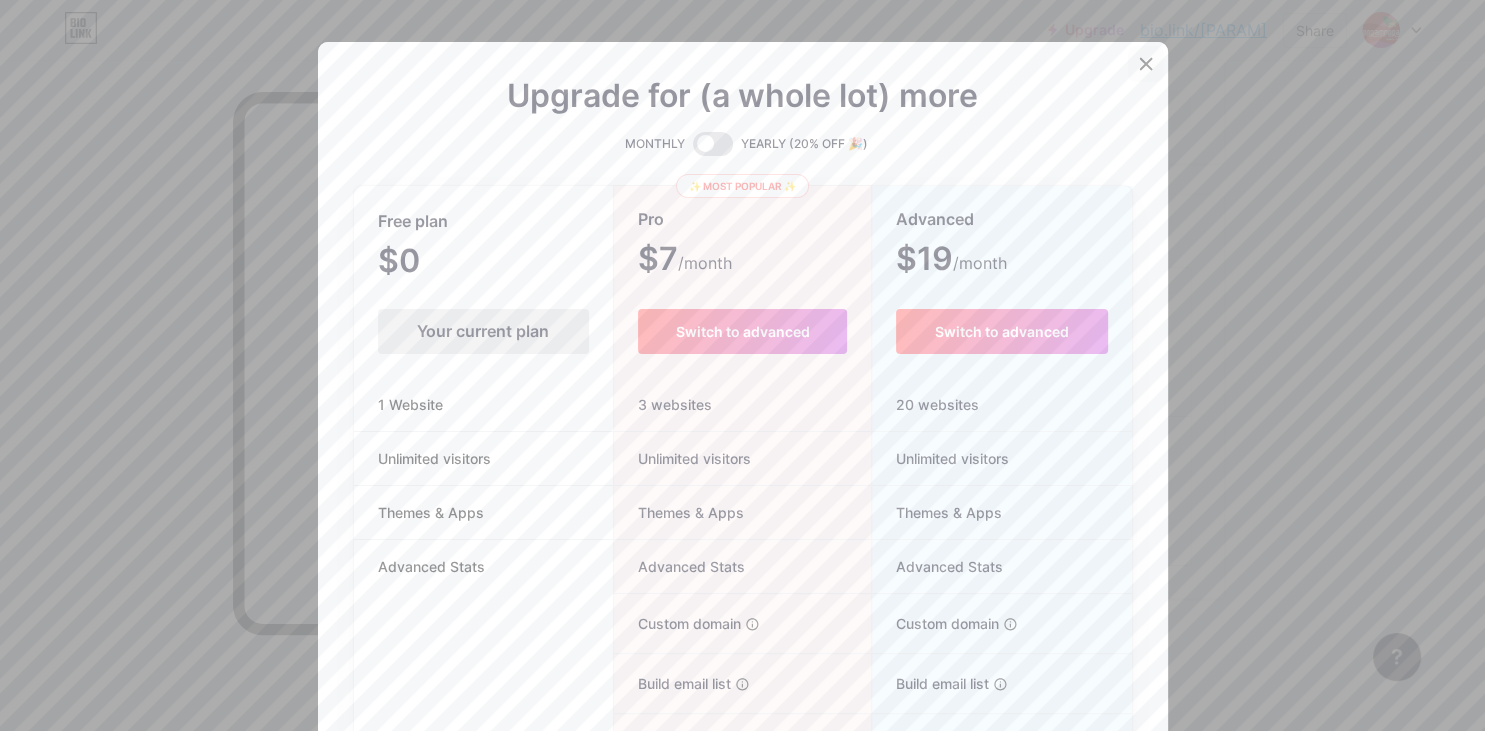 click at bounding box center (1146, 64) 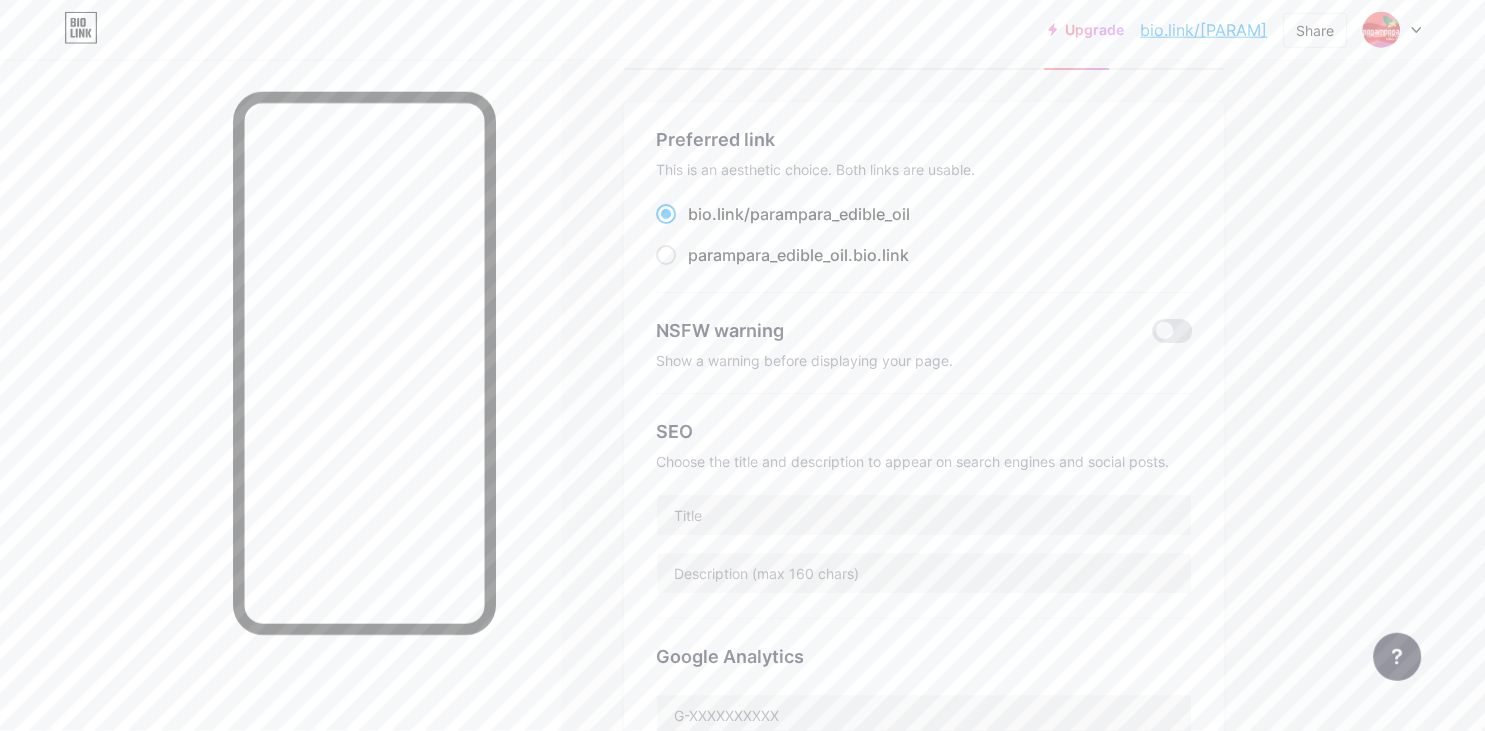 scroll, scrollTop: 0, scrollLeft: 0, axis: both 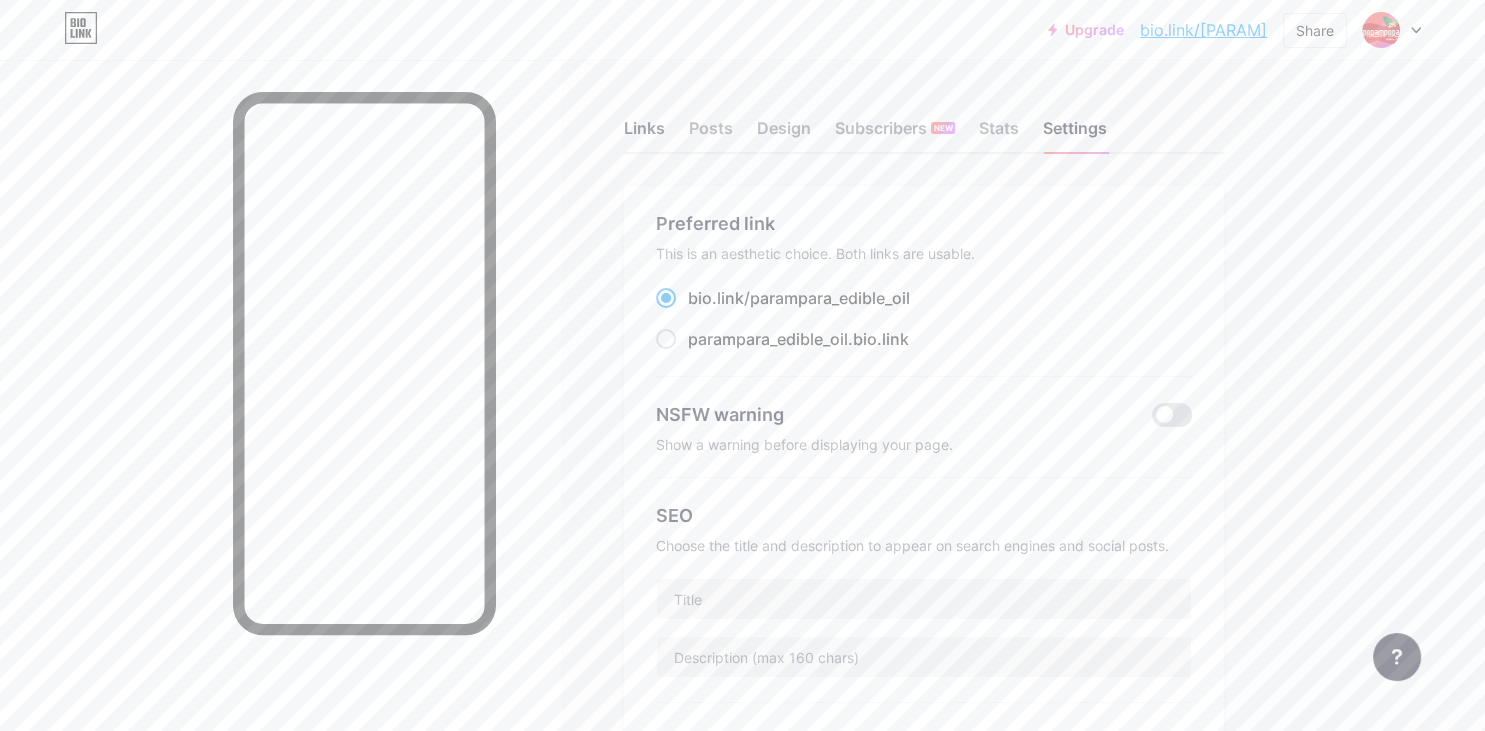 click on "Links" at bounding box center (644, 134) 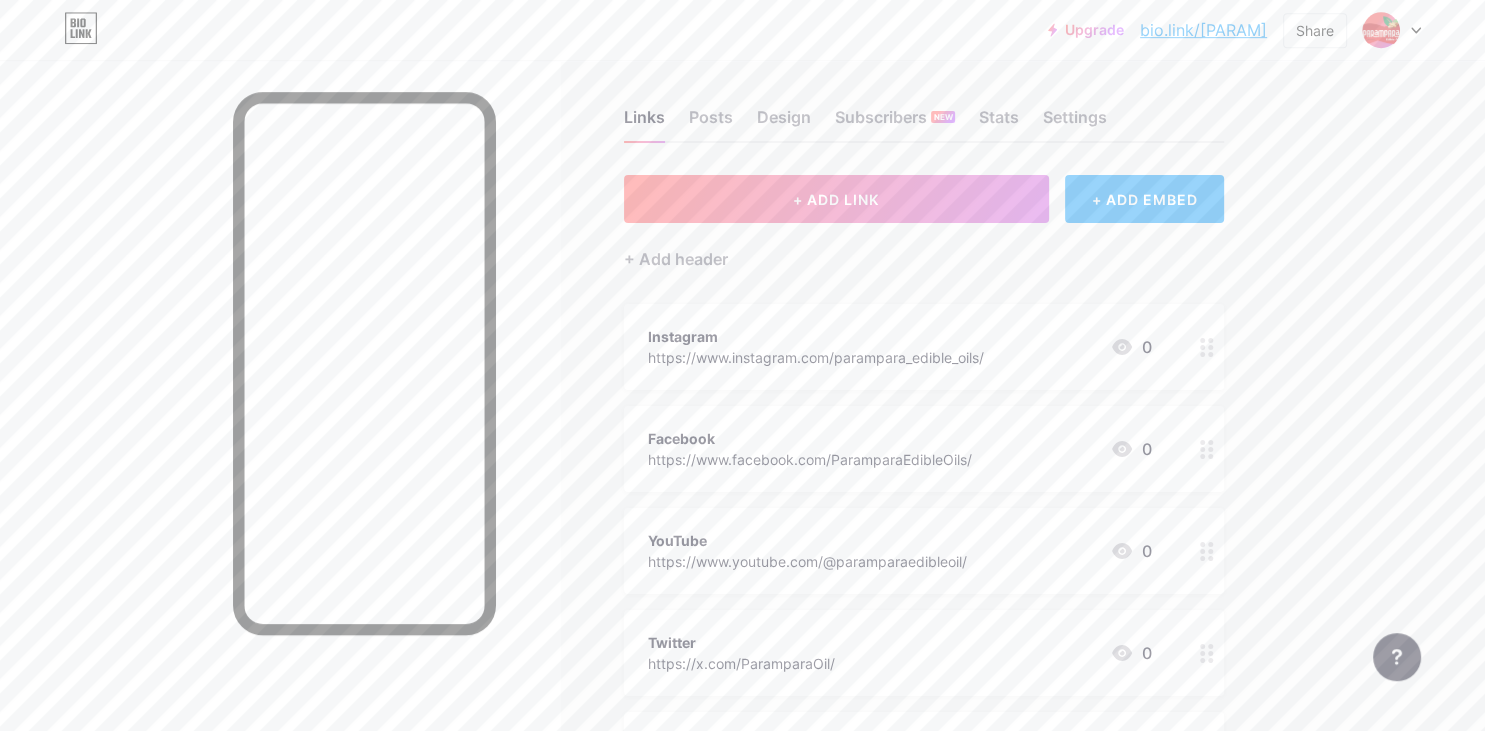 scroll, scrollTop: 0, scrollLeft: 0, axis: both 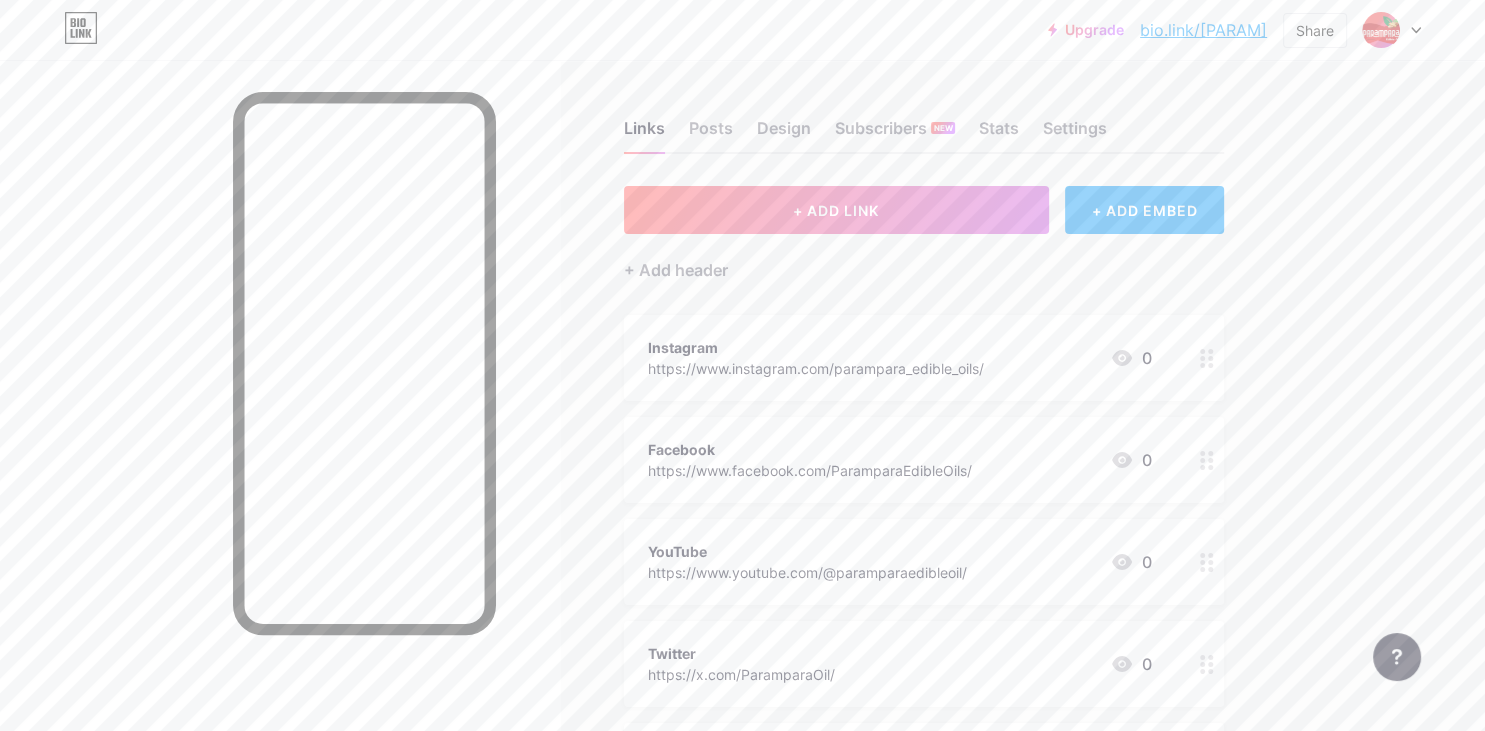 click 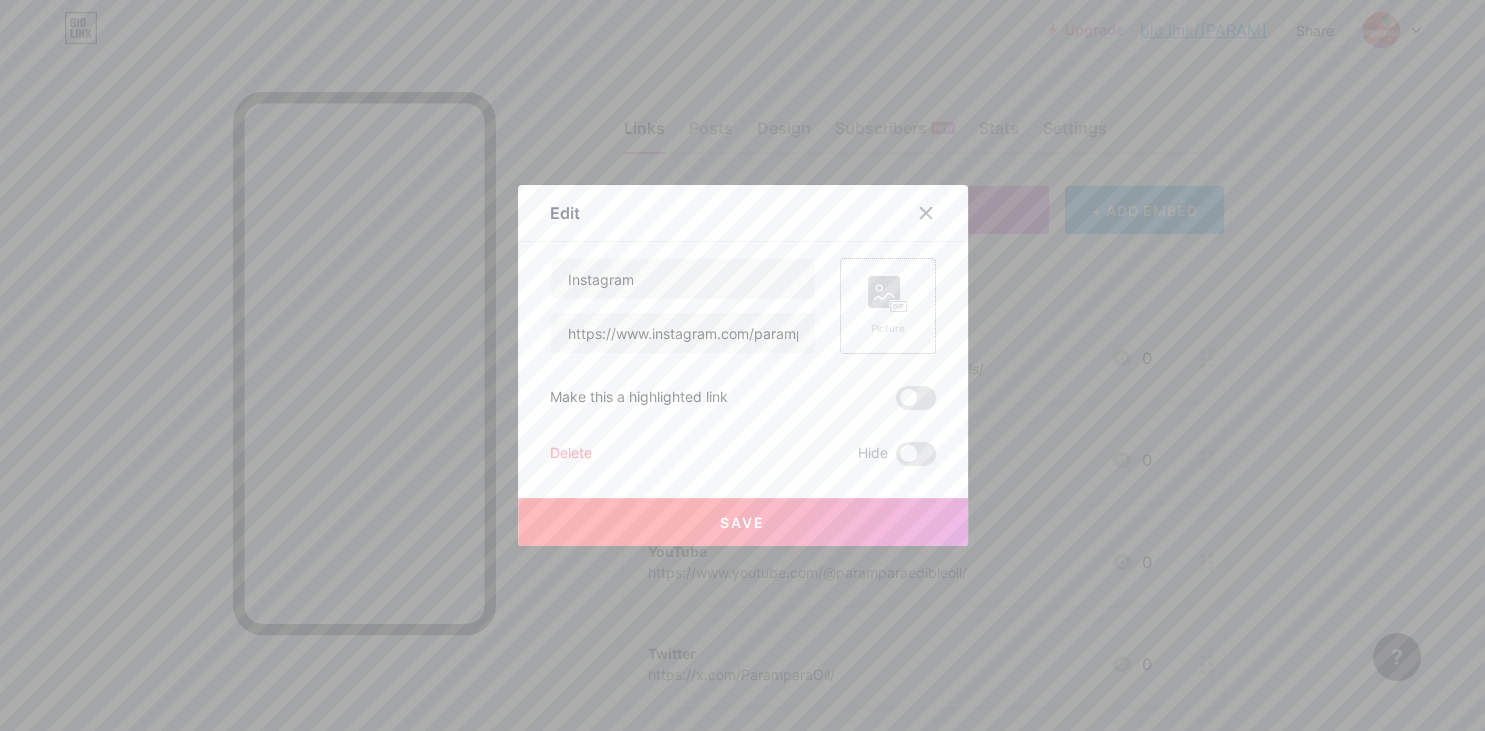 click on "Picture" at bounding box center [888, 306] 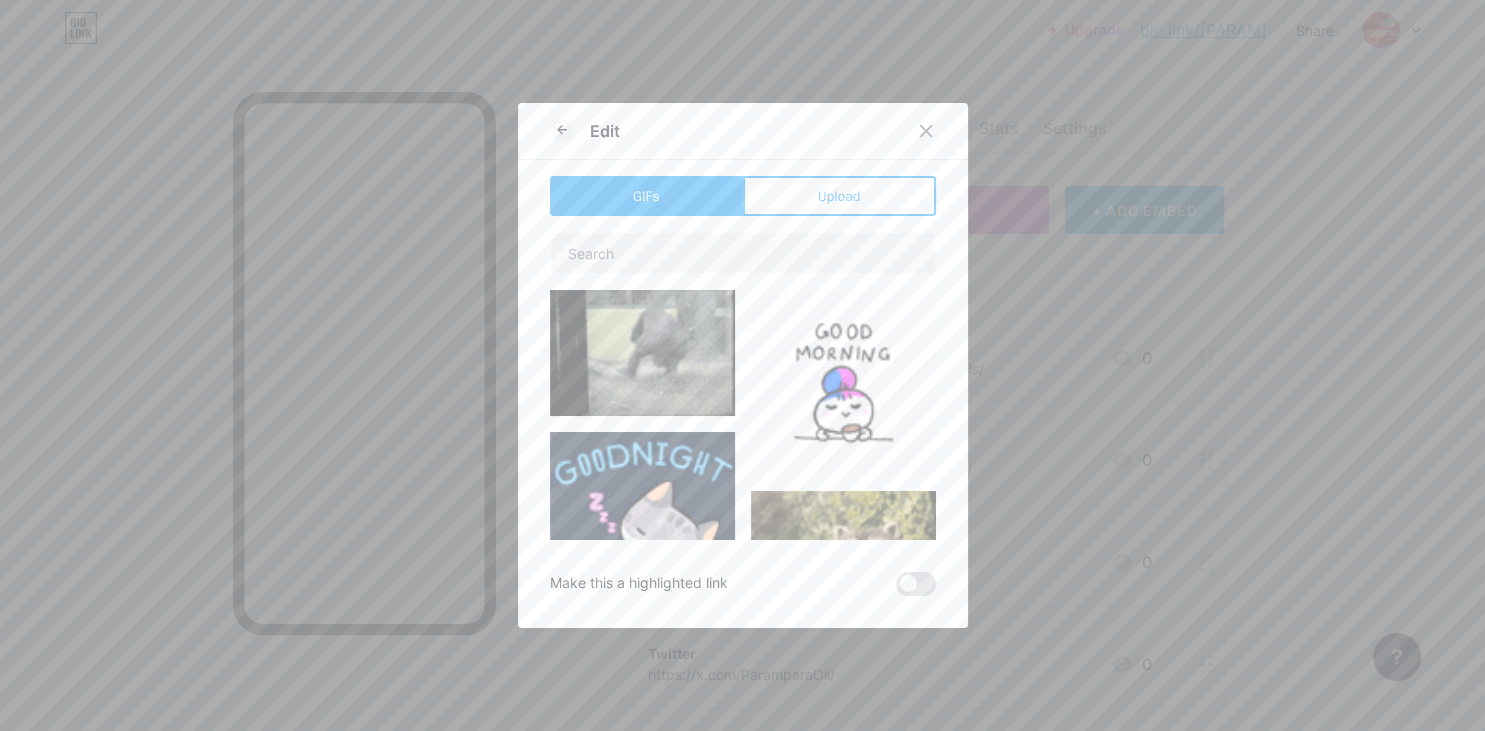 click on "Edit       GIFs     Upload       Content
YouTube
Play YouTube video without leaving your page.
ADD
Vimeo
Play Vimeo video without leaving your page.
ADD
Tiktok
Grow your TikTok following
ADD
Tweet
Embed a tweet.
ADD
Reddit
Showcase your Reddit profile
ADD
Spotify
Embed Spotify to play the preview of a track.
ADD
Twitch
Play Twitch video without leaving your page.
ADD
ADD" at bounding box center (743, 365) 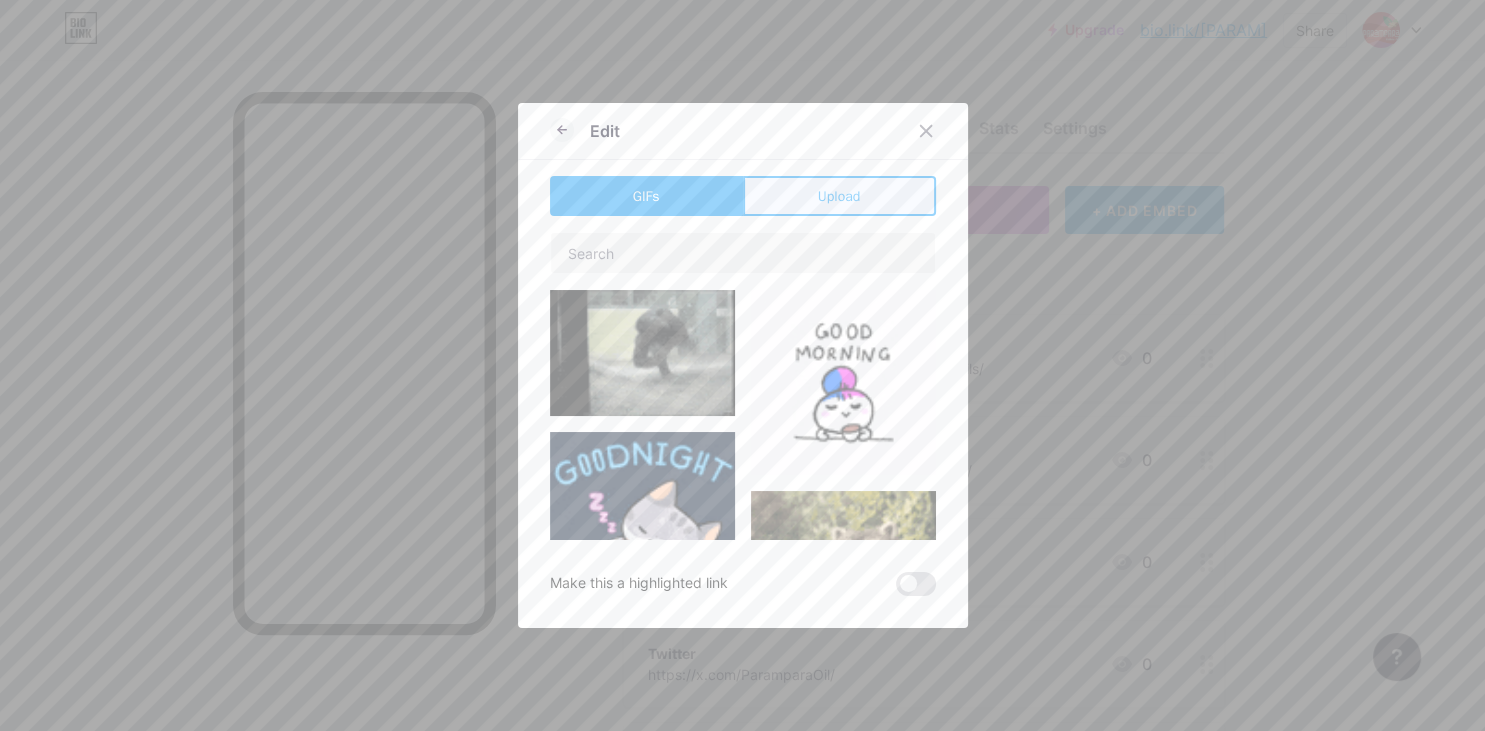 click on "Upload" at bounding box center (839, 196) 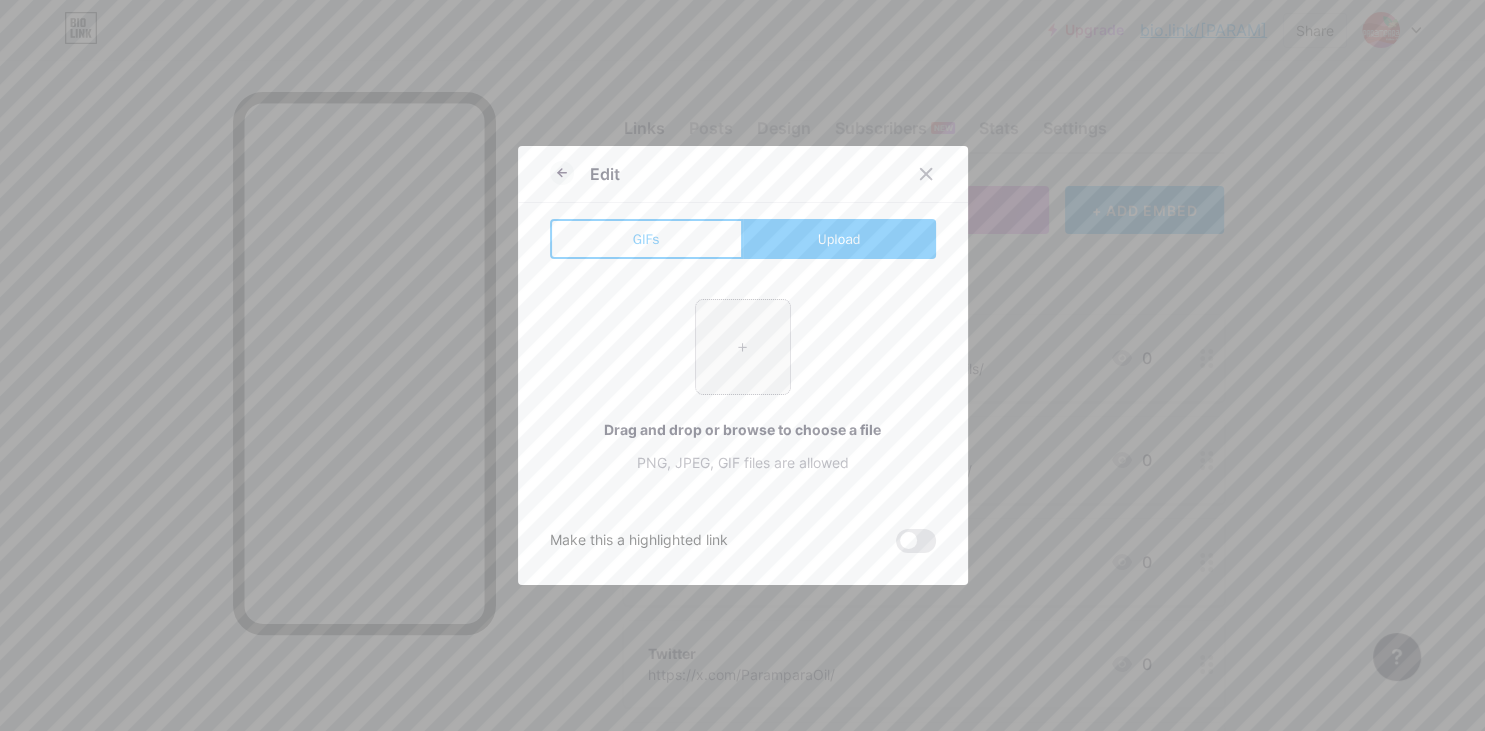 click on "+" at bounding box center [743, 347] 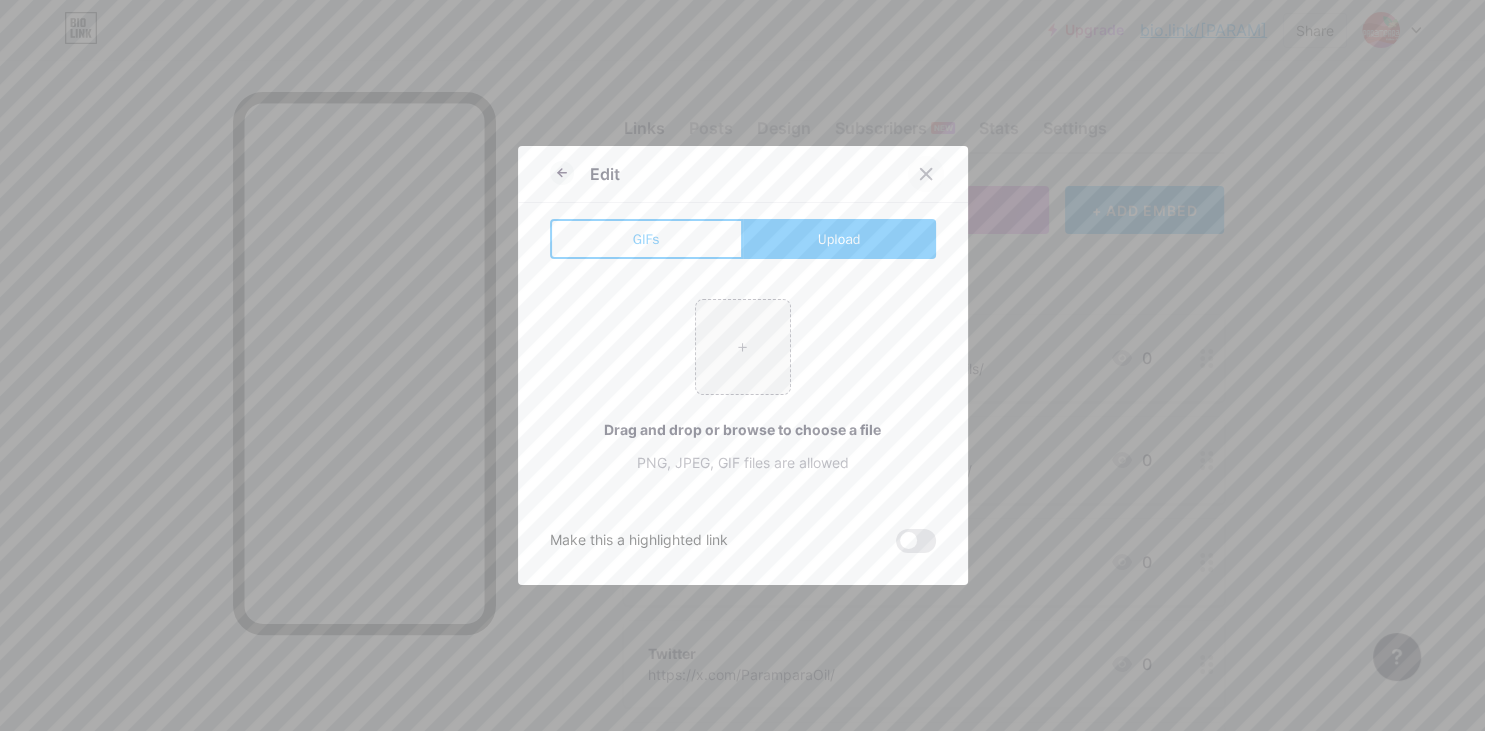 click at bounding box center (926, 174) 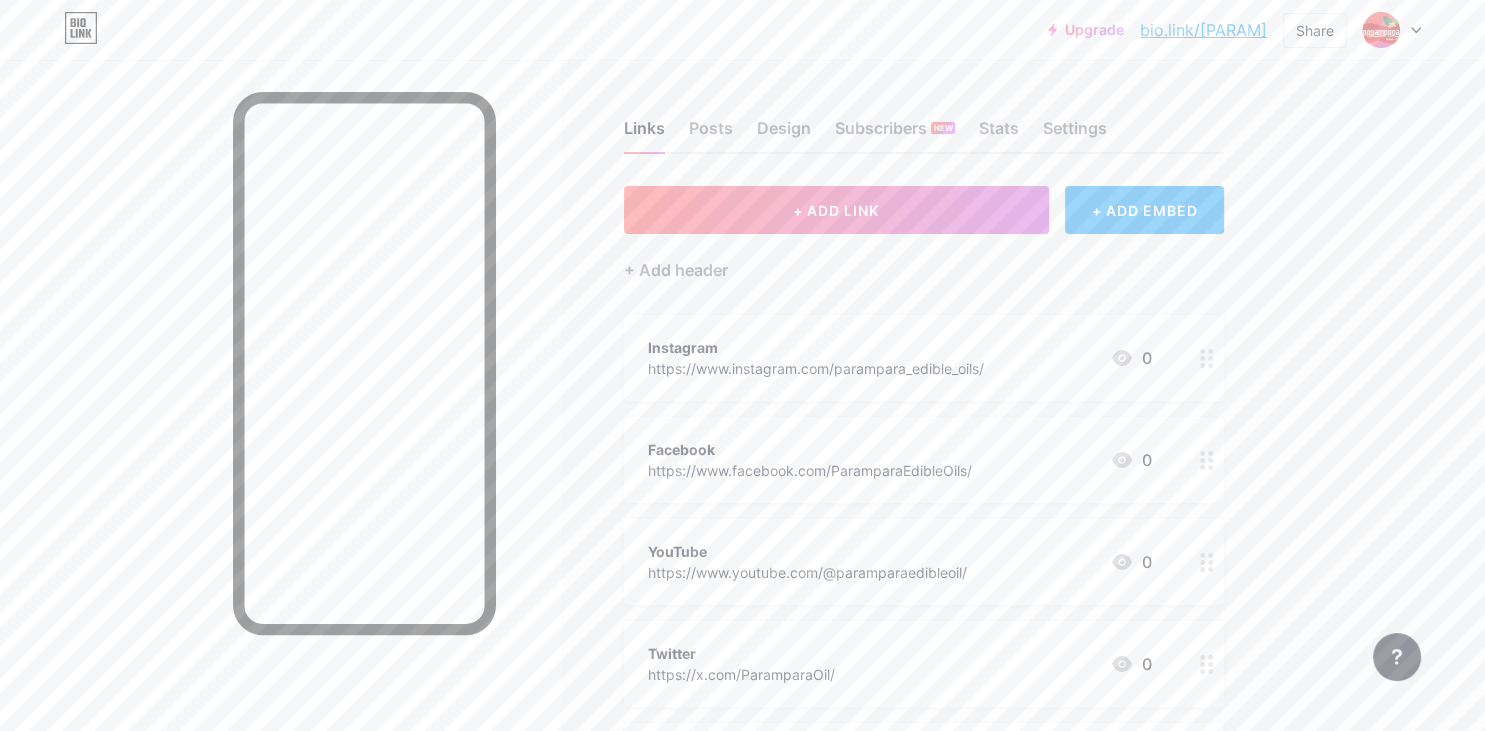 click on "+ ADD EMBED" at bounding box center (1144, 210) 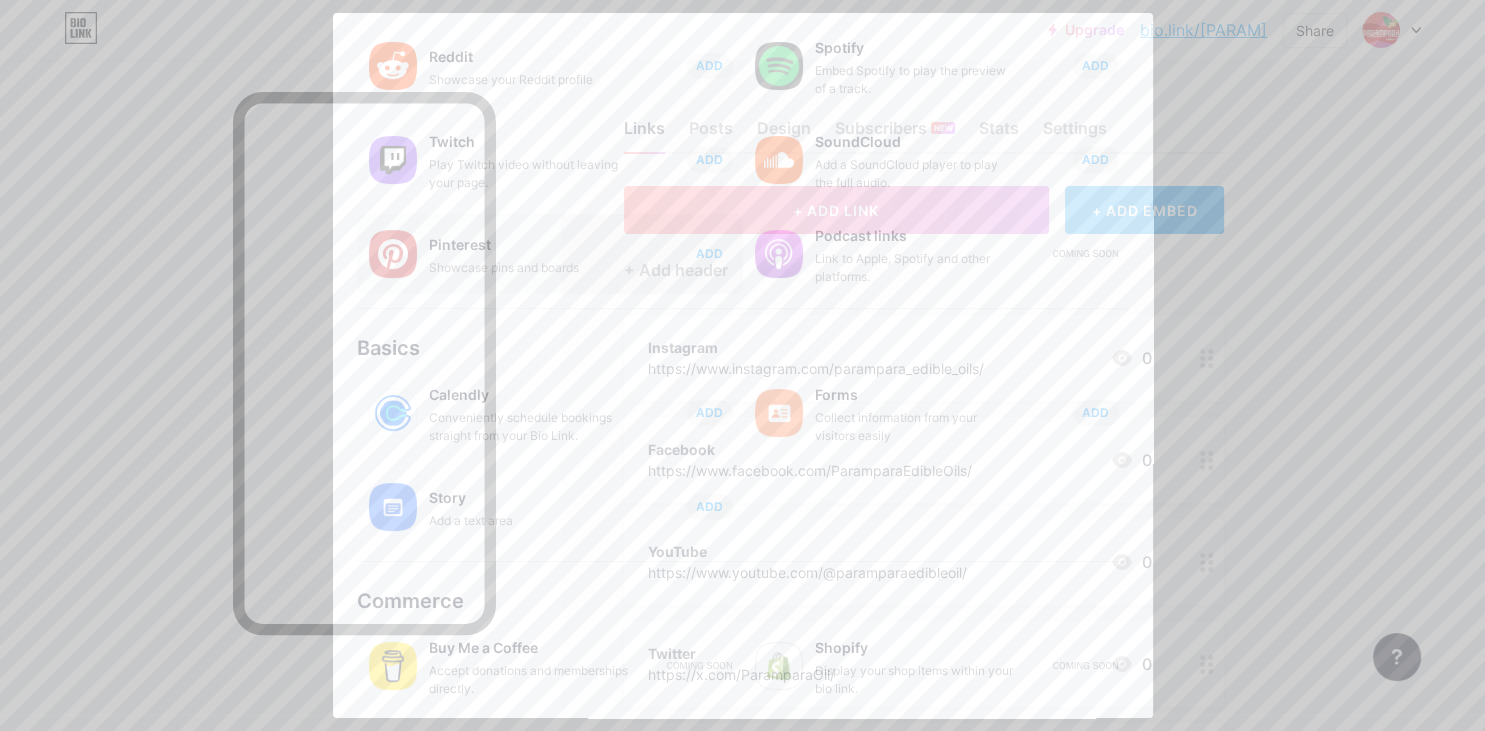 scroll, scrollTop: 0, scrollLeft: 0, axis: both 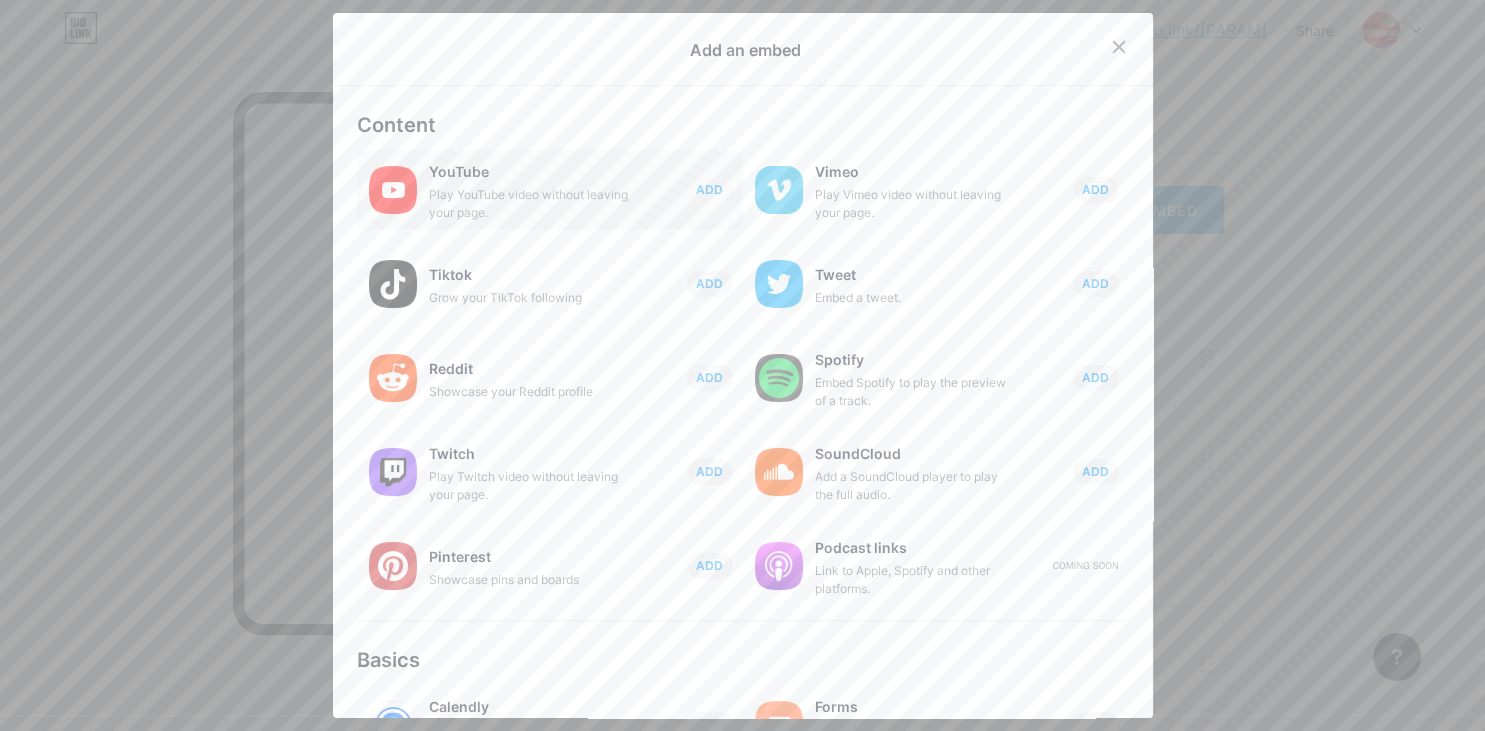 click on "Play YouTube video without leaving your page." at bounding box center (529, 204) 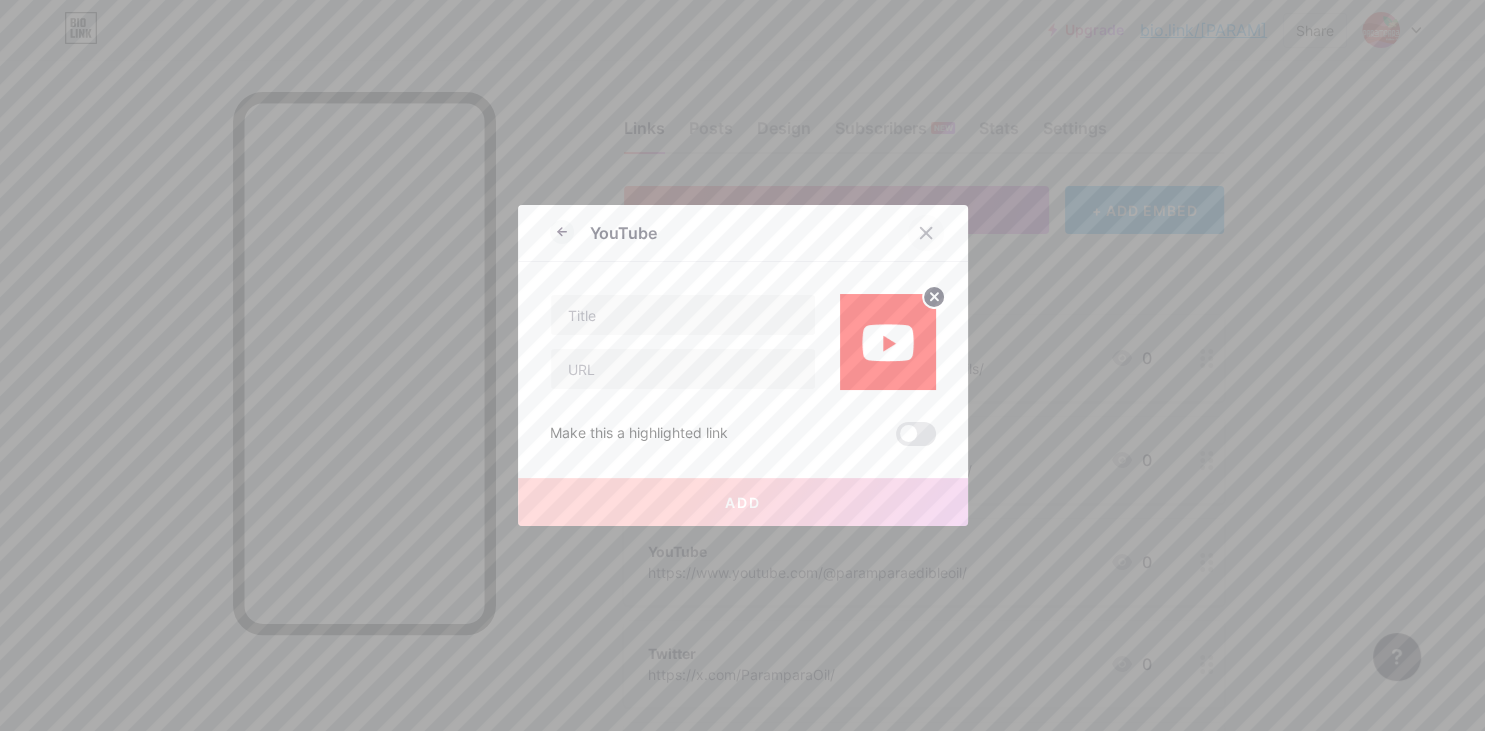 click at bounding box center (926, 233) 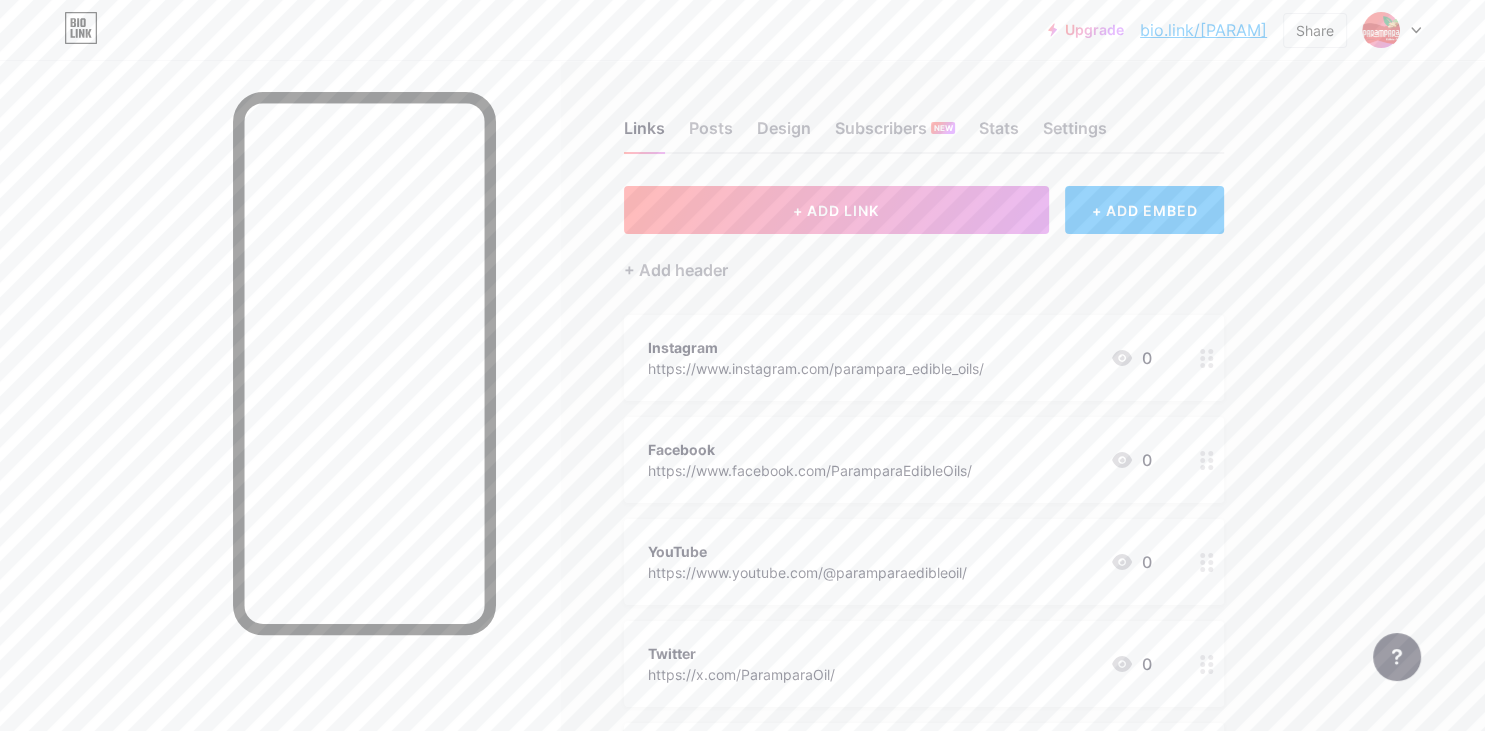 click at bounding box center (1392, 30) 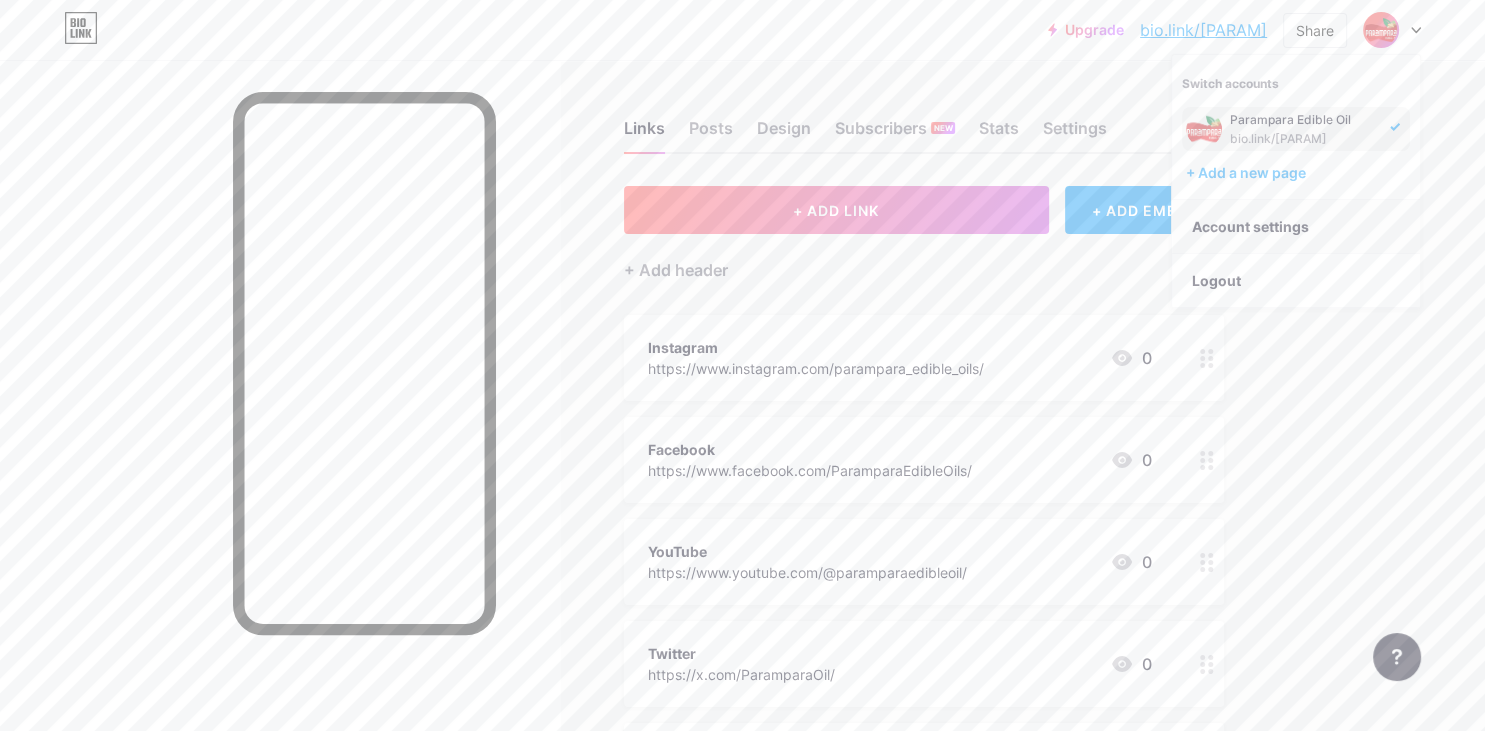 click on "Account settings" at bounding box center (1296, 227) 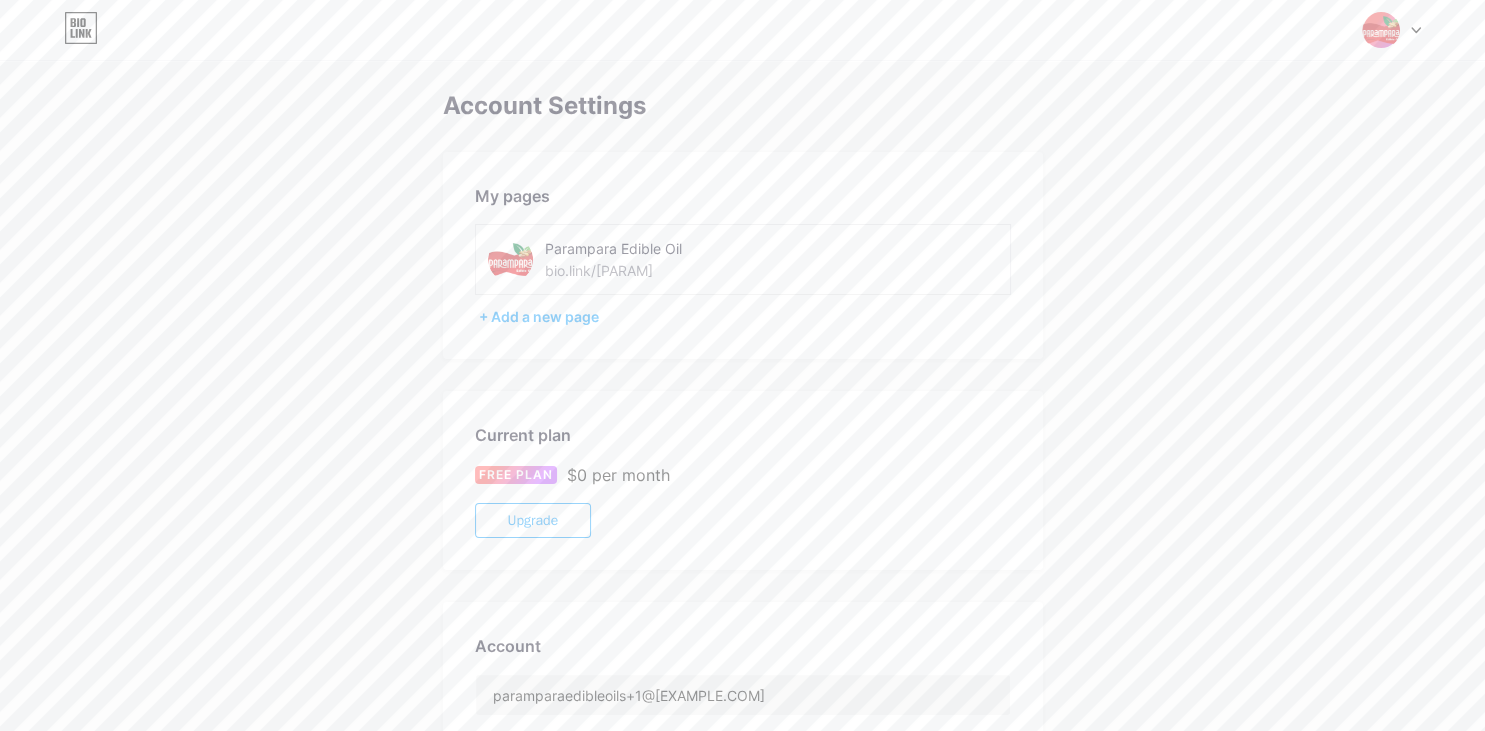 scroll, scrollTop: 105, scrollLeft: 0, axis: vertical 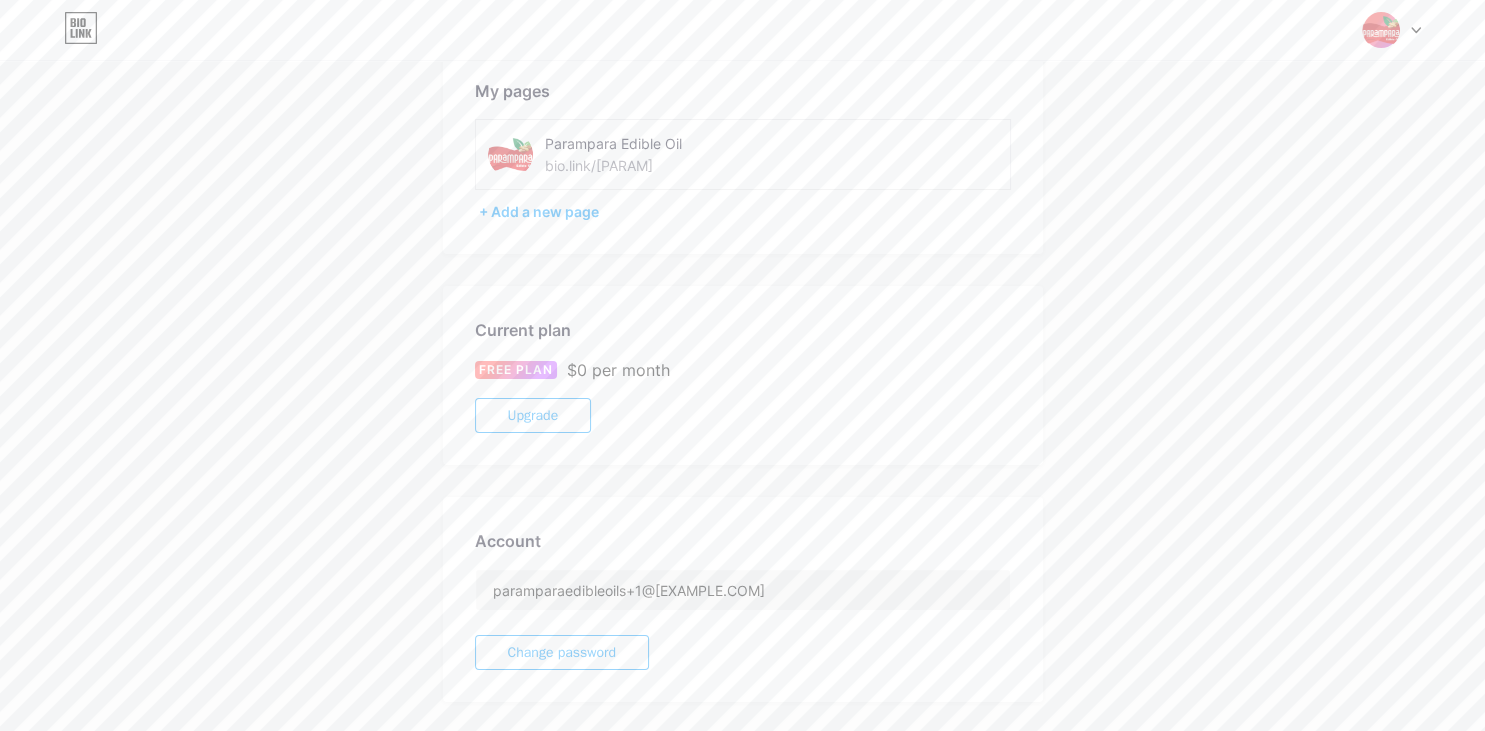 click on "Change password" at bounding box center [562, 652] 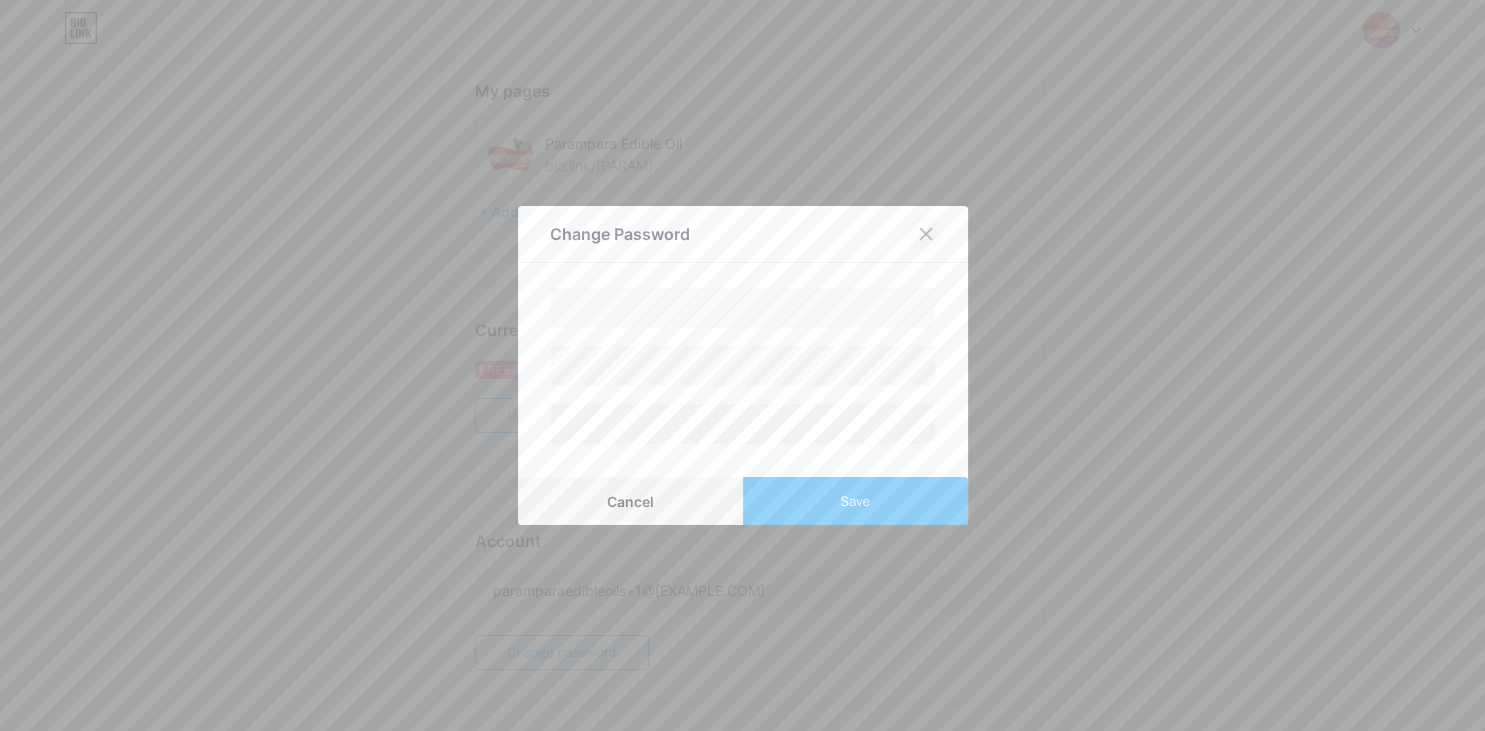 click at bounding box center [926, 234] 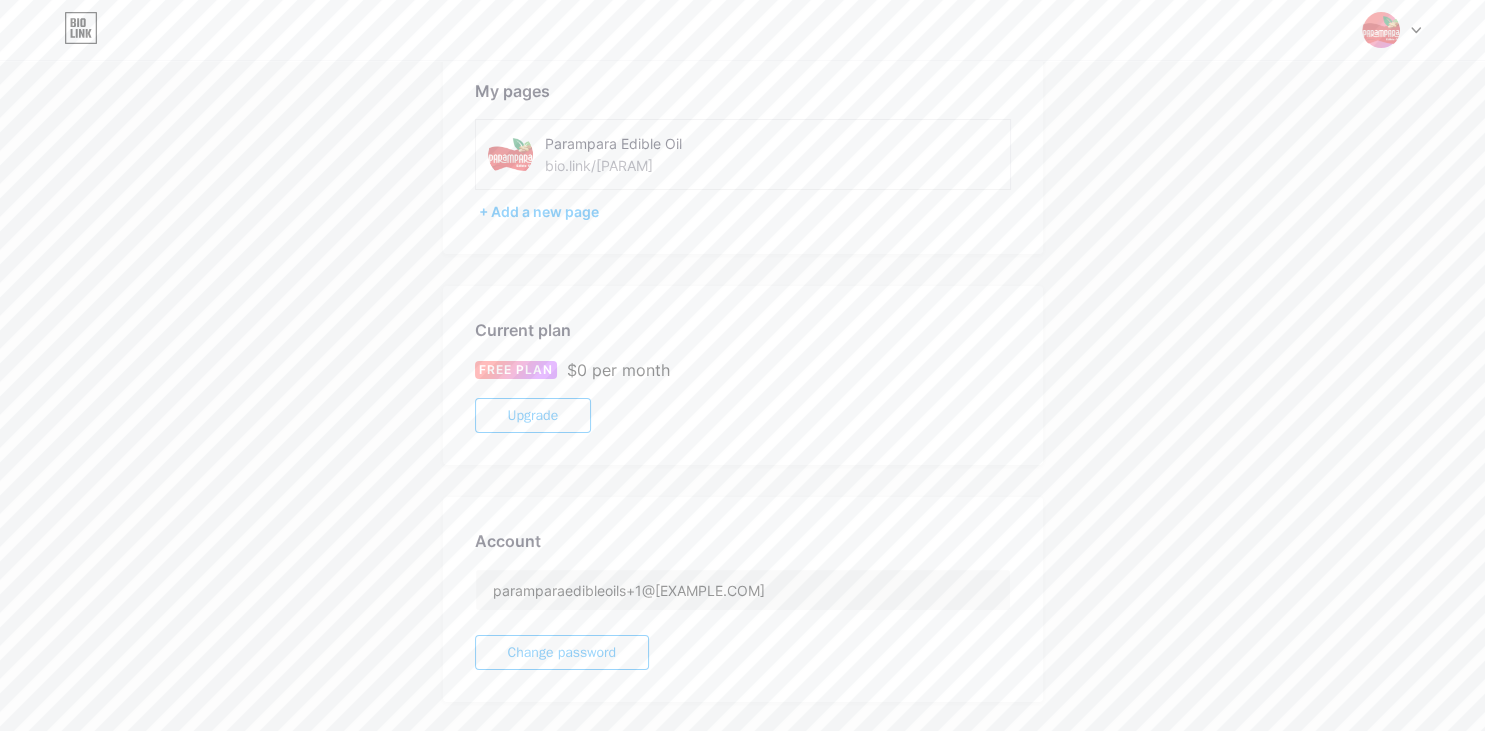 click at bounding box center [1392, 30] 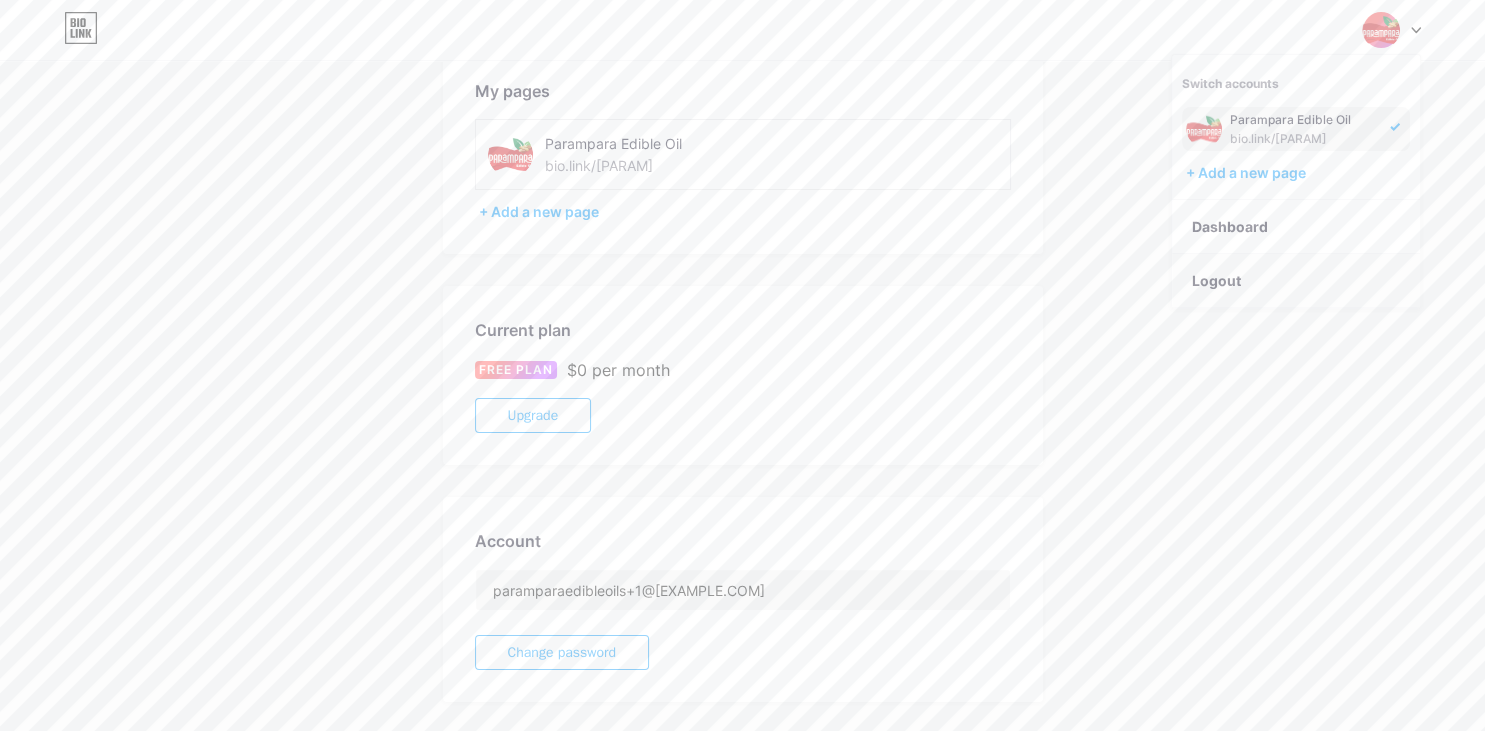 click on "Logout" at bounding box center (1296, 281) 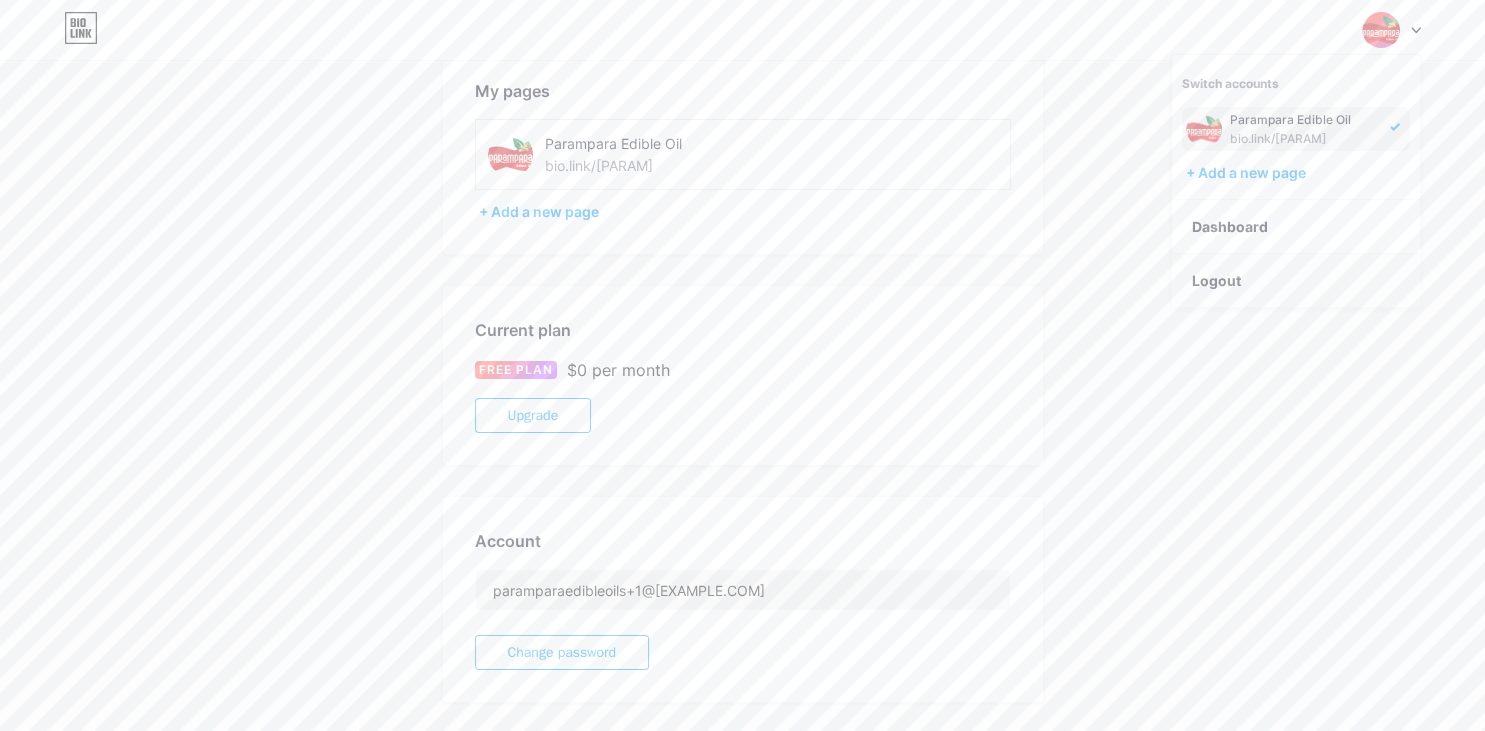 scroll, scrollTop: 0, scrollLeft: 0, axis: both 